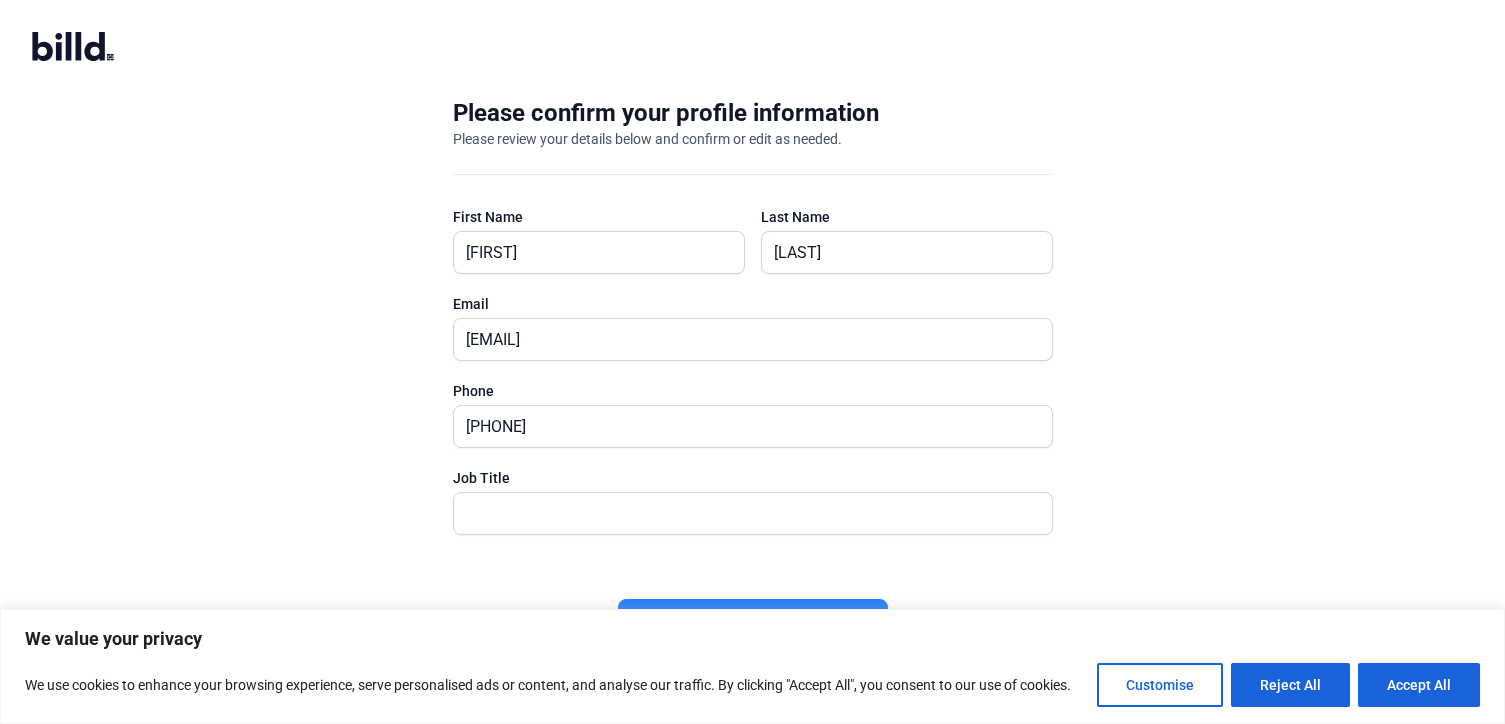 scroll, scrollTop: 0, scrollLeft: 0, axis: both 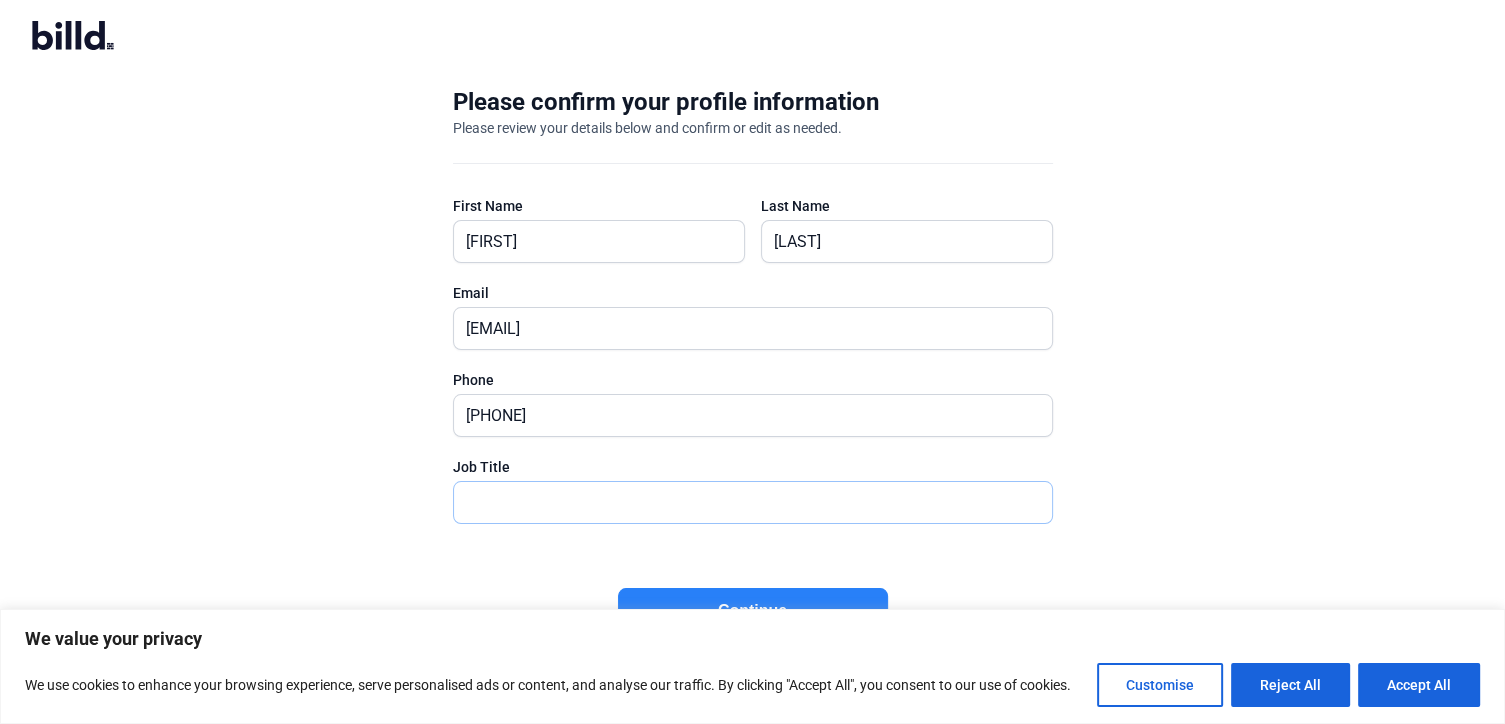 click at bounding box center [753, 502] 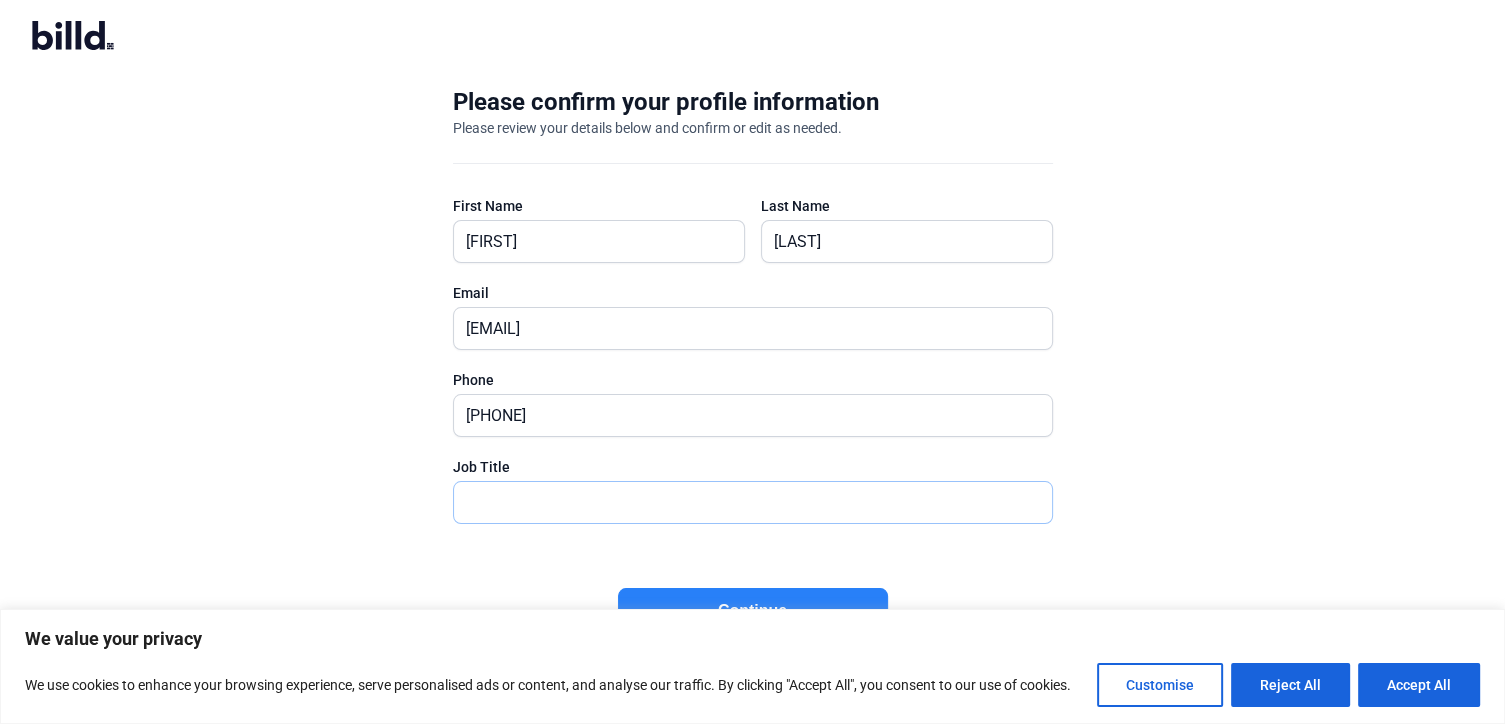 type on "President" 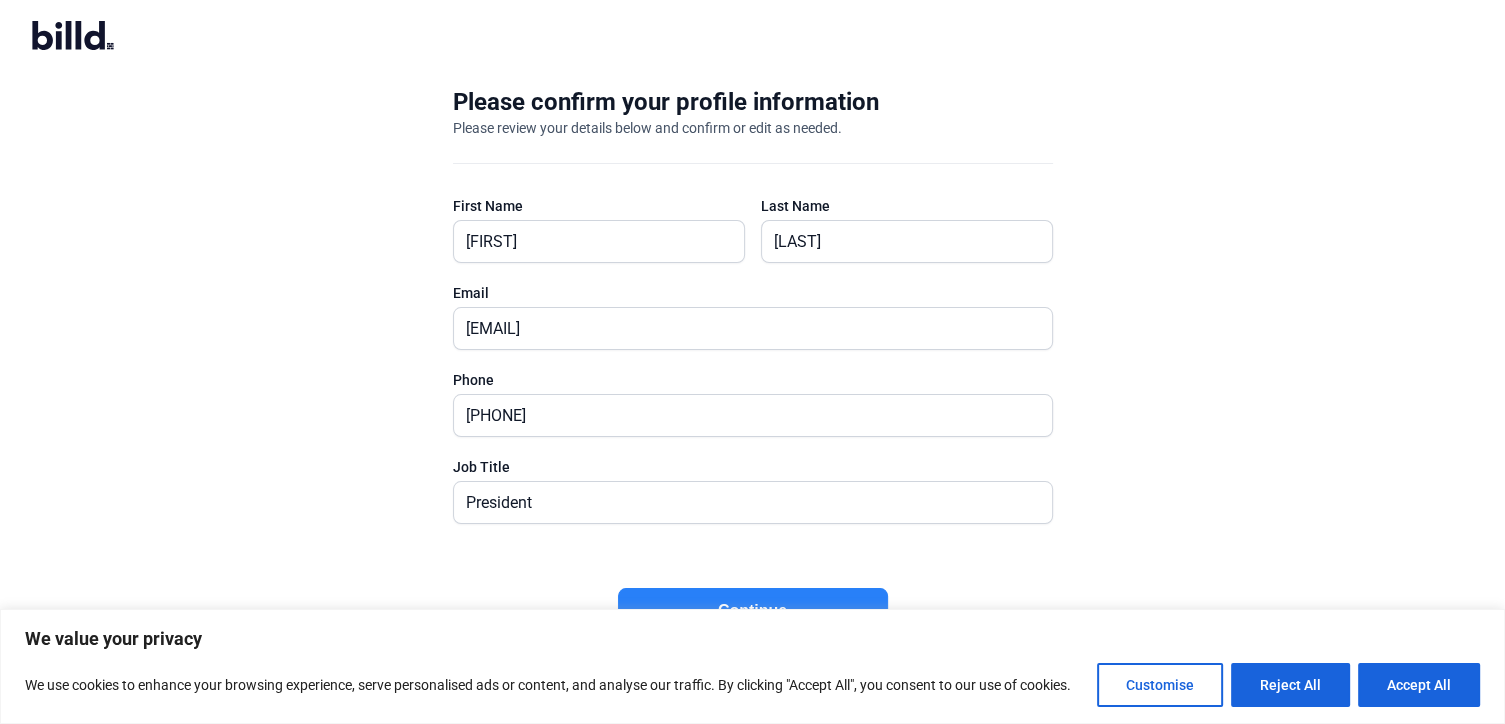 click on "Continue" 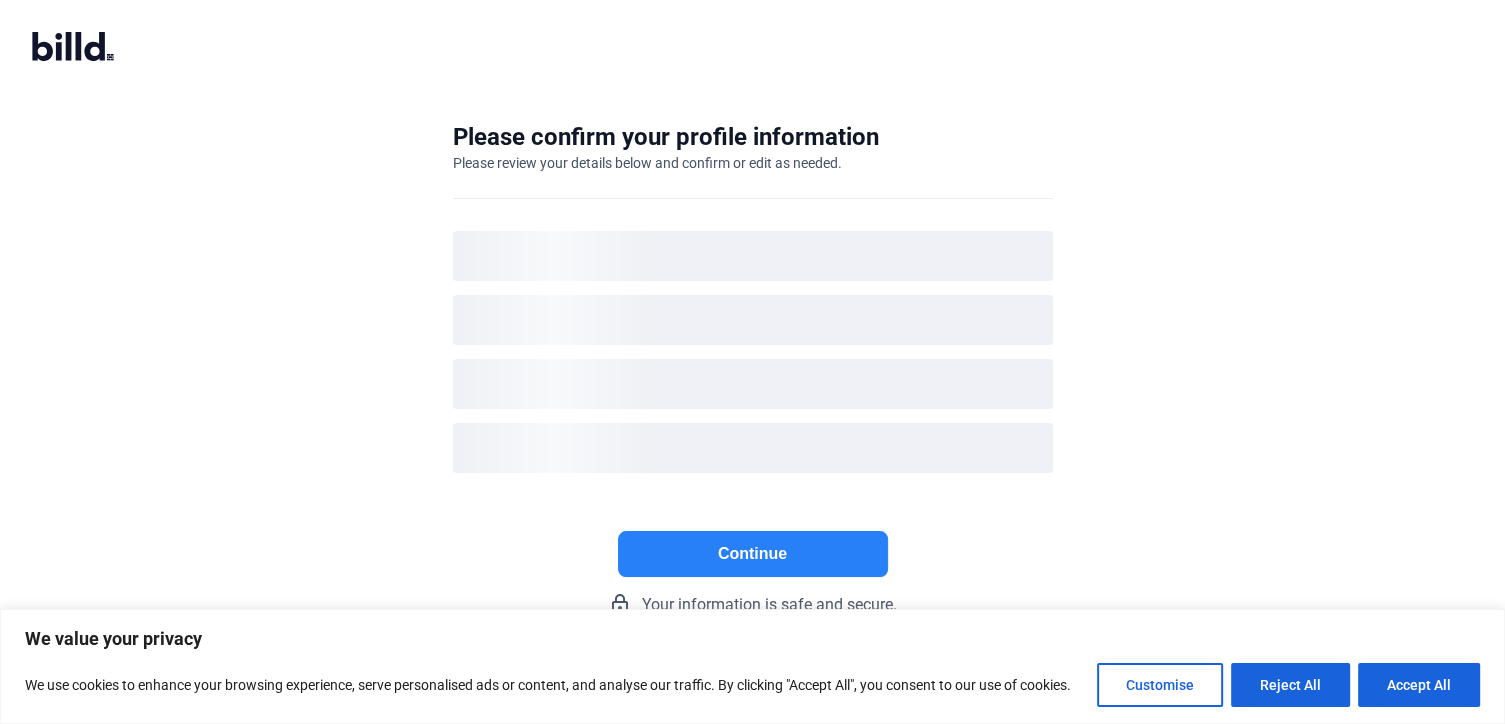 scroll, scrollTop: 0, scrollLeft: 0, axis: both 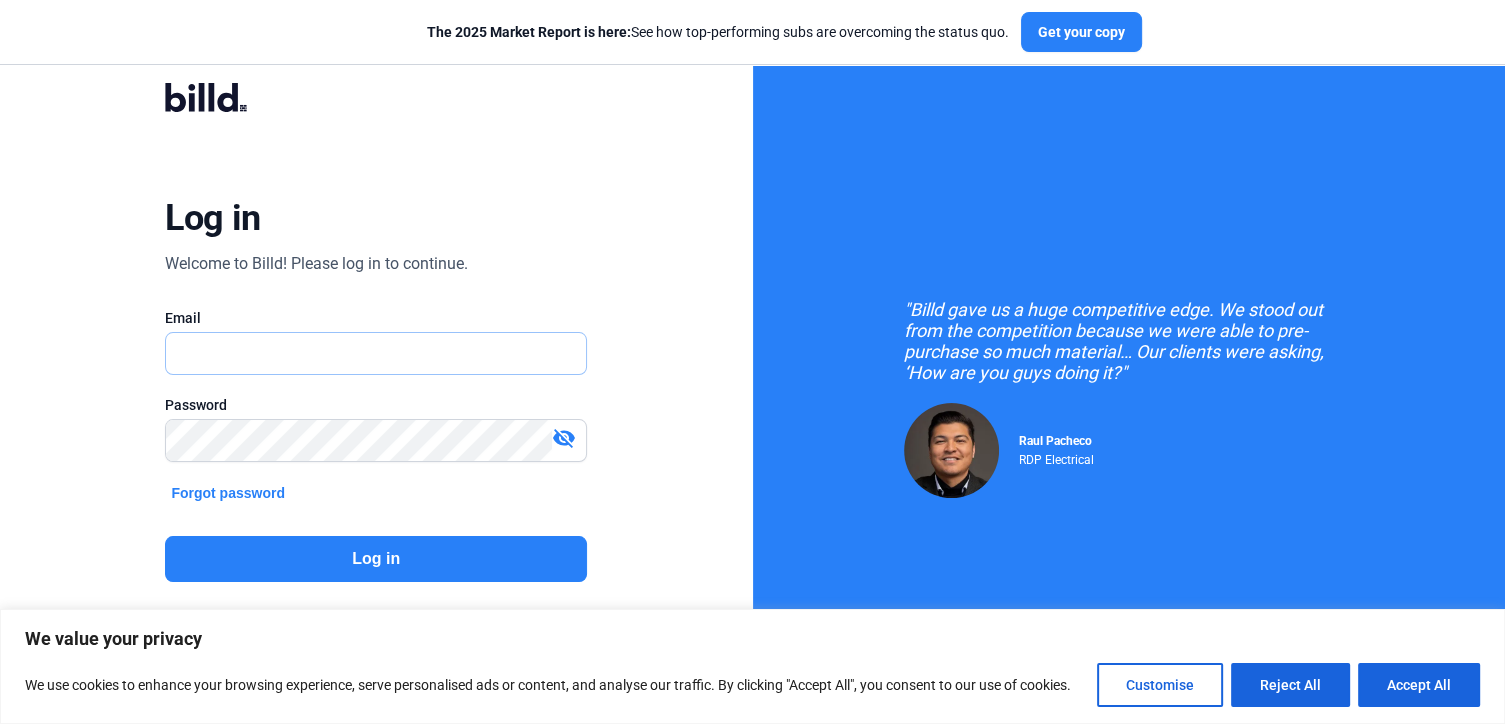 type on "[EMAIL]" 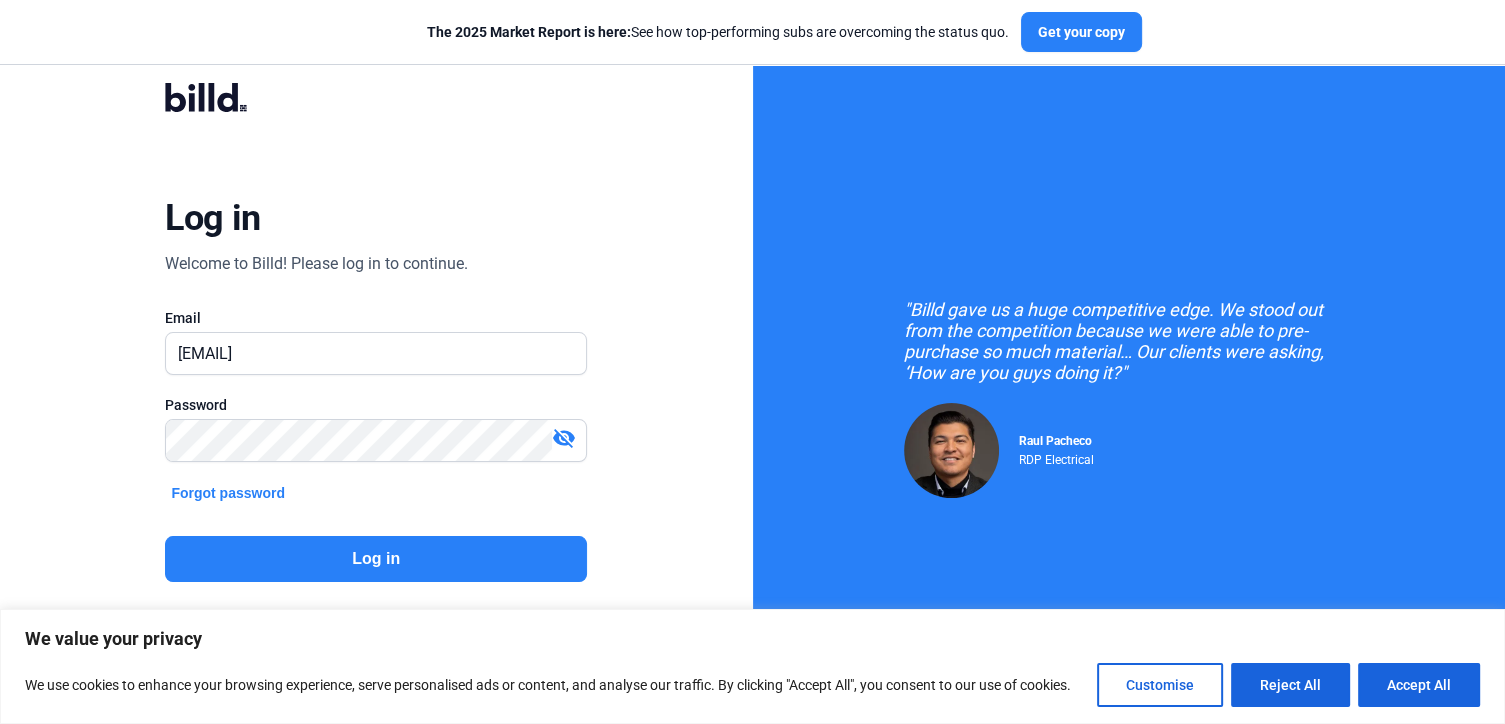 click on "Log in" 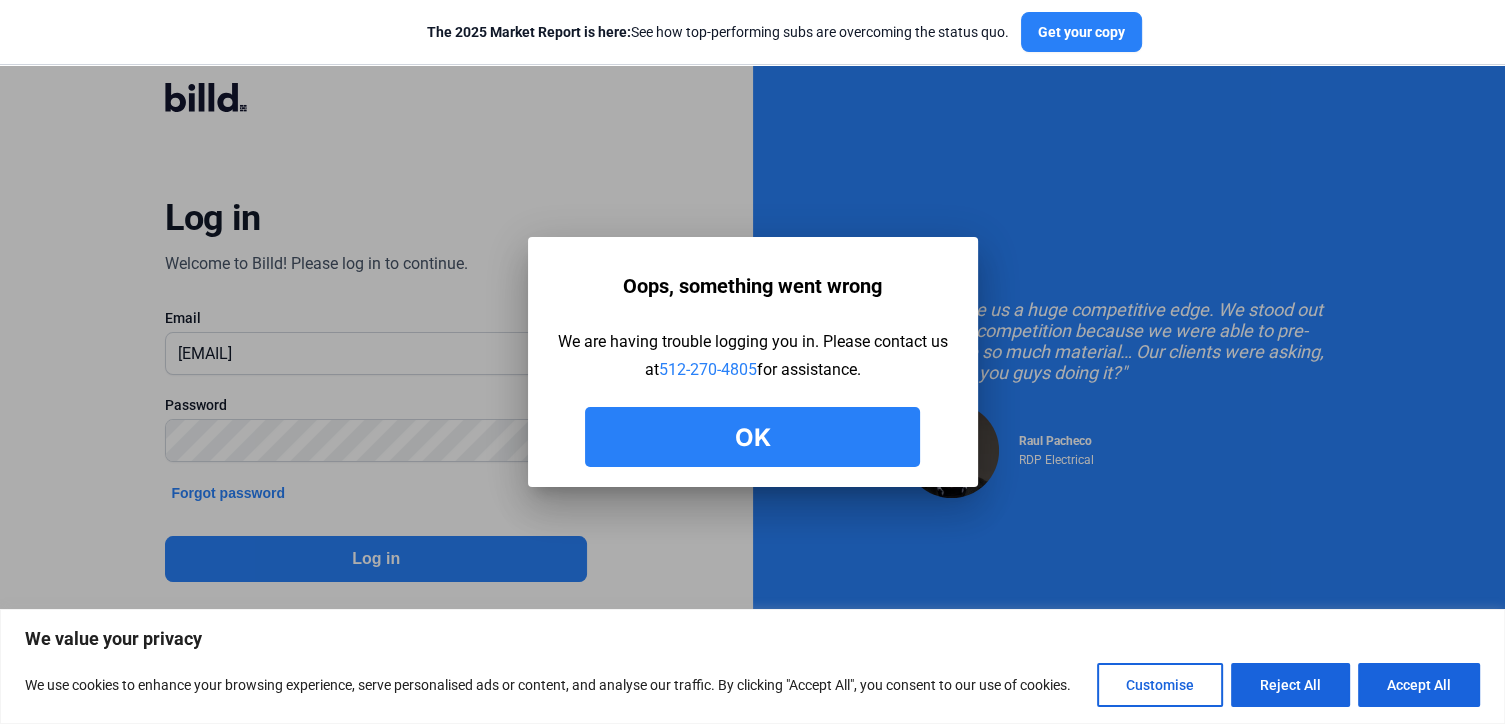 click on "Ok" at bounding box center [752, 437] 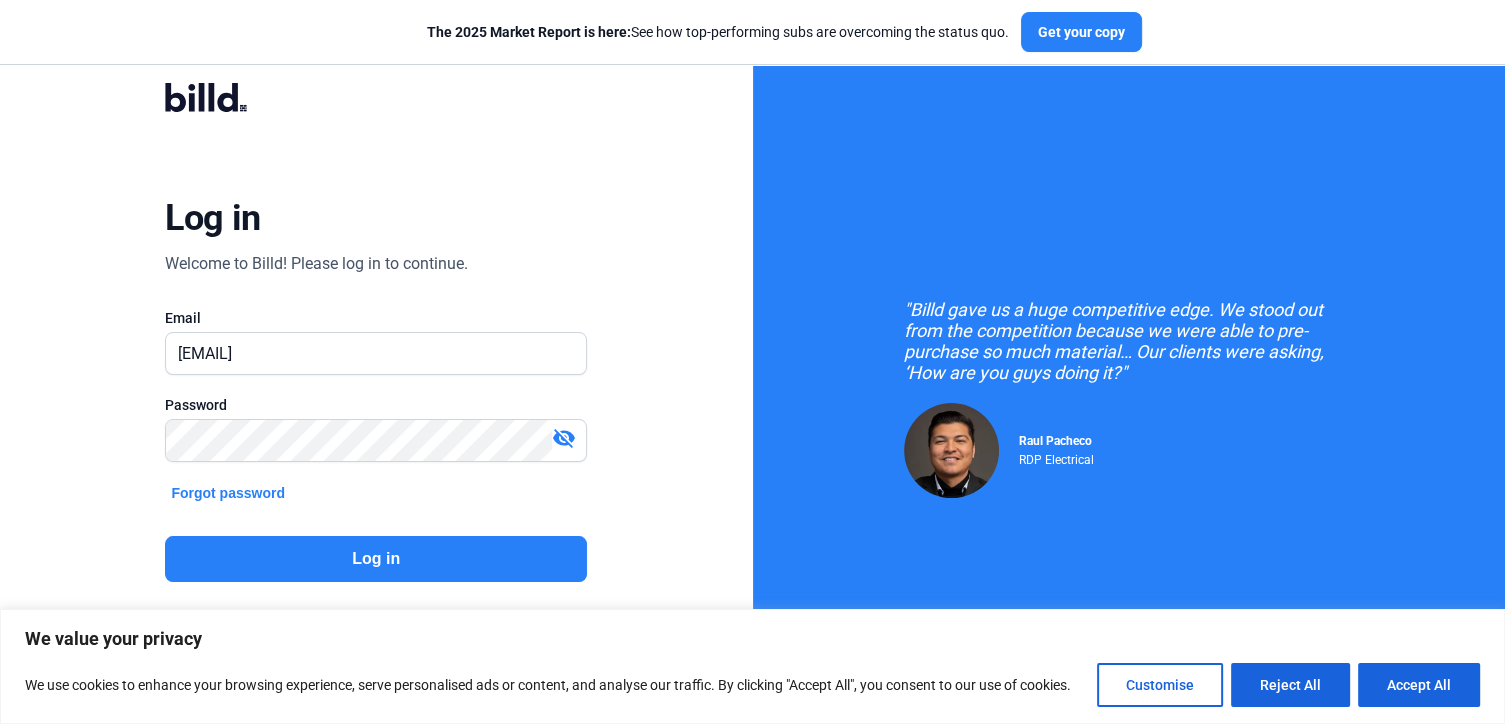 click on "visibility_off" at bounding box center (564, 438) 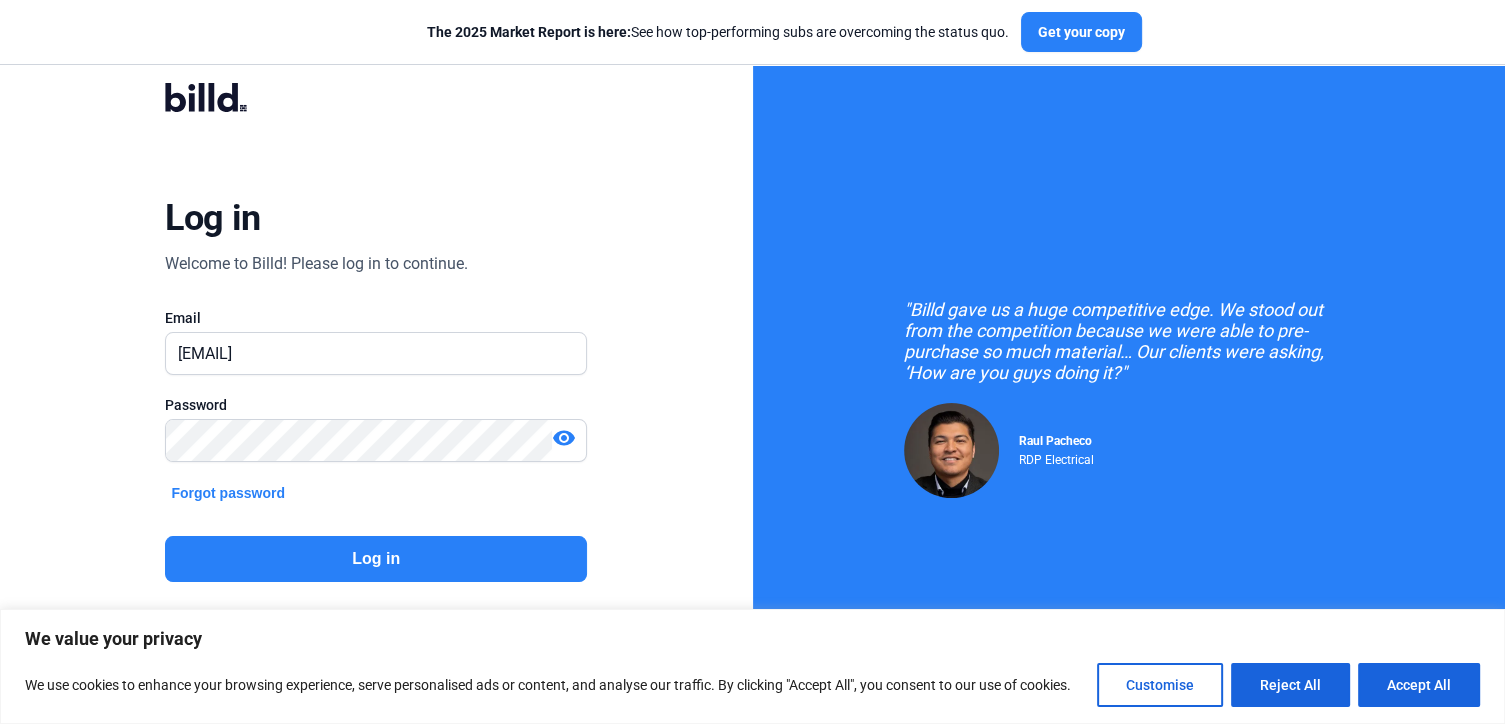 click on "Log in  Welcome to Billd! Please log in to continue.   Email  [EMAIL]  Password   visibility   Forgot password  Log in  Don't have an account?  Connect with Billd  Questions? Call us  [PHONE]" 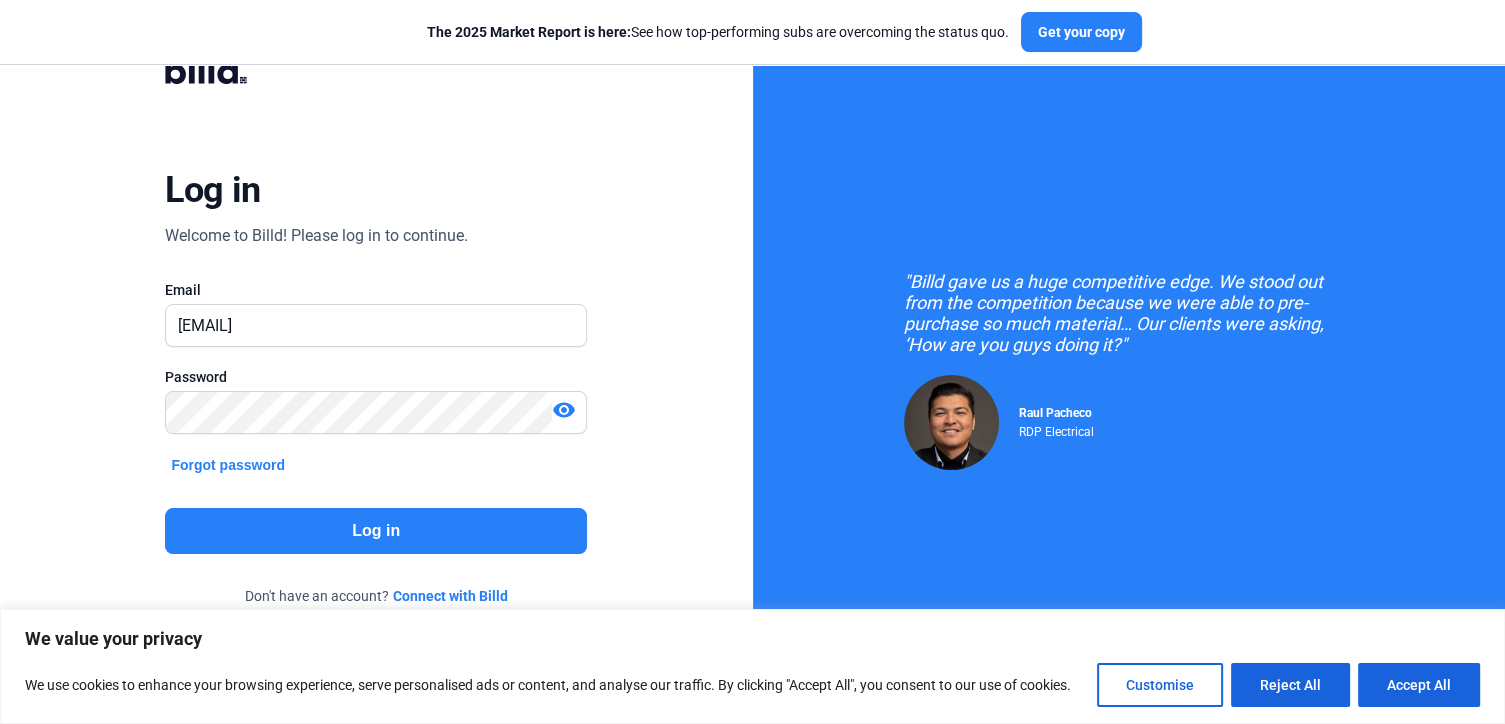 scroll, scrollTop: 71, scrollLeft: 0, axis: vertical 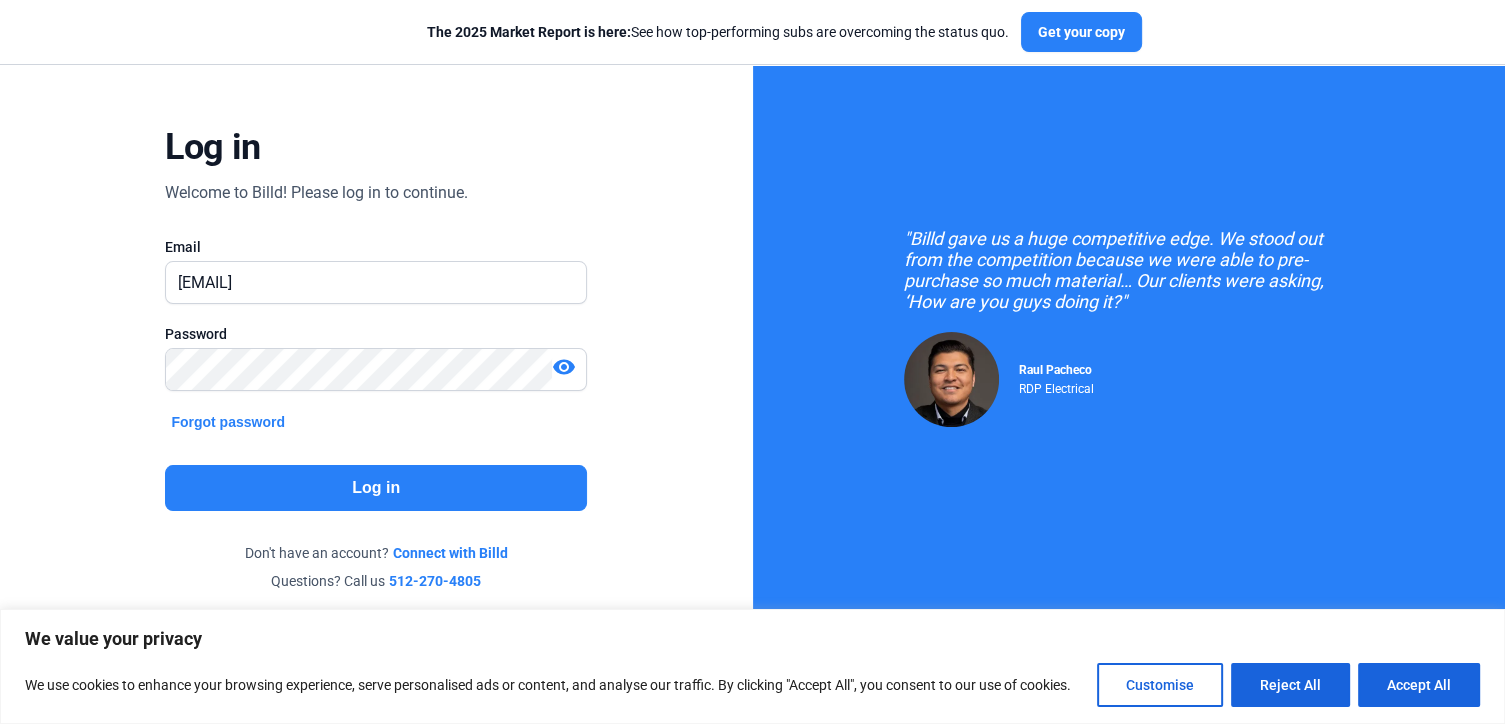 click on "Forgot password" 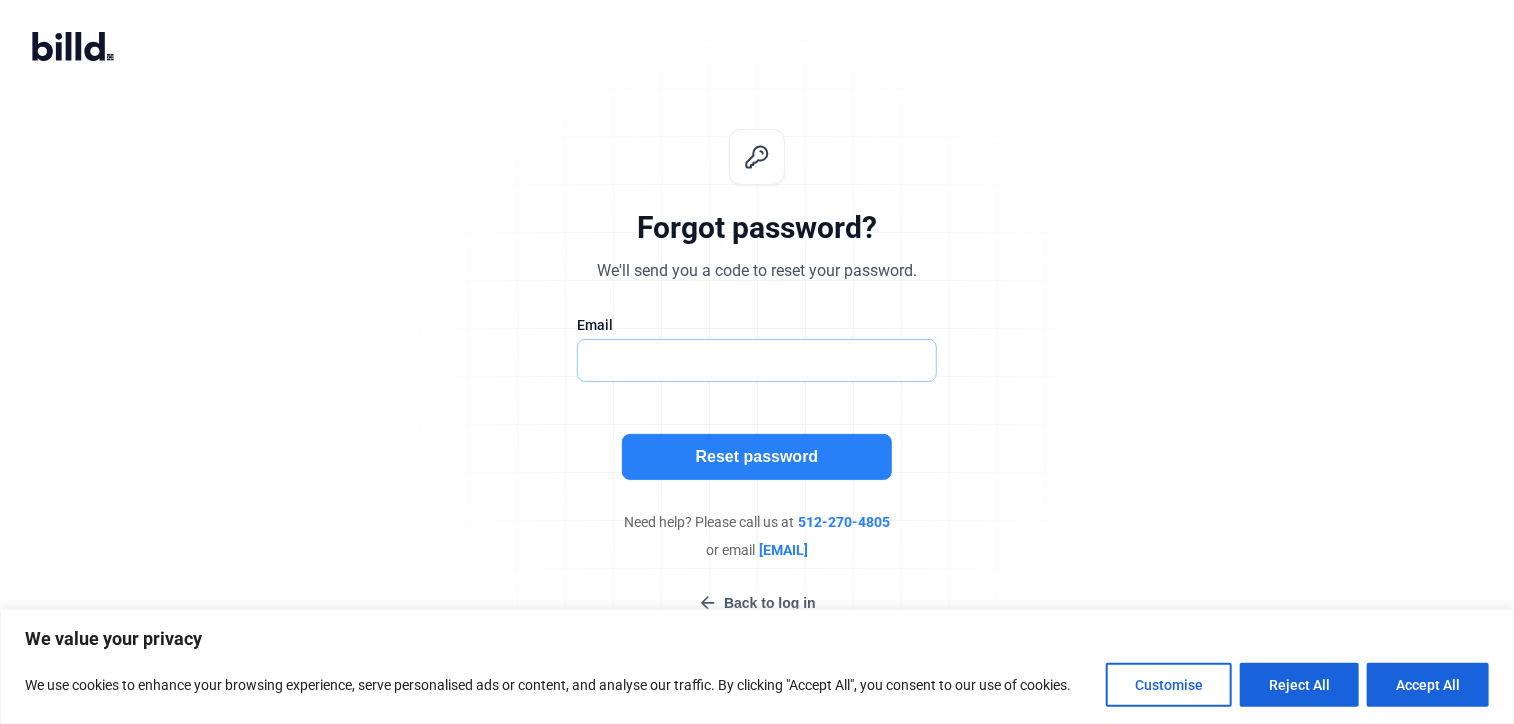 click at bounding box center [757, 360] 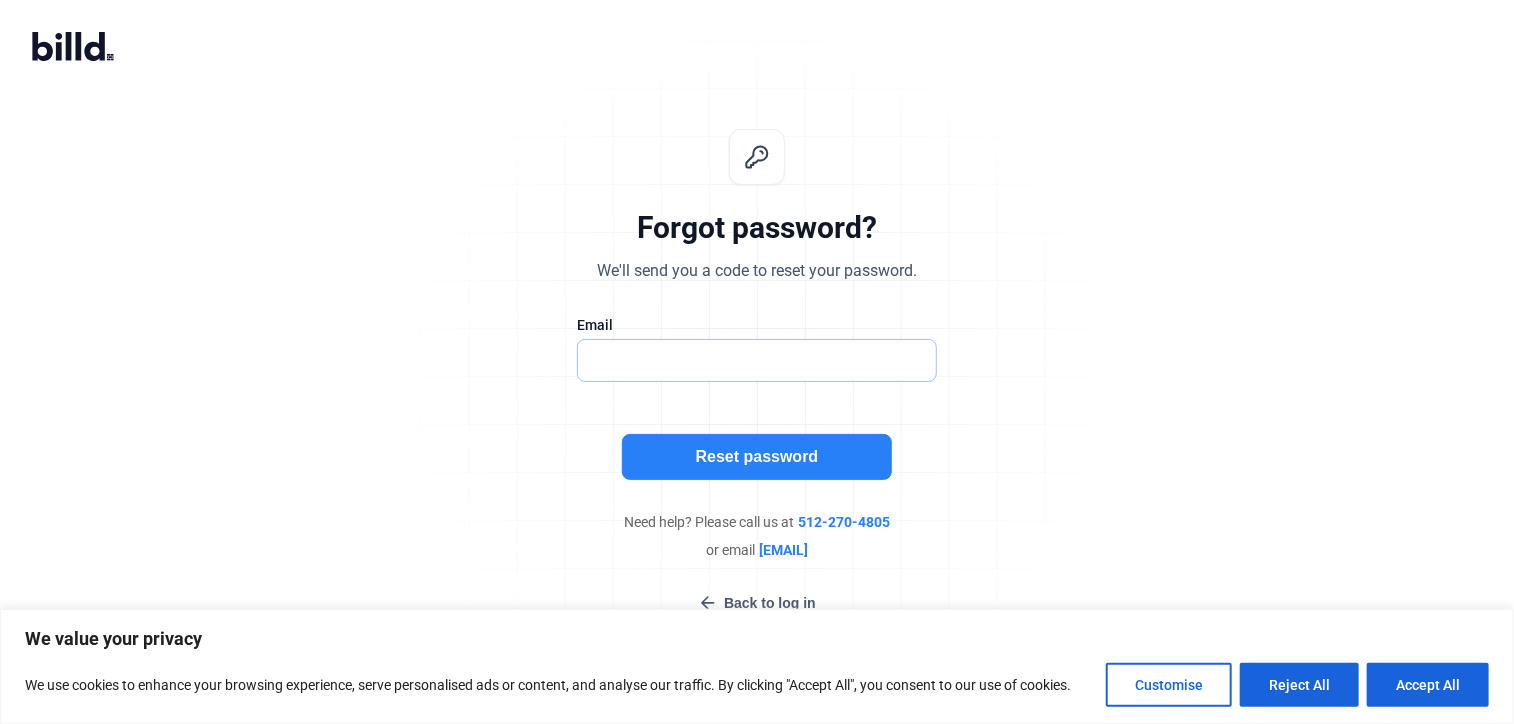 type on "[EMAIL]" 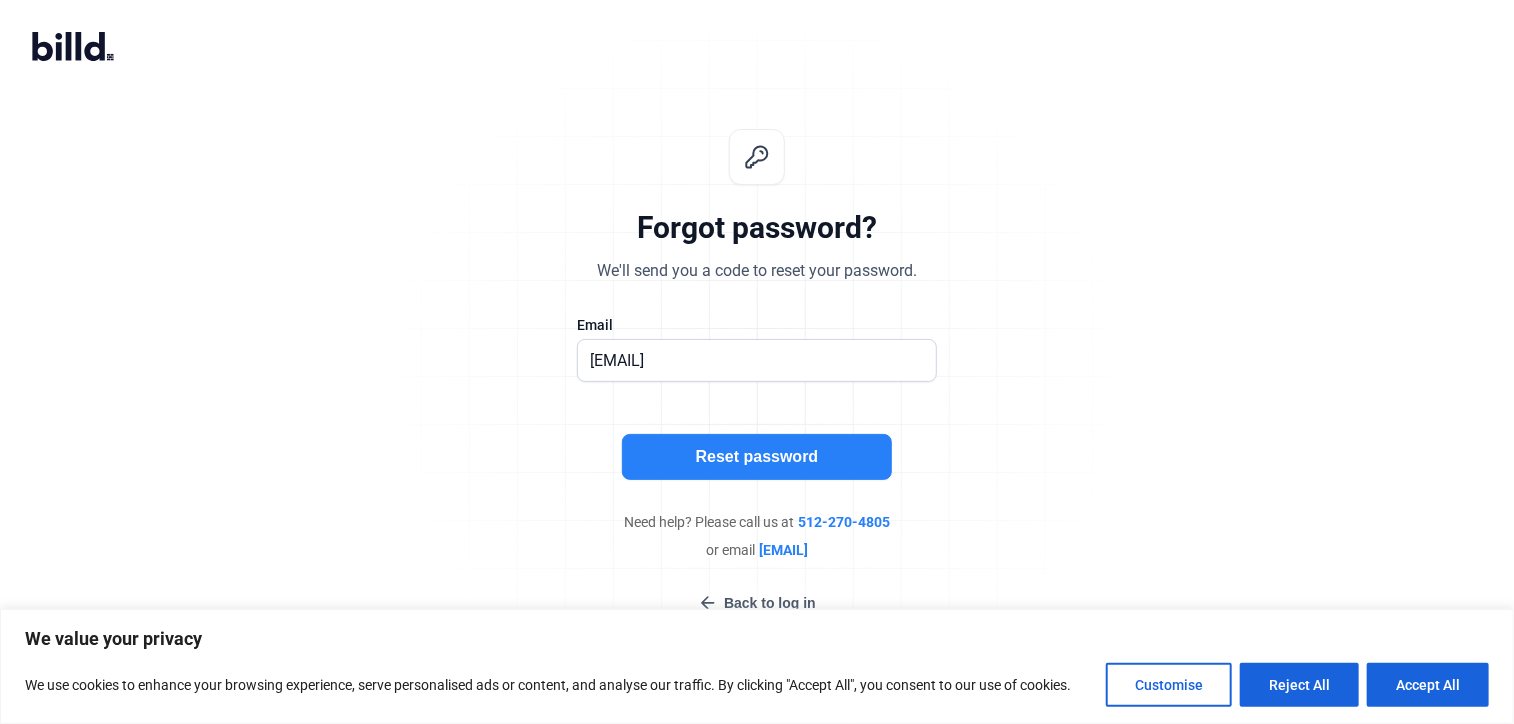 click on "Reset password" 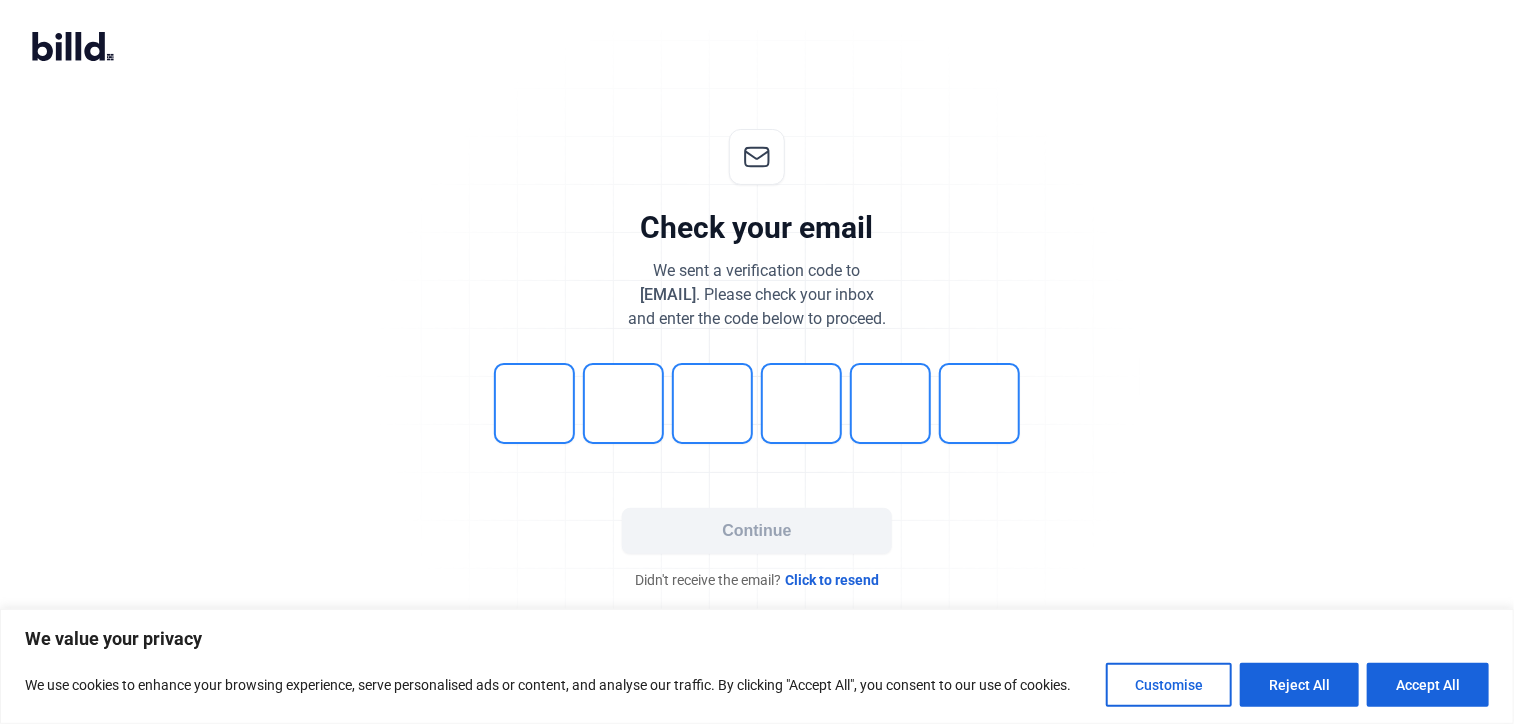 click at bounding box center [534, 403] 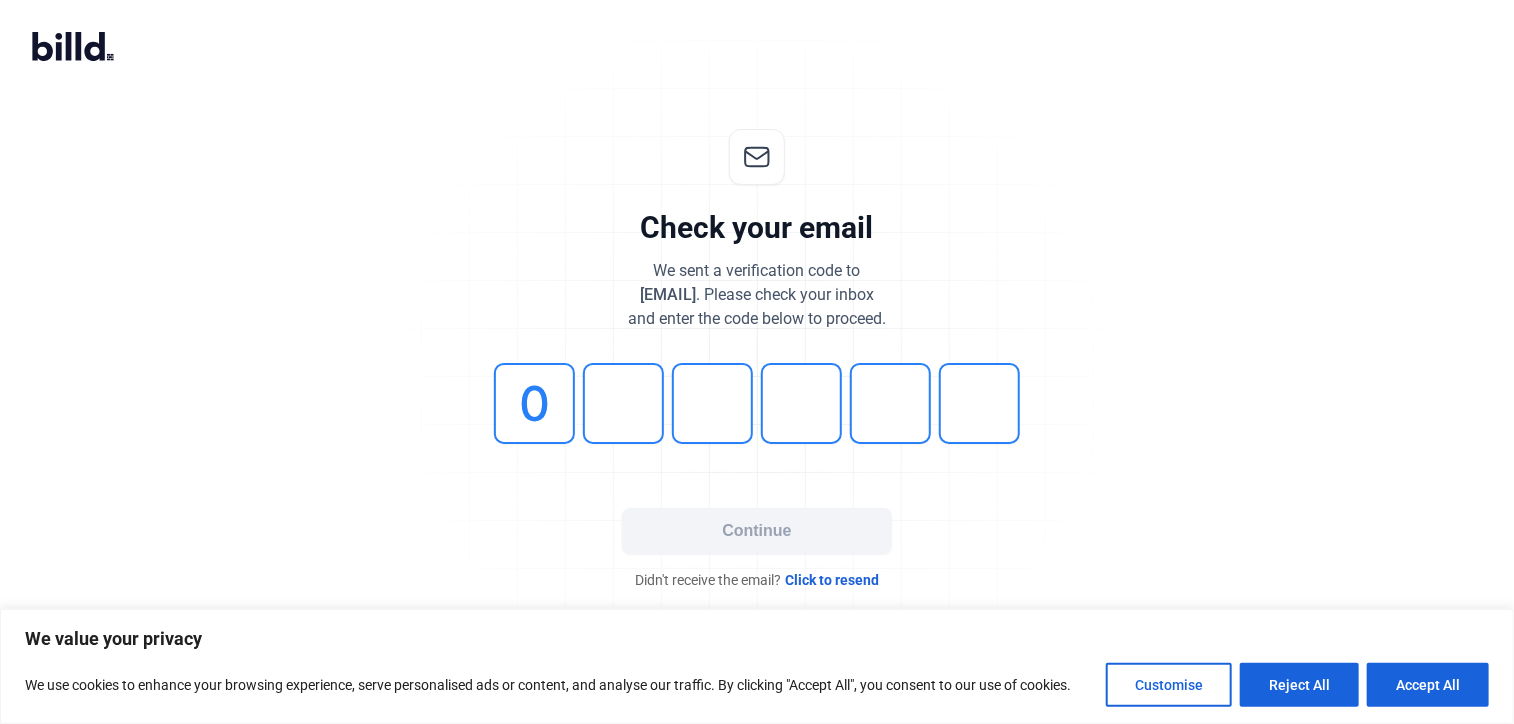 type on "0" 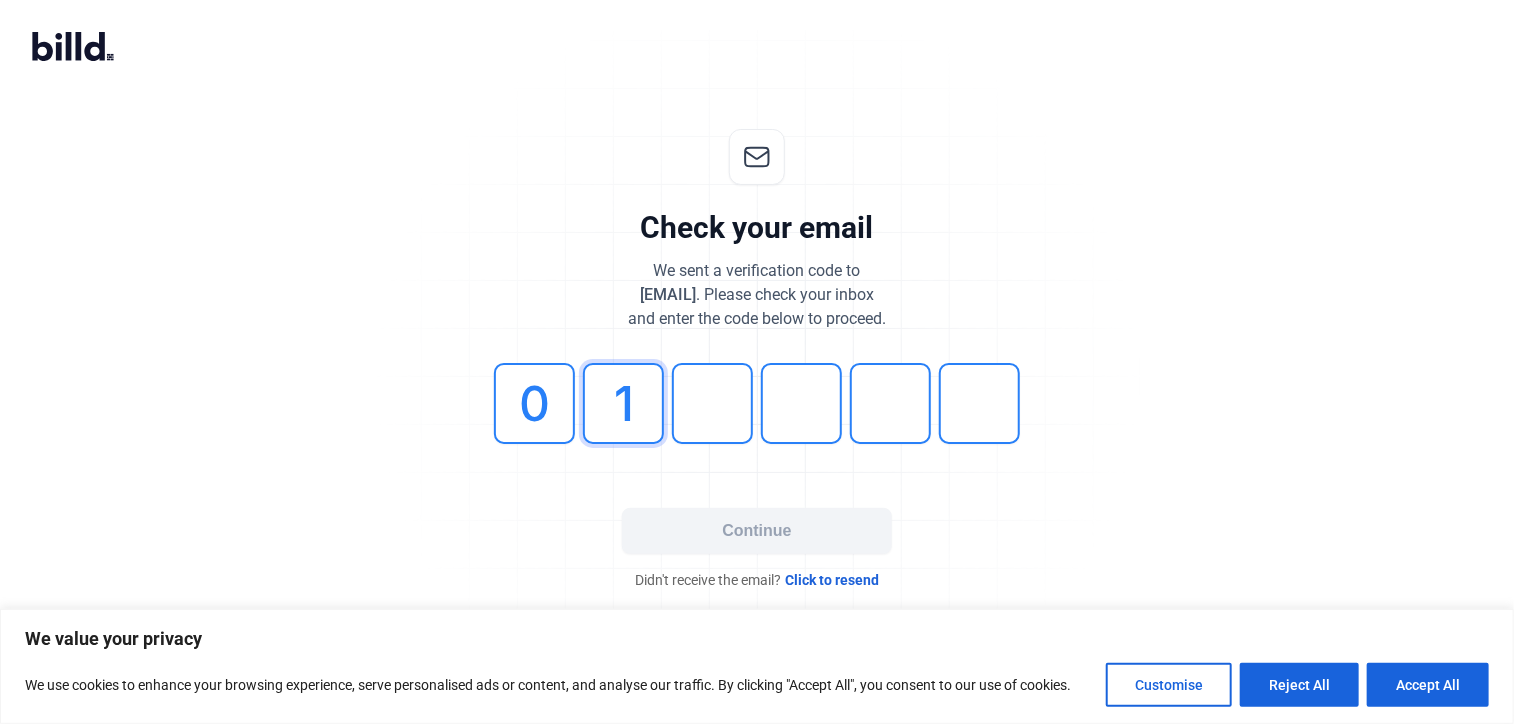 type on "1" 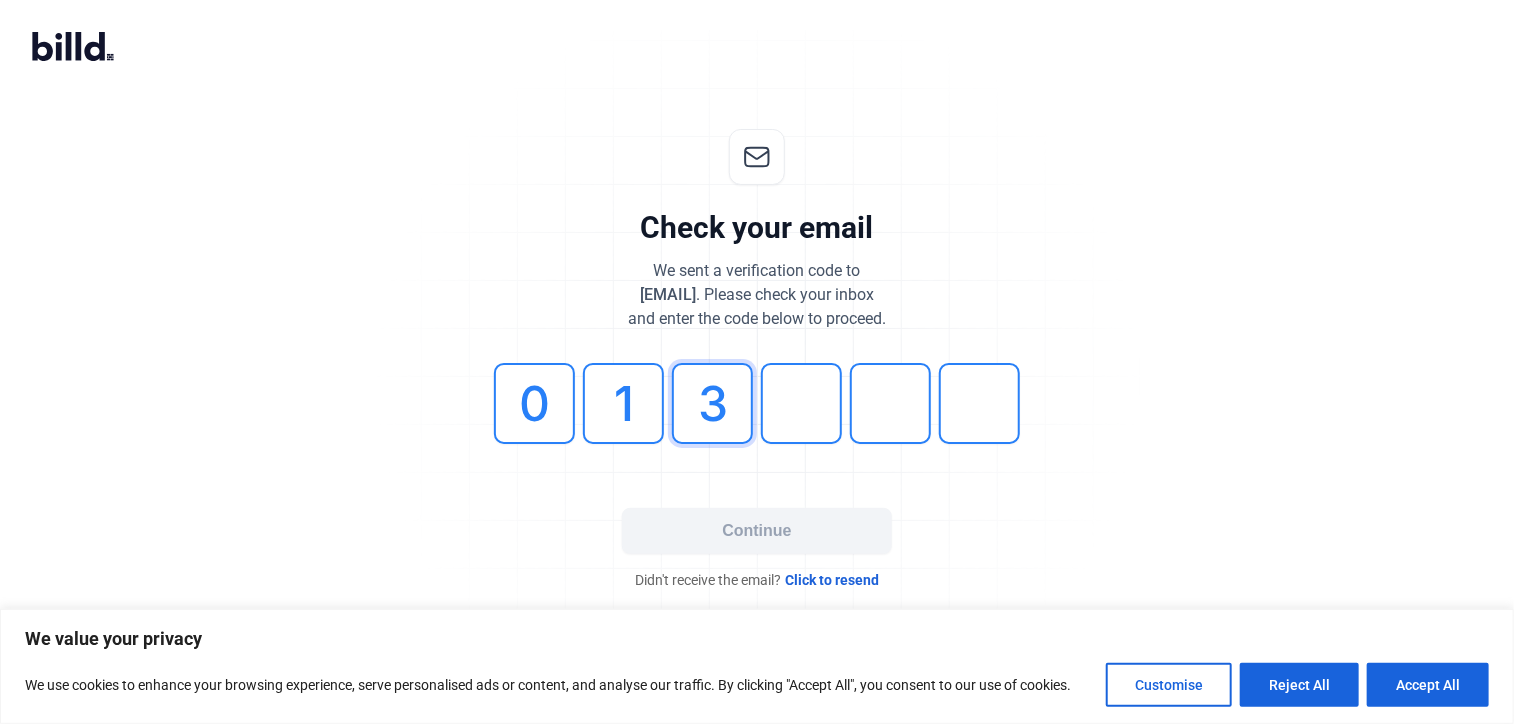 type on "3" 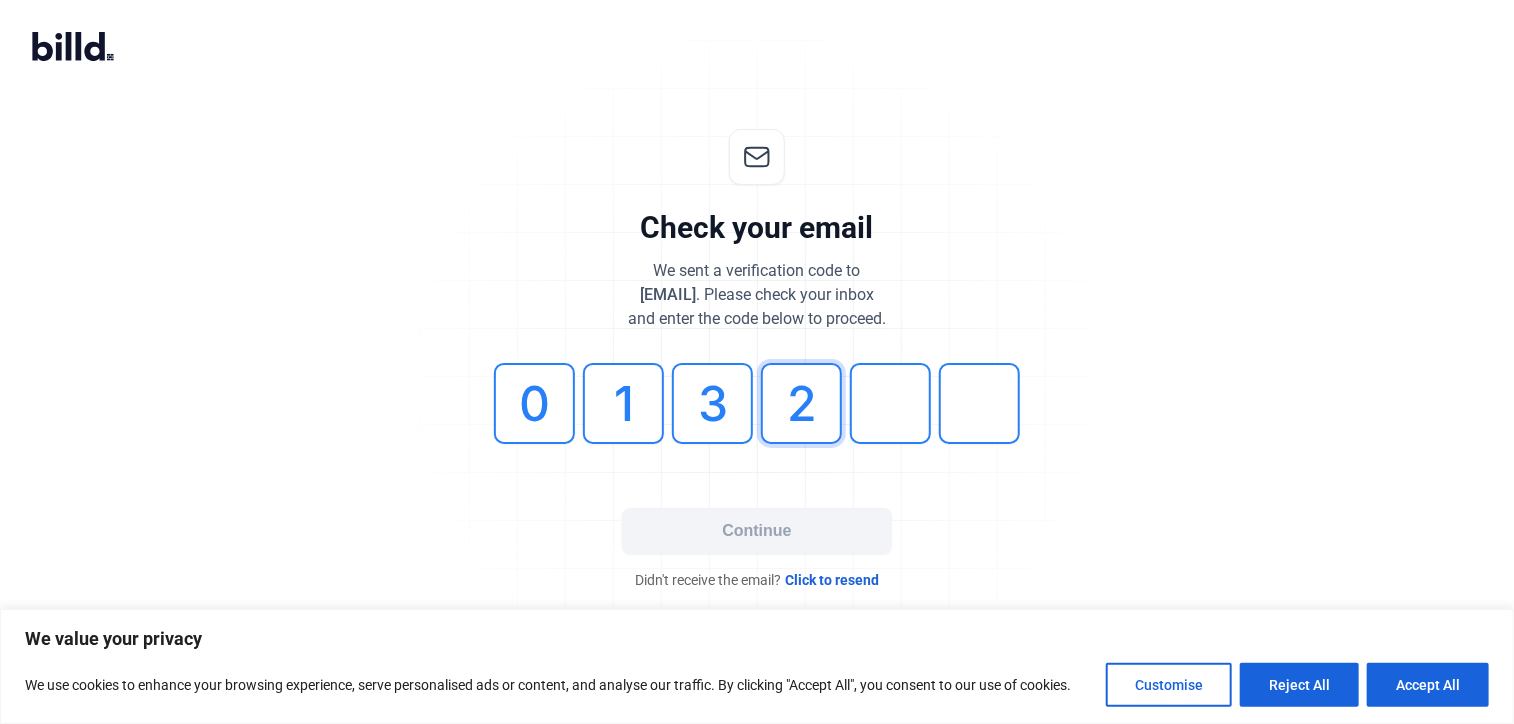 type on "2" 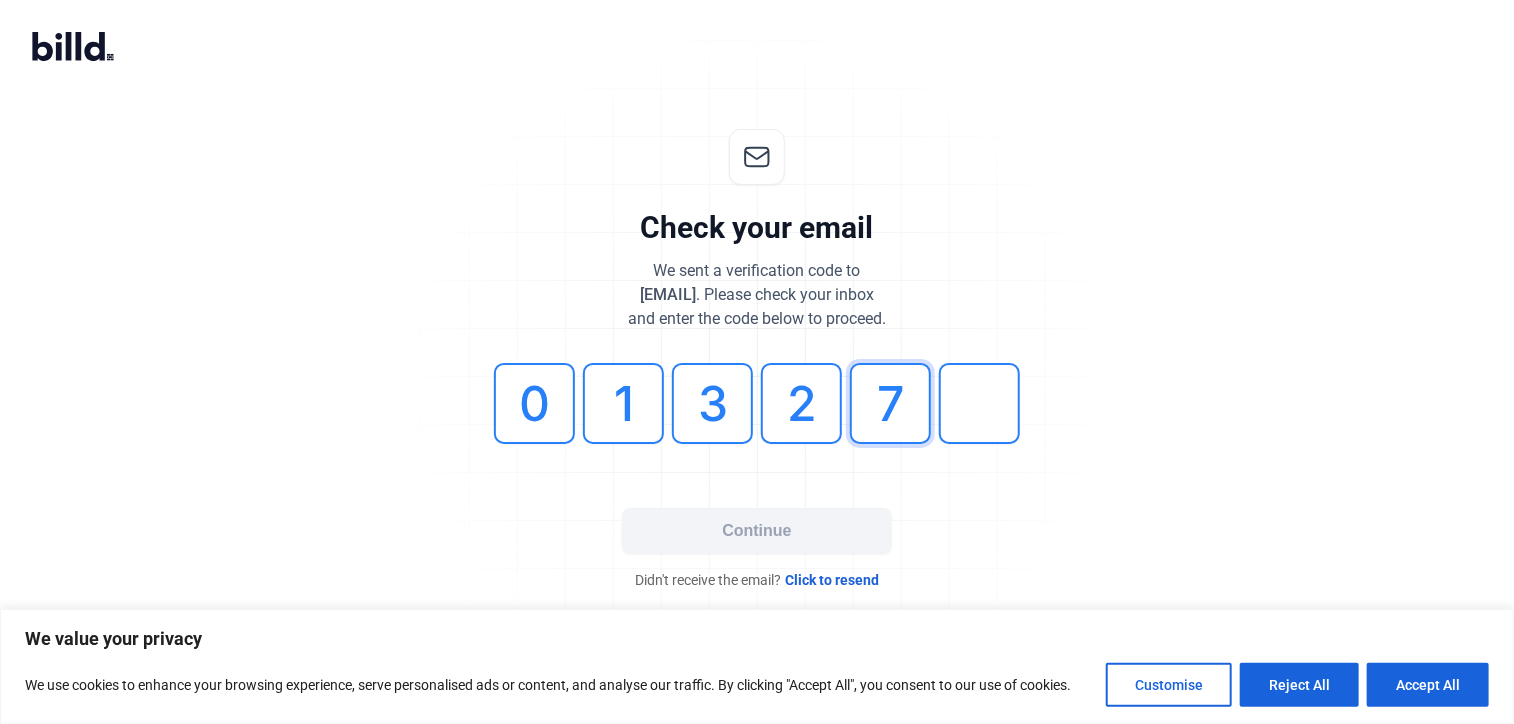 type on "7" 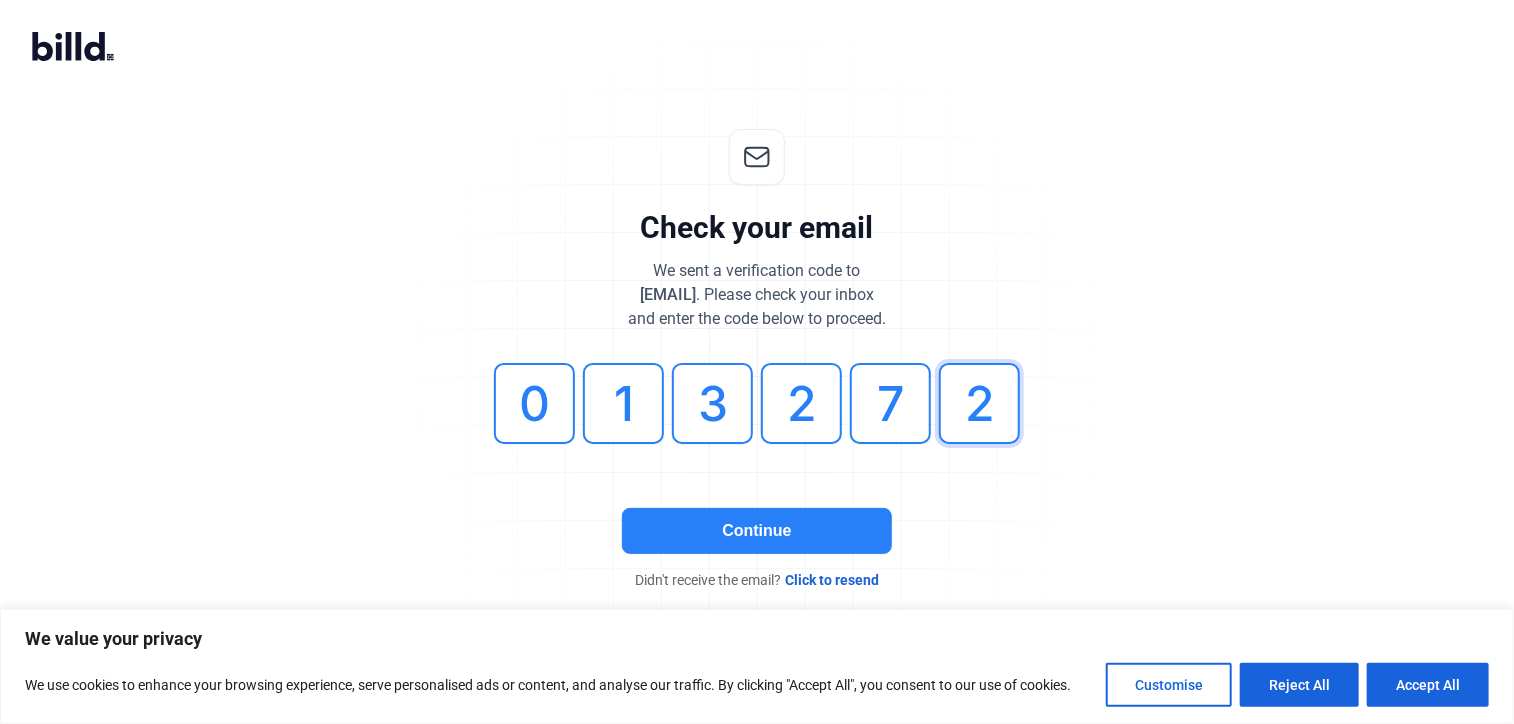 type on "2" 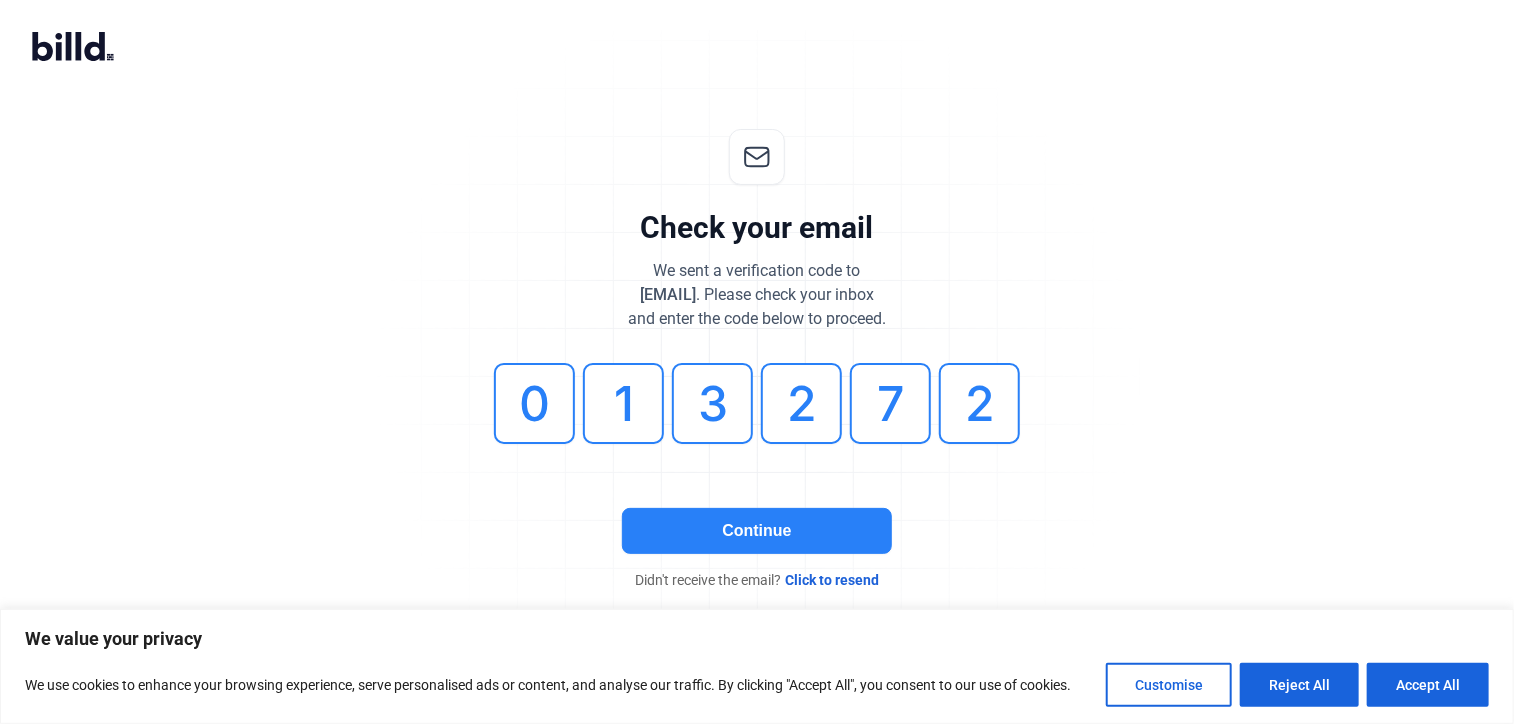 click on "Continue" 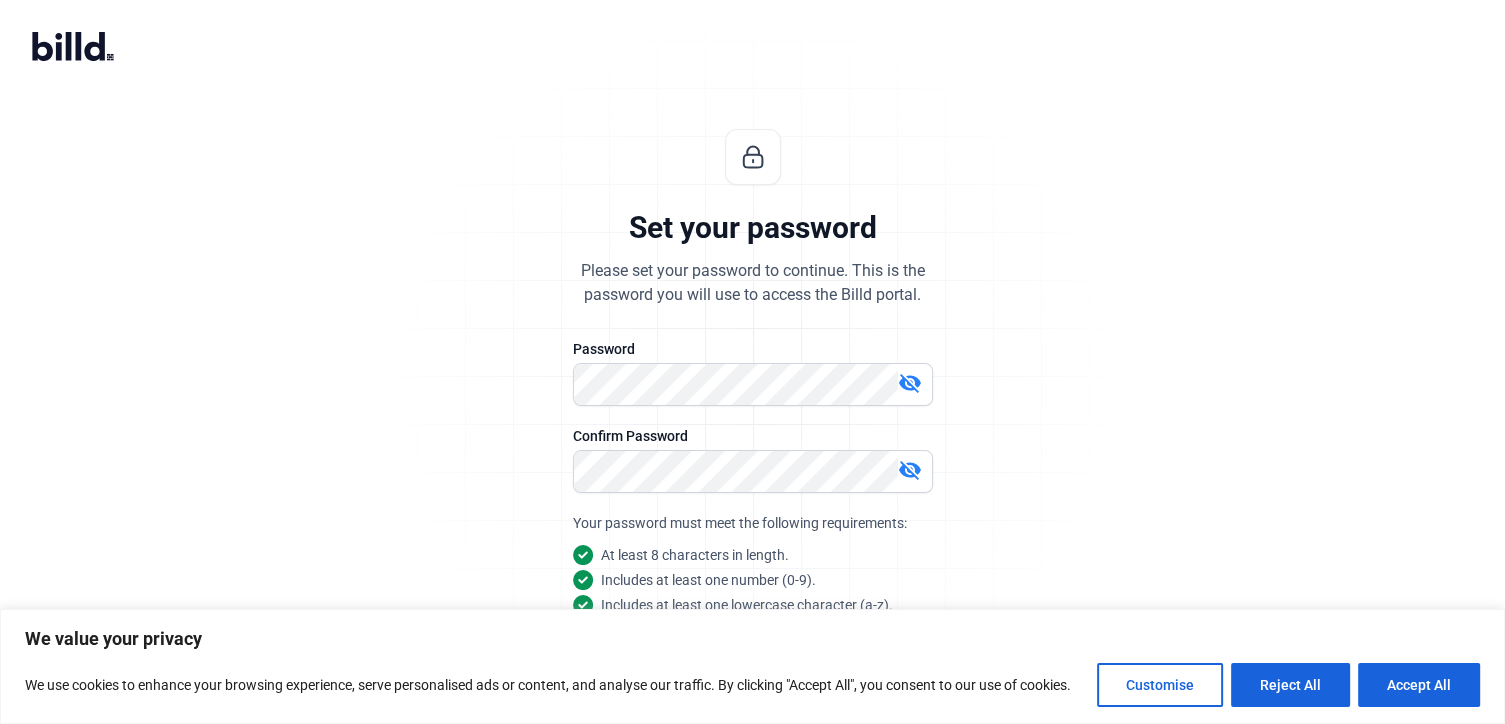 click on "visibility_off" at bounding box center [910, 383] 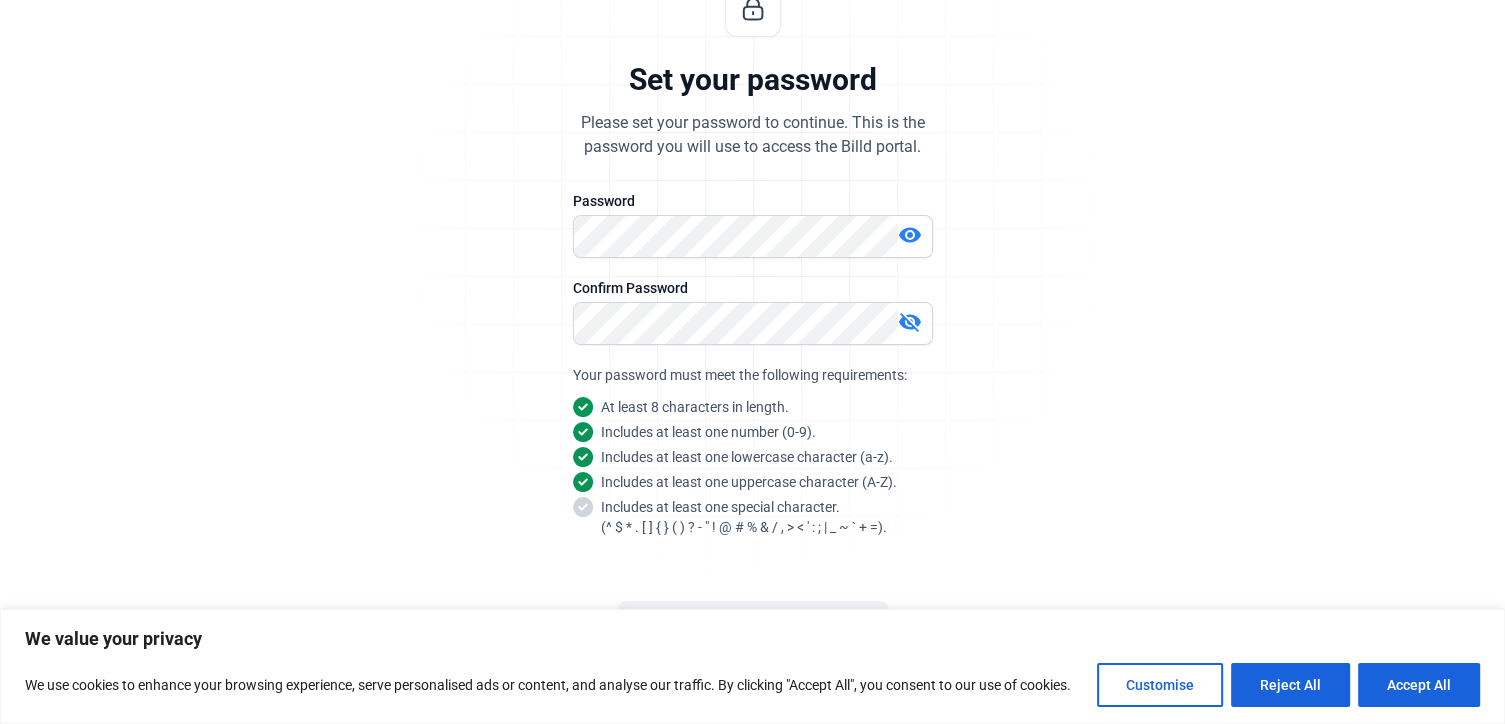 scroll, scrollTop: 160, scrollLeft: 0, axis: vertical 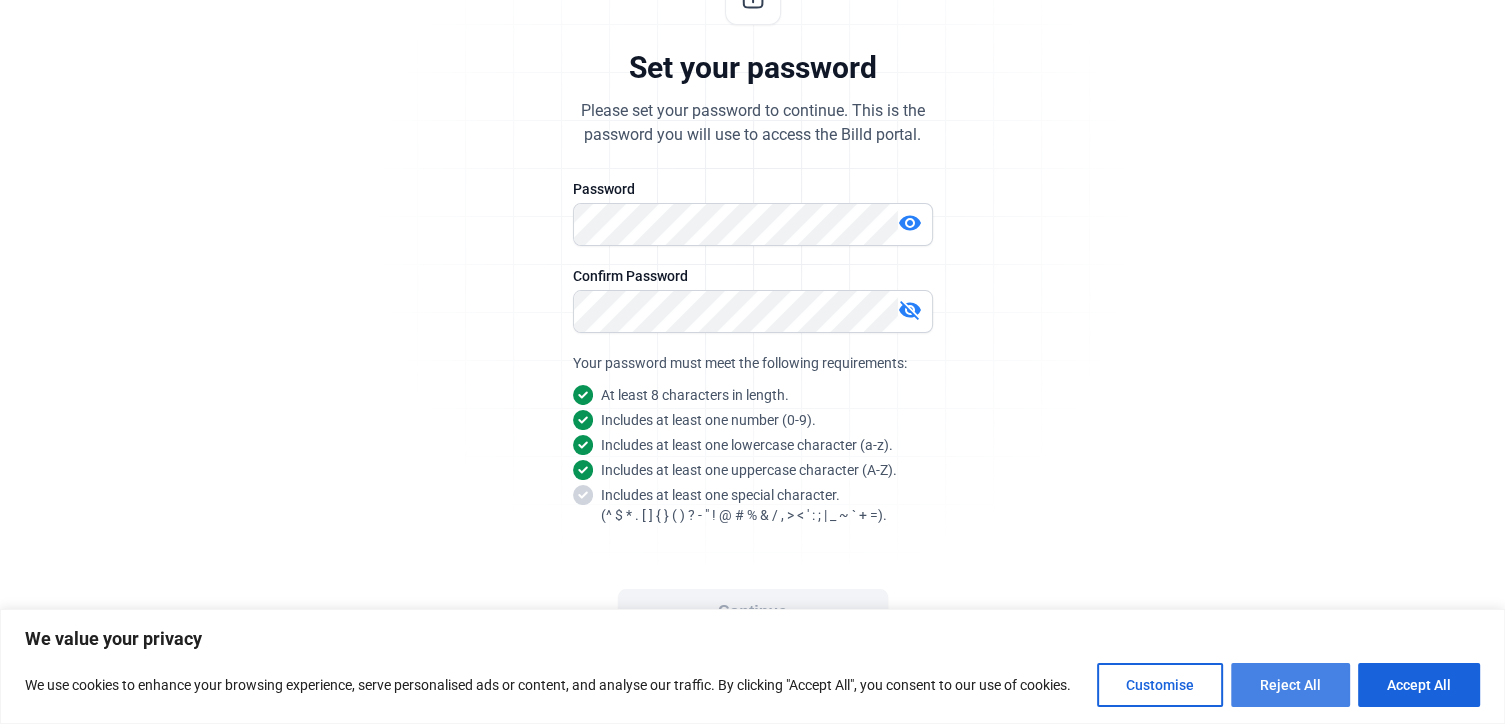 click on "Reject All" at bounding box center (1290, 685) 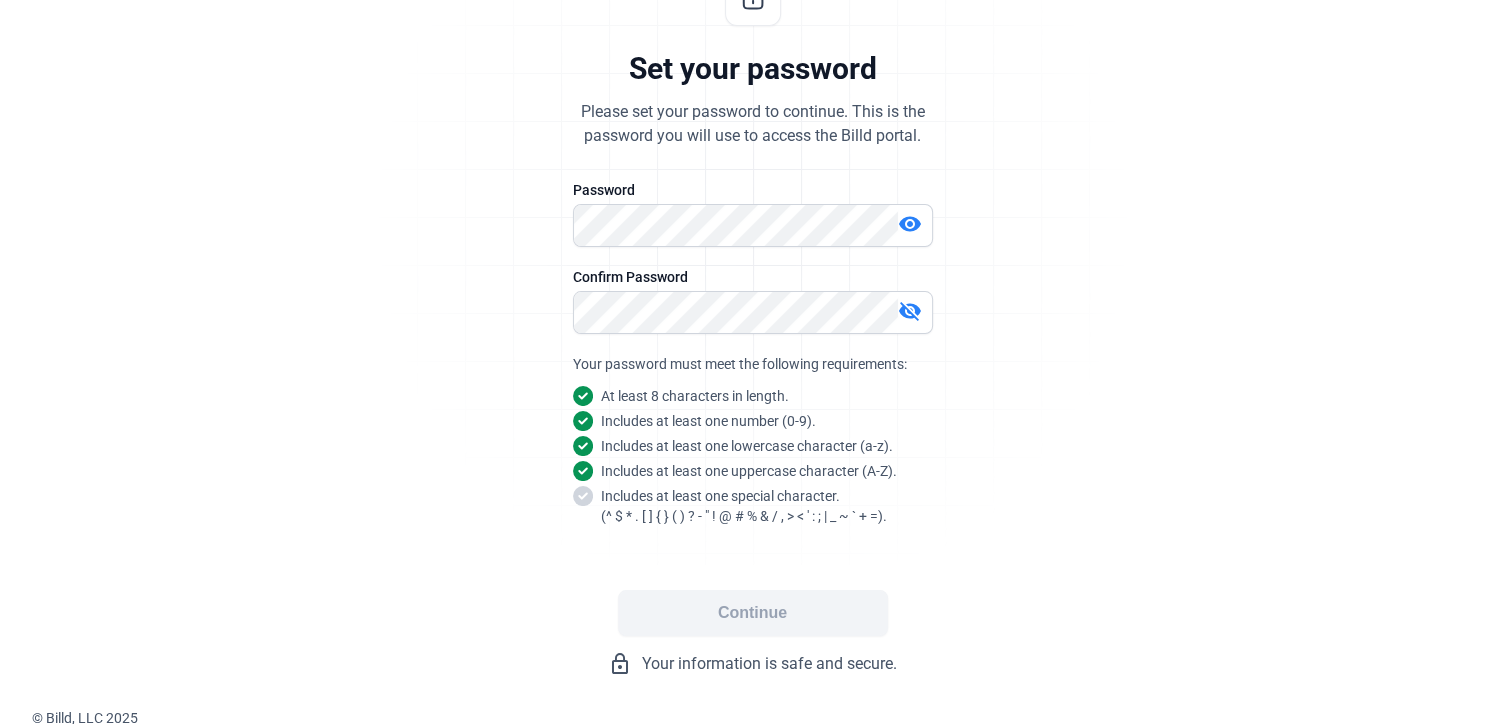 scroll, scrollTop: 160, scrollLeft: 0, axis: vertical 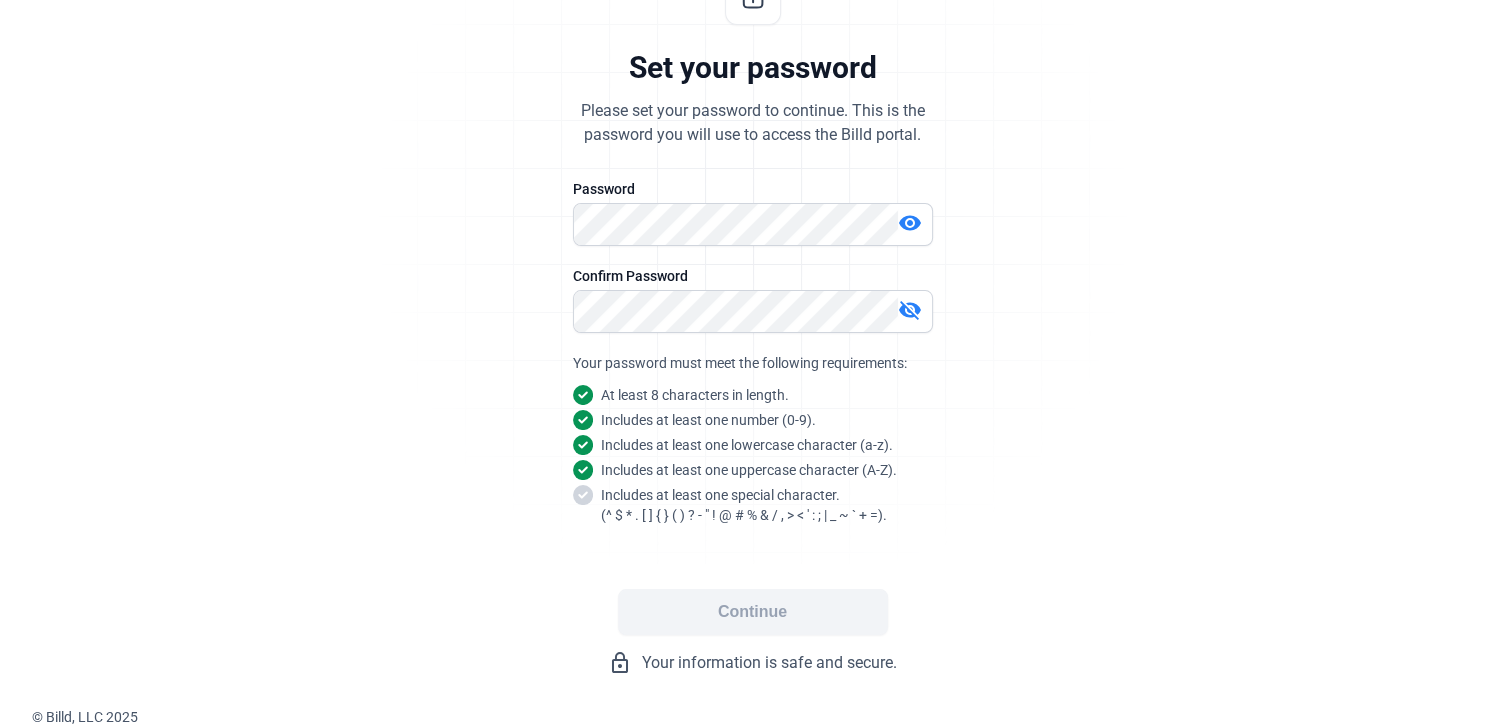 click on "visibility_off" at bounding box center [910, 310] 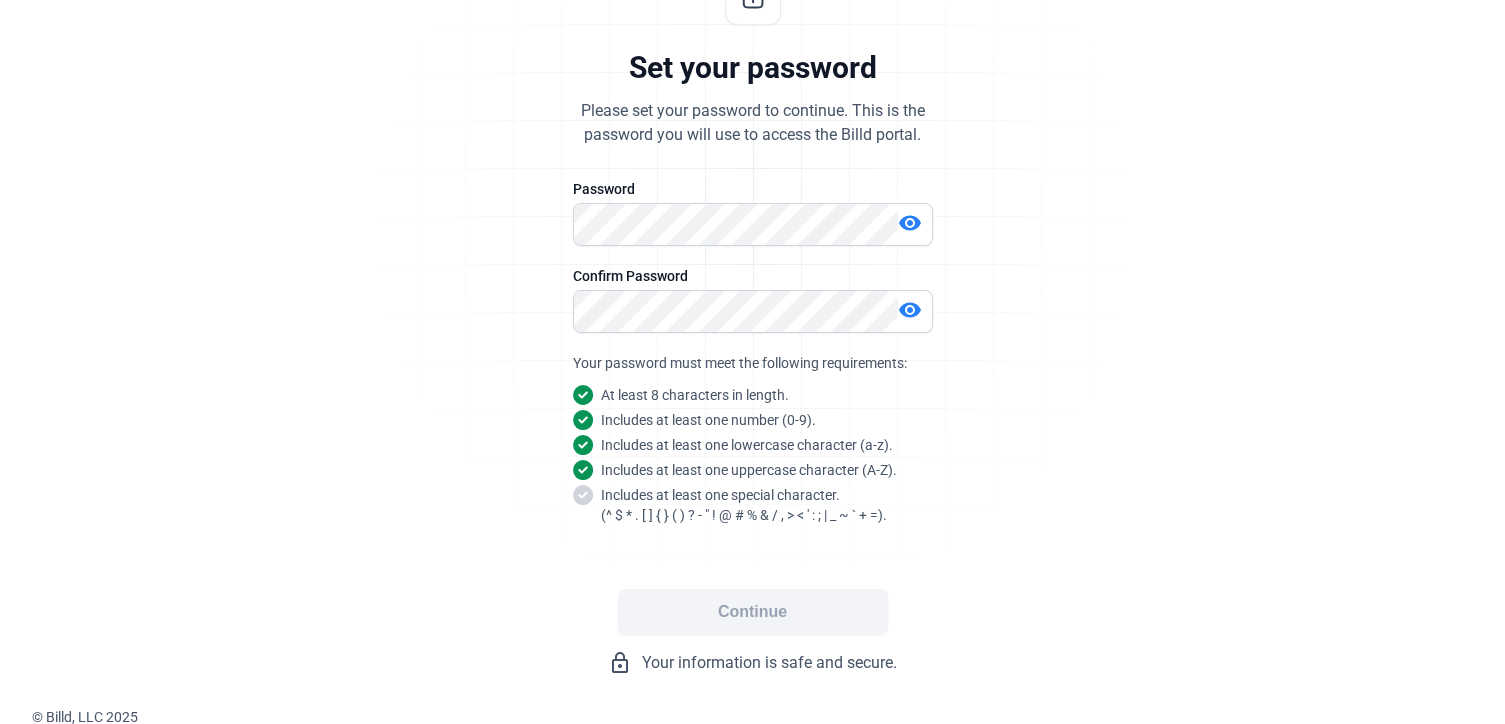 click on "visibility" at bounding box center [910, 223] 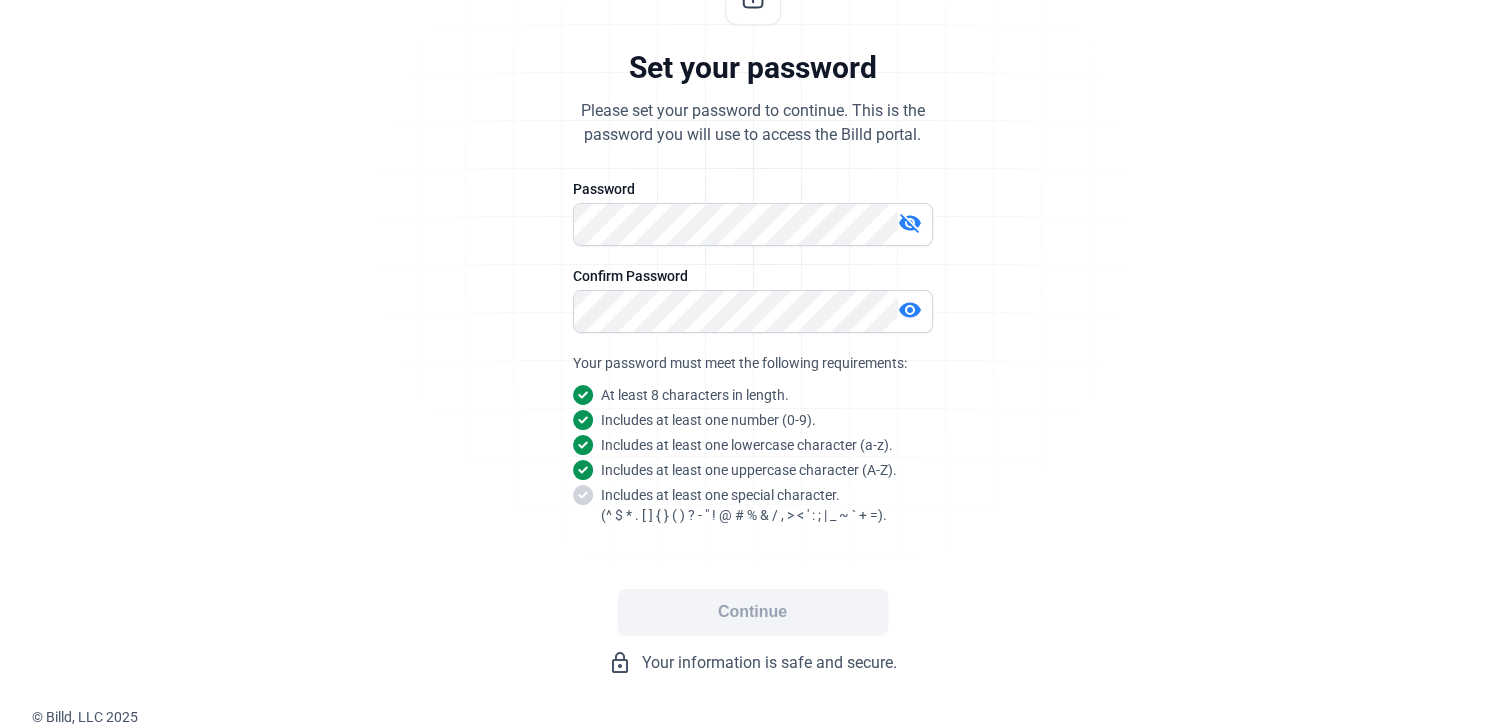 click on "visibility" at bounding box center (910, 310) 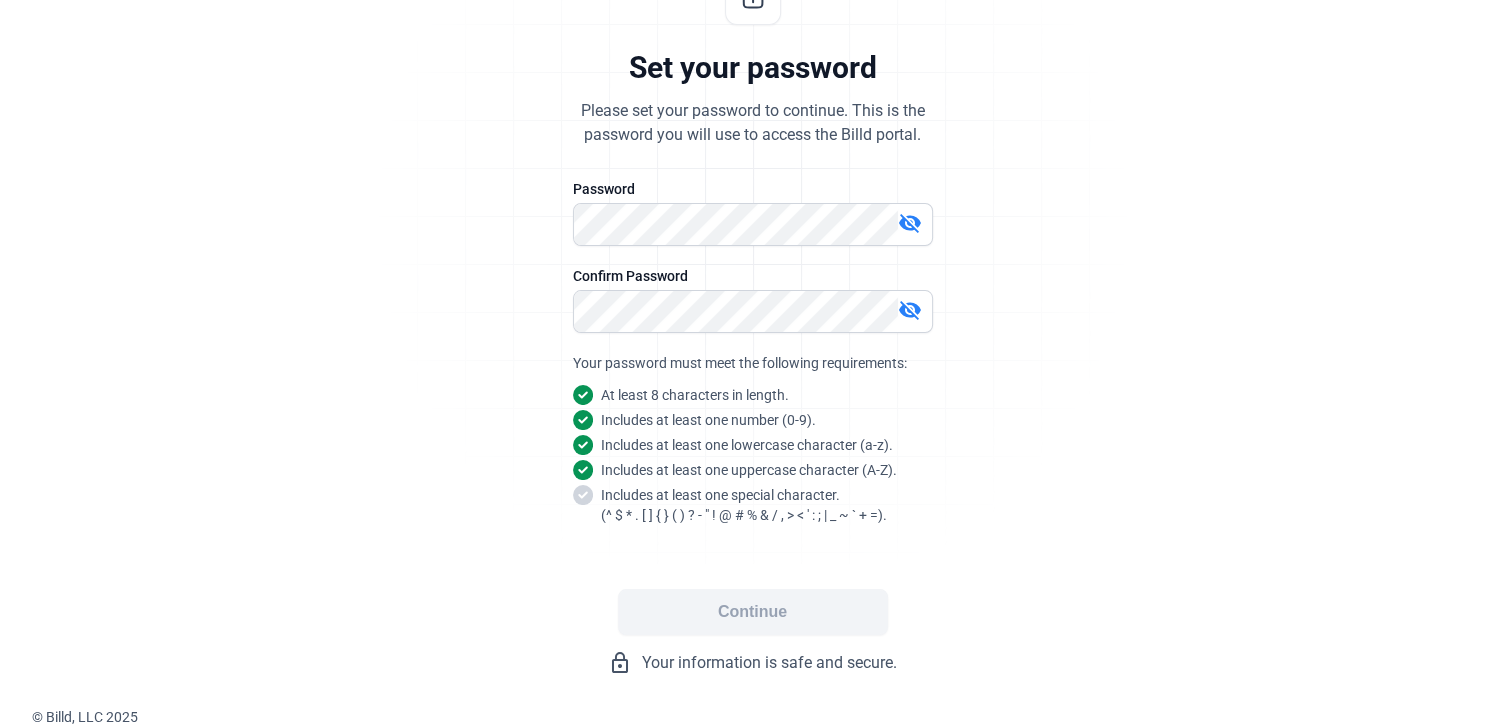 click on "visibility_off" at bounding box center (910, 310) 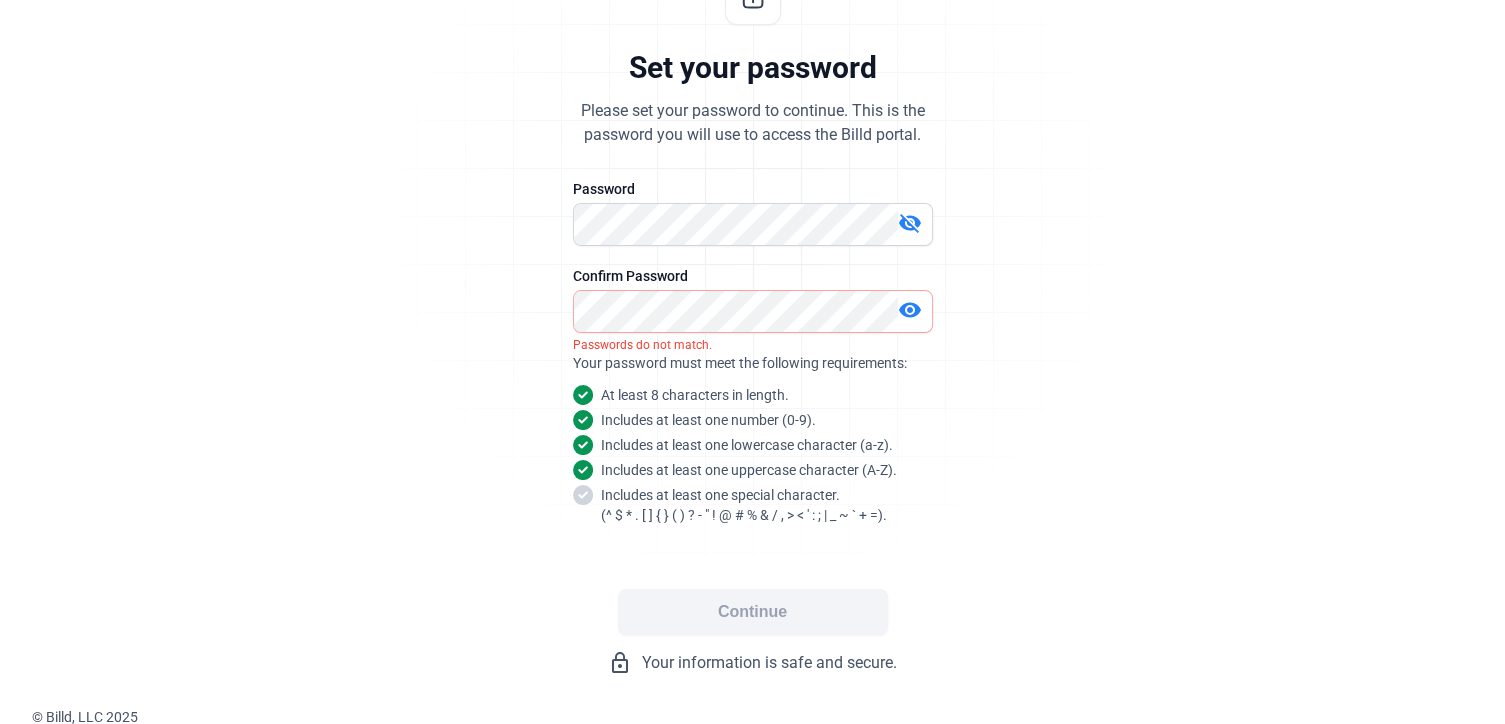 click on "visibility_off" at bounding box center (910, 223) 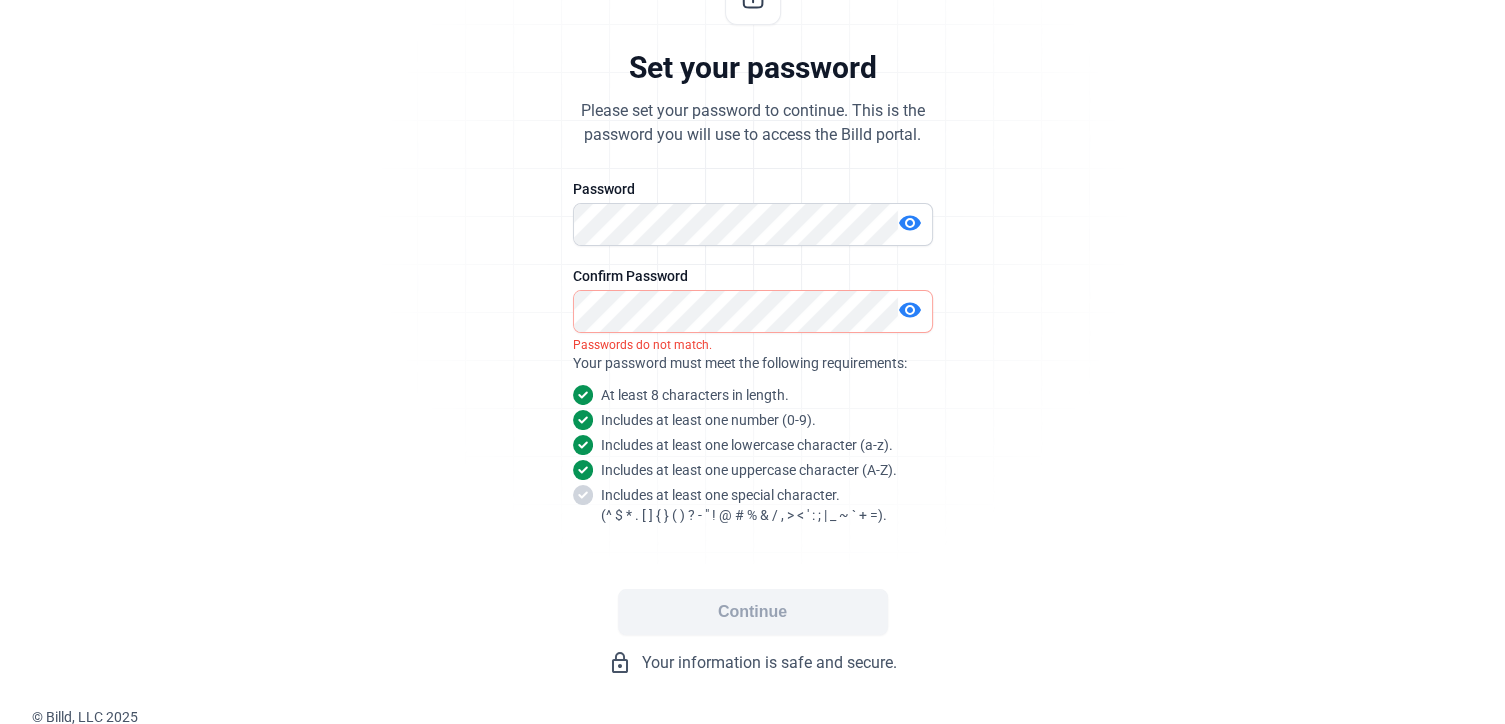 click on "Set your password  Please set your password to continue. This is the  password you will use to access the Billd portal.   Password   visibility   Confirm Password   visibility  Passwords do not match. Your password must meet the following requirements: At least 8 characters in length. Includes at least one number (0-9). Includes at least one lowercase character (a-z). Includes at least one uppercase character (A-Z). Includes at least one special character.   (^ $ * . [ ] { } ( ) ? - " ! @ # % & / , > < ' : ; | _ ~ ` + =).  Continue  lock_outline  Your information is safe and secure." 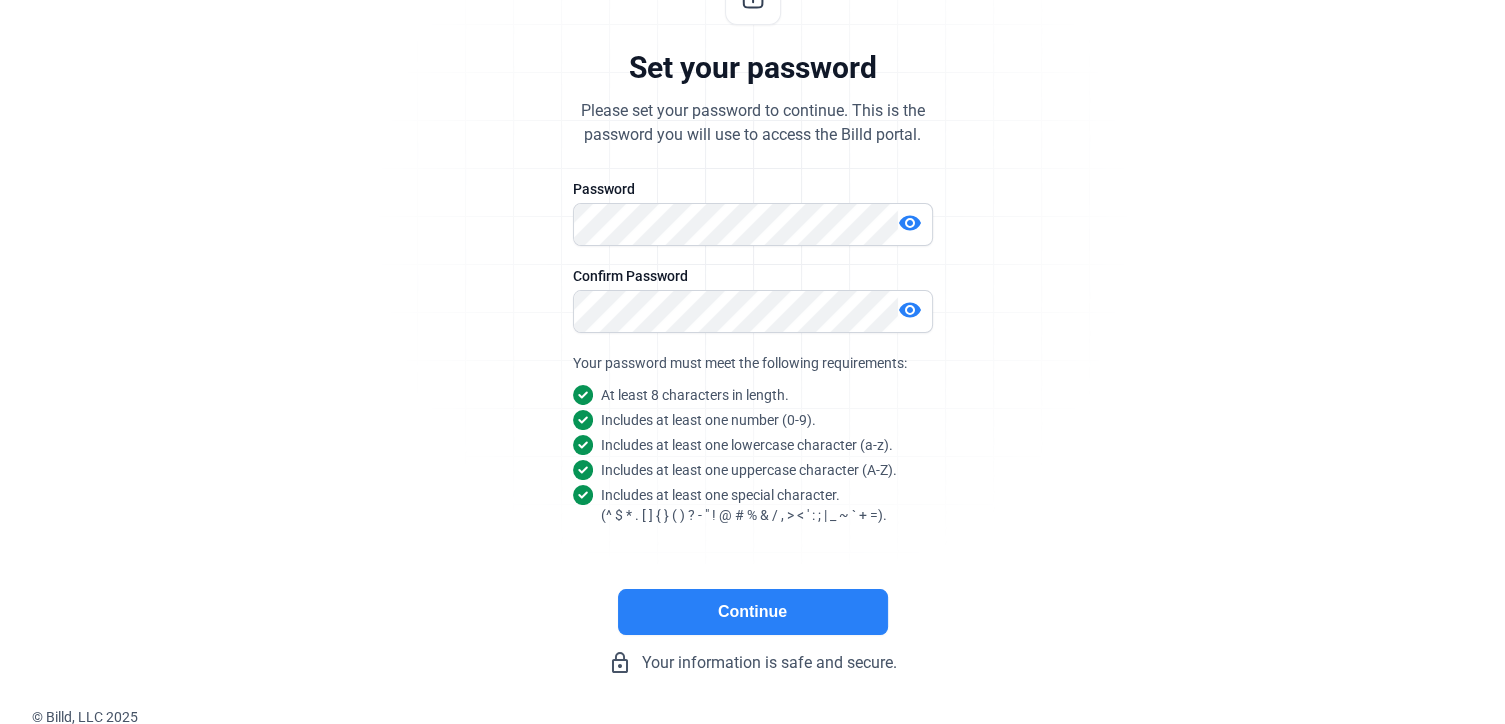 click on "Continue" 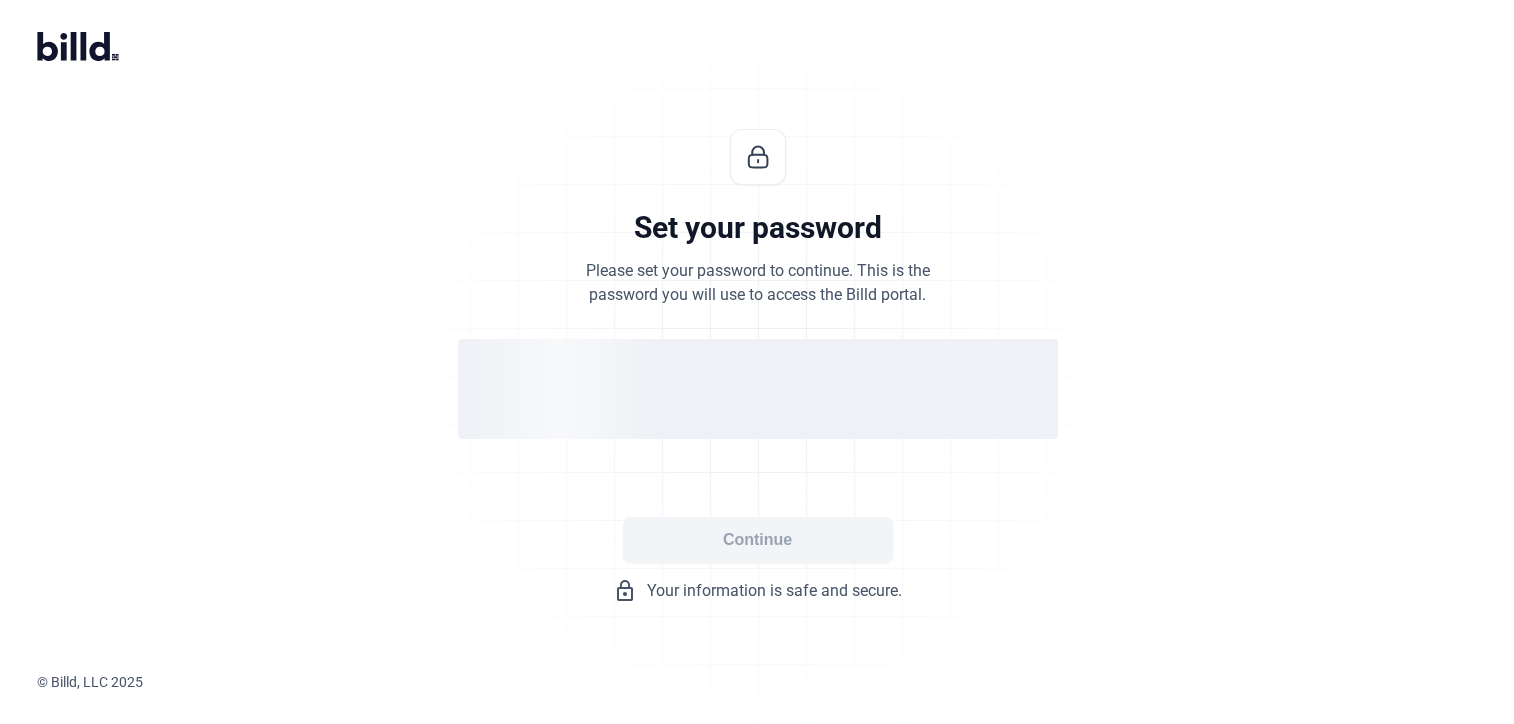 scroll, scrollTop: 0, scrollLeft: 0, axis: both 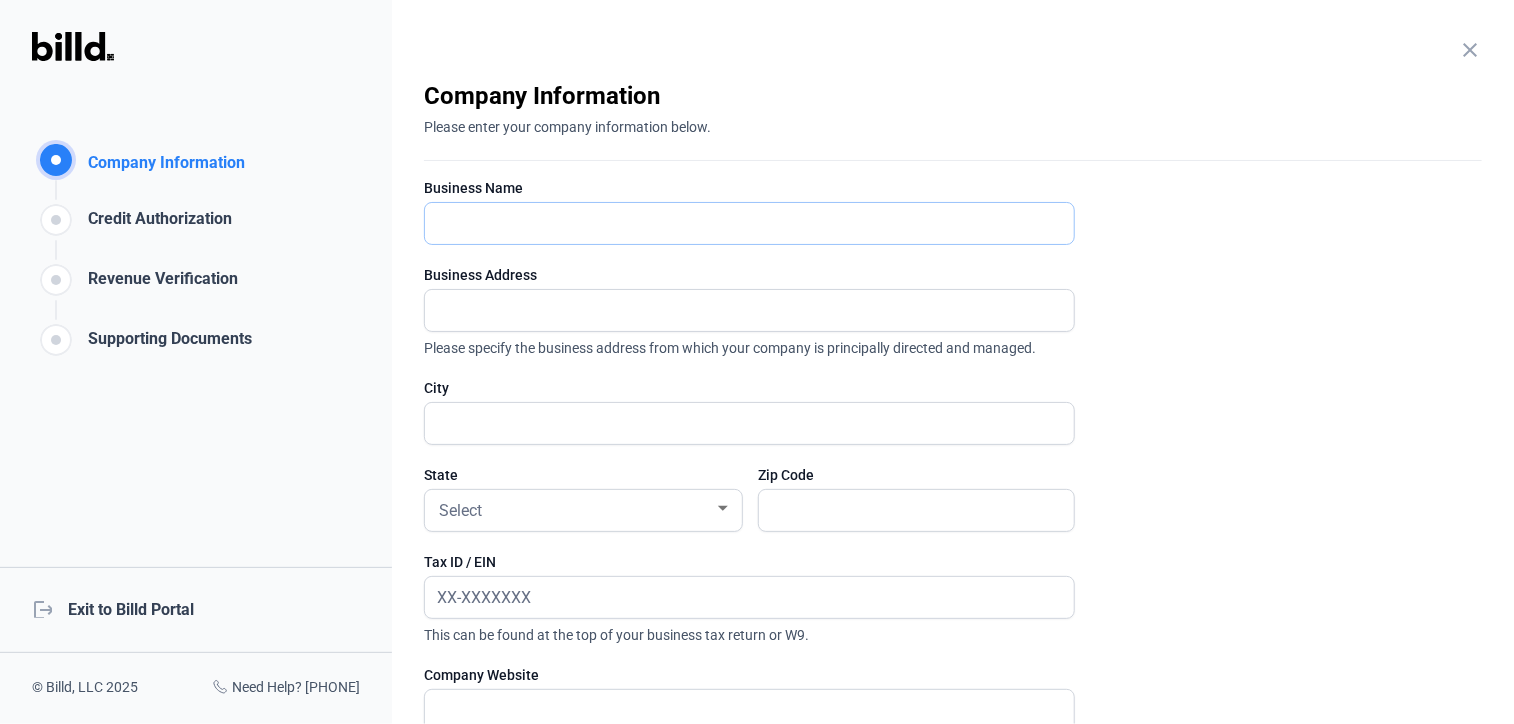 click at bounding box center (749, 223) 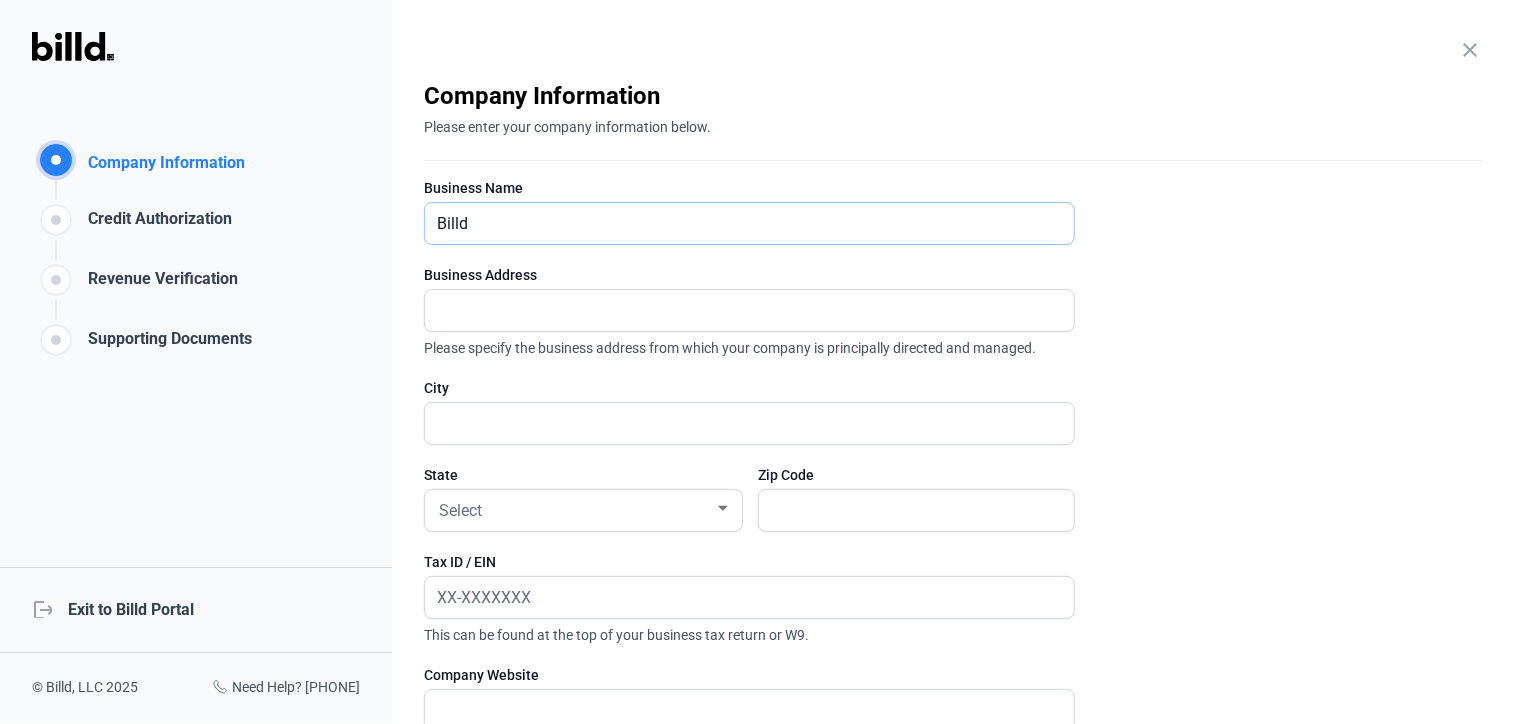 type on "Billd" 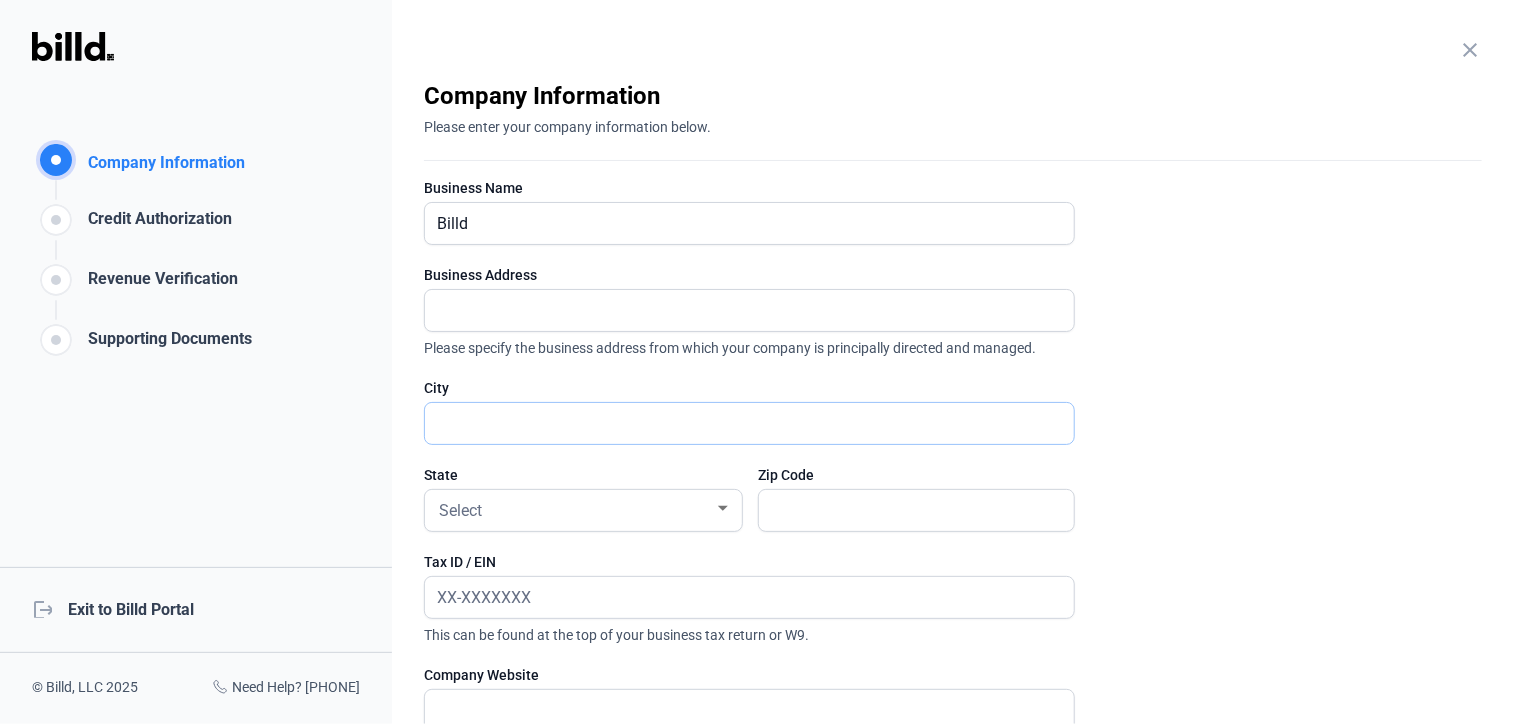click at bounding box center (749, 423) 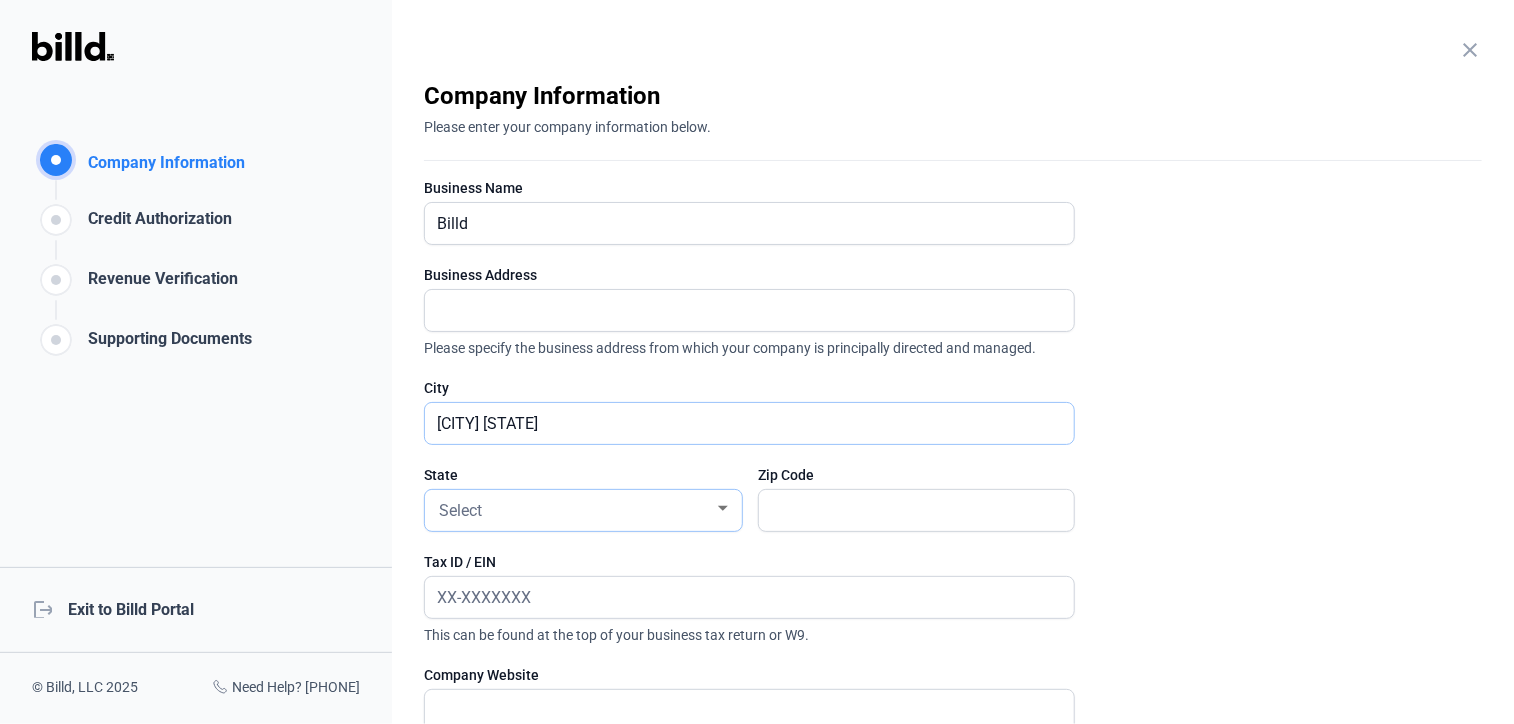 type on "[CITY] [STATE]" 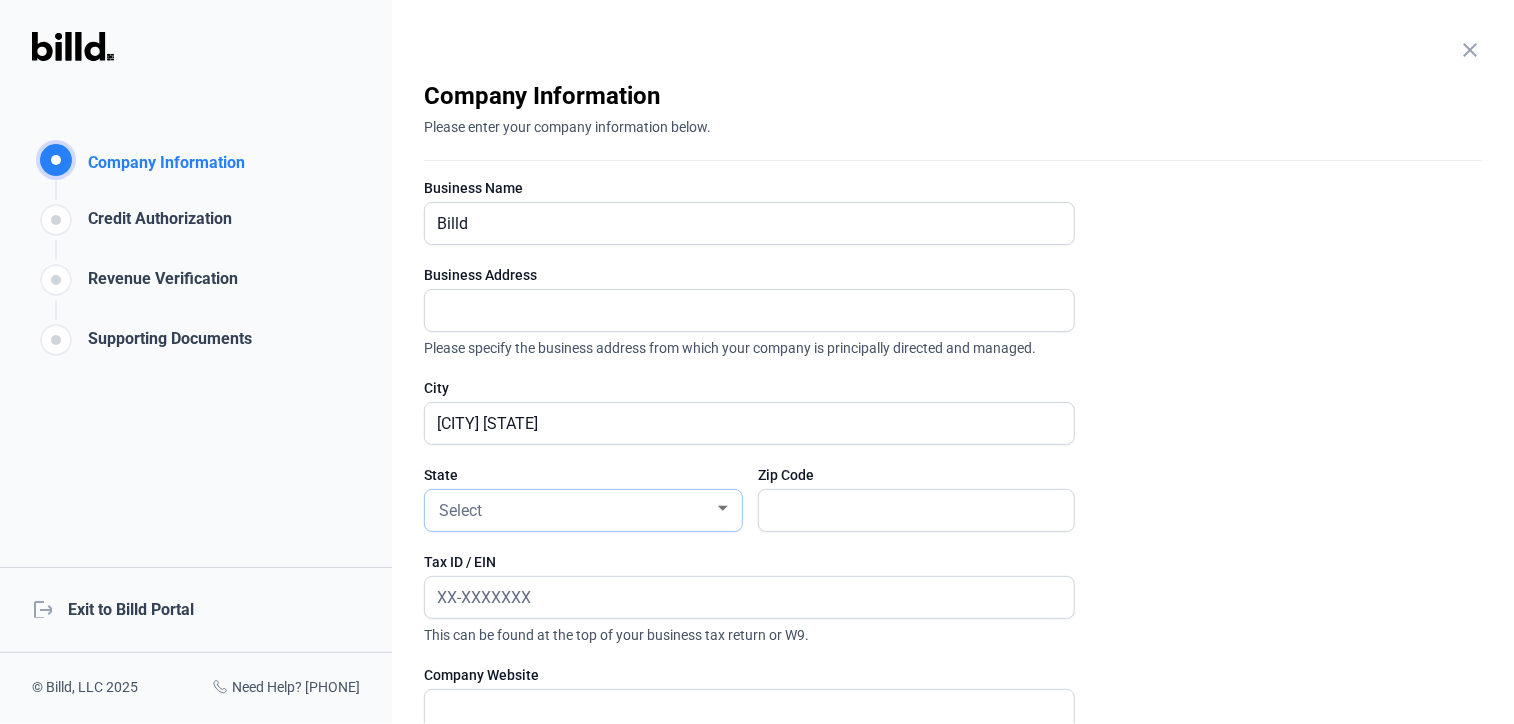 click on "Select" at bounding box center (460, 510) 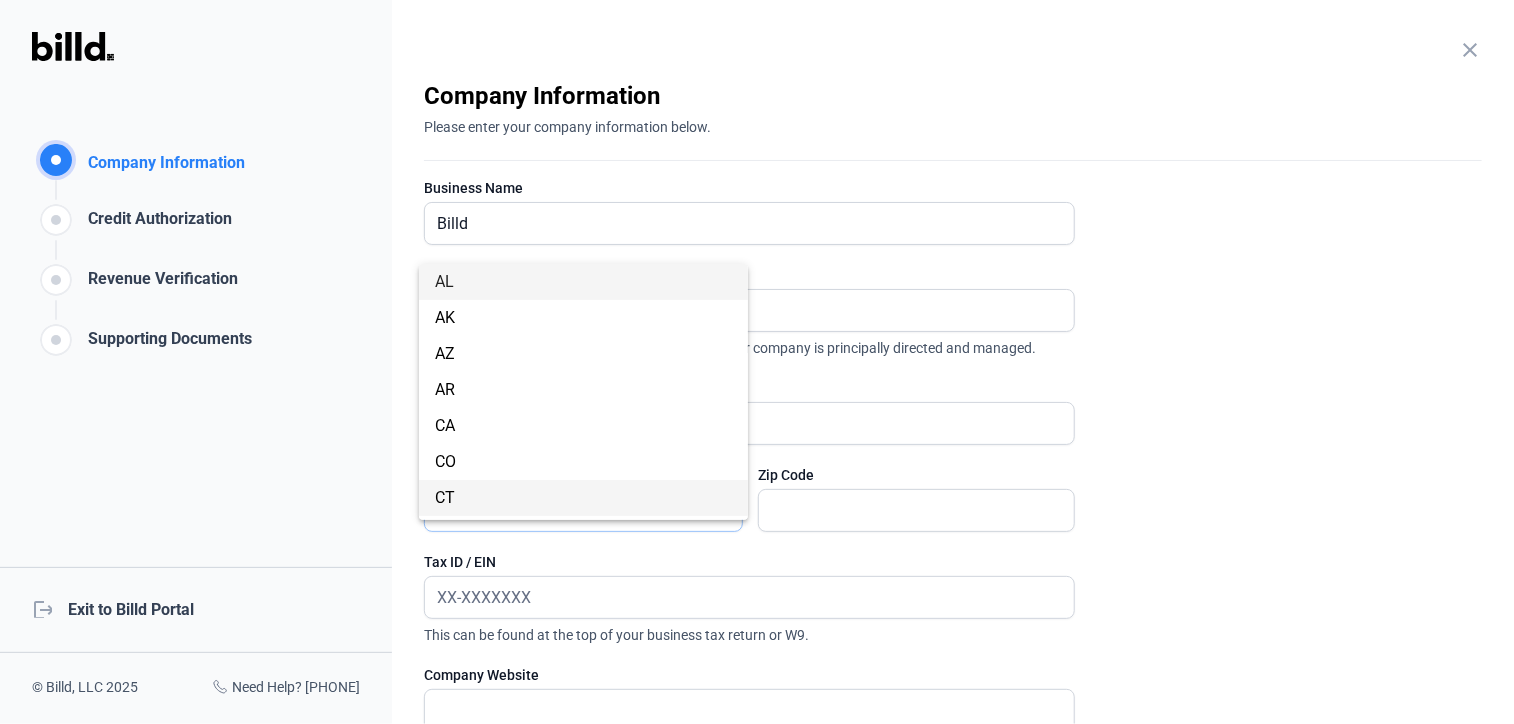 scroll, scrollTop: 1292, scrollLeft: 0, axis: vertical 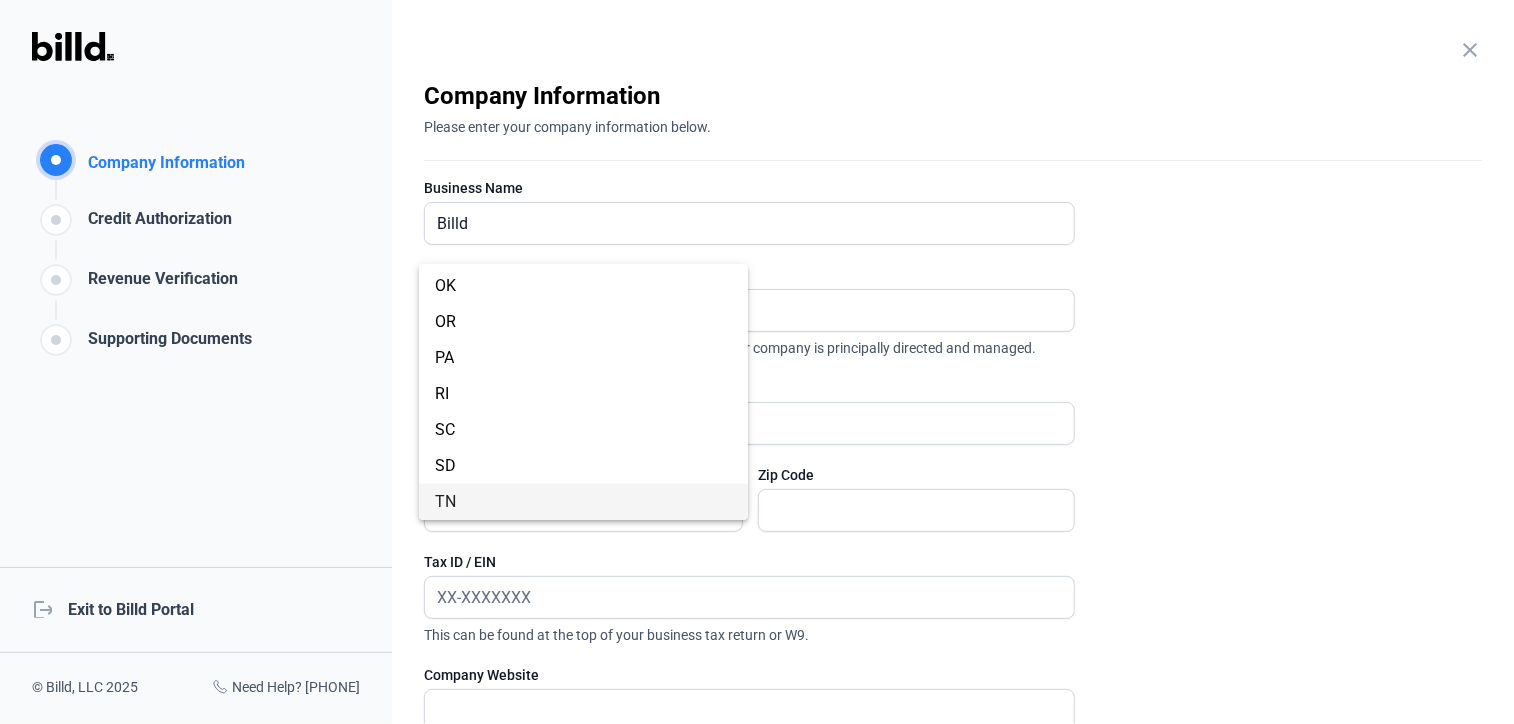 click at bounding box center [757, 362] 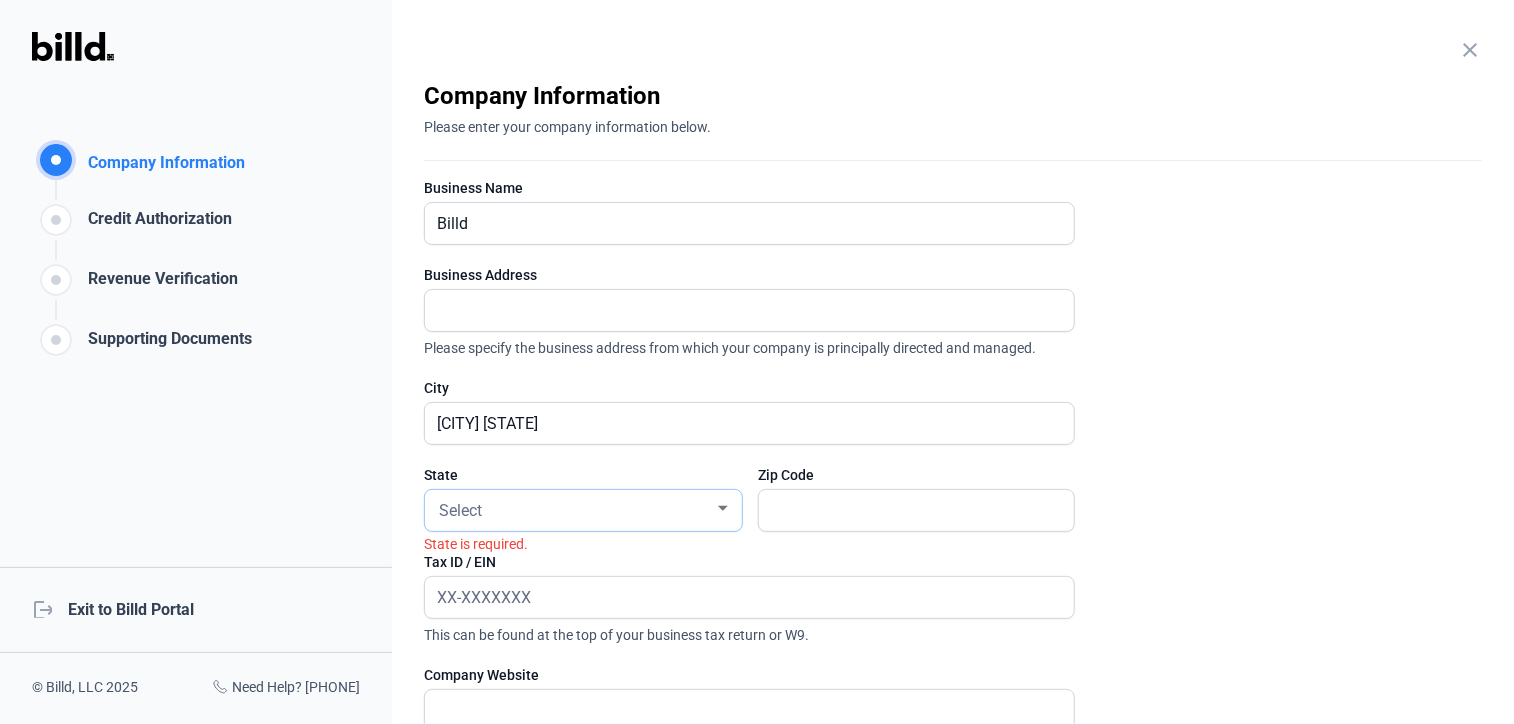 click on "Select" at bounding box center [460, 510] 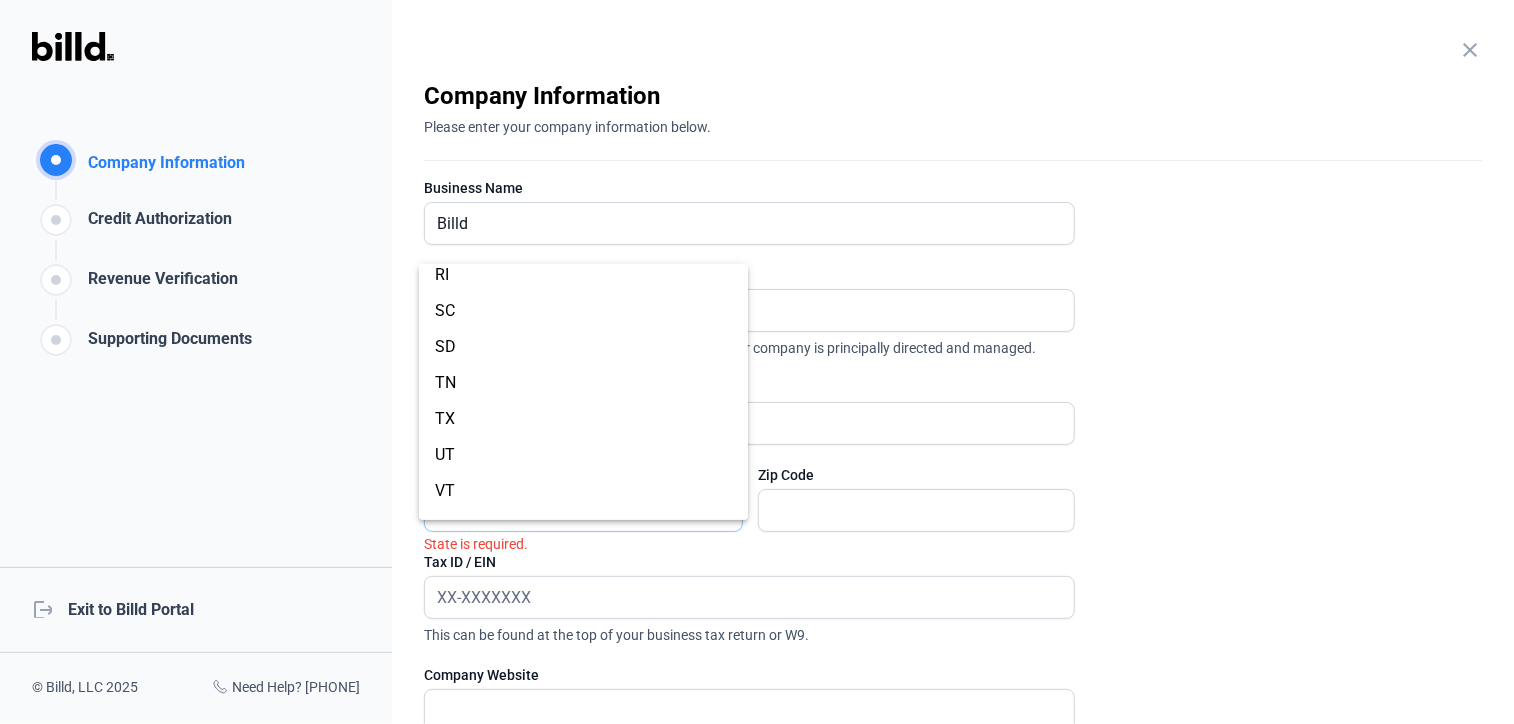 scroll, scrollTop: 1412, scrollLeft: 0, axis: vertical 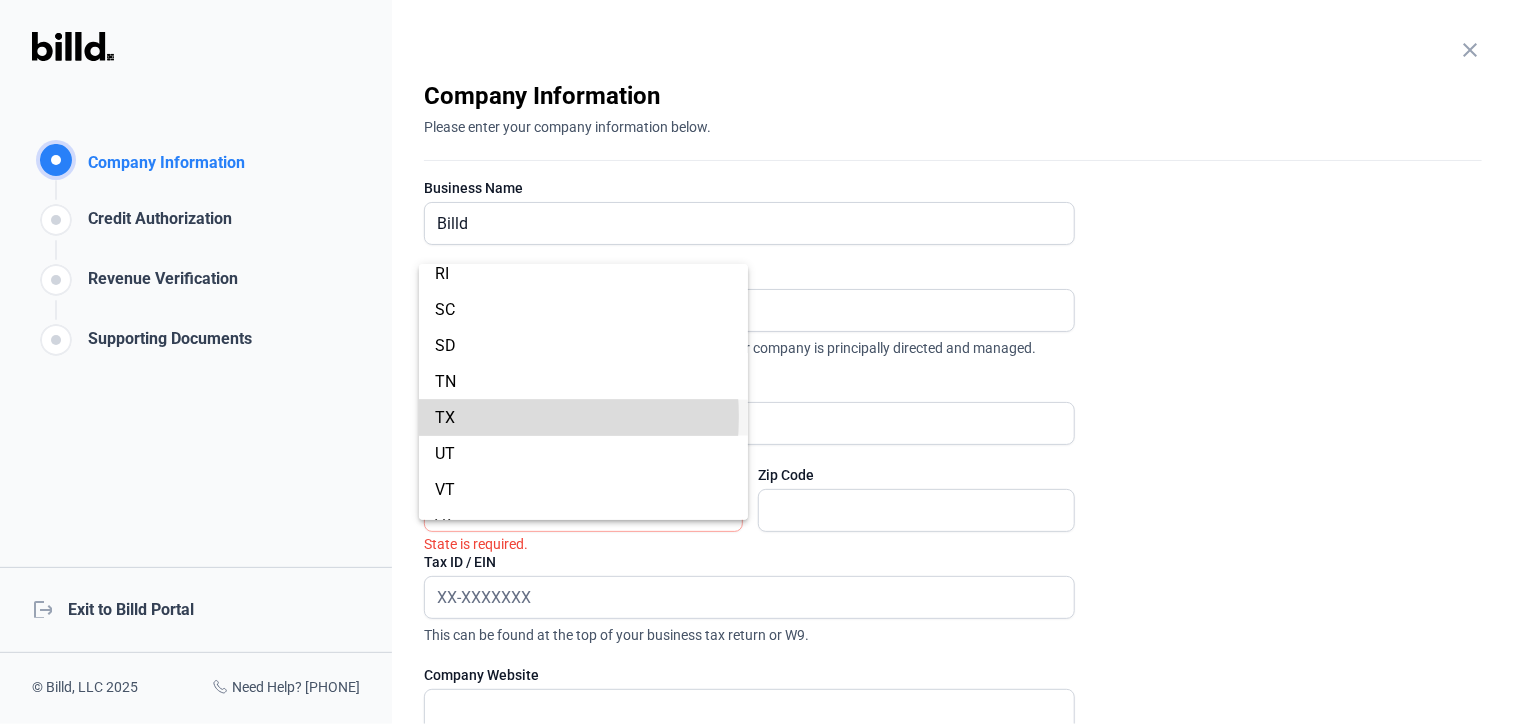 click on "TX" at bounding box center (583, 418) 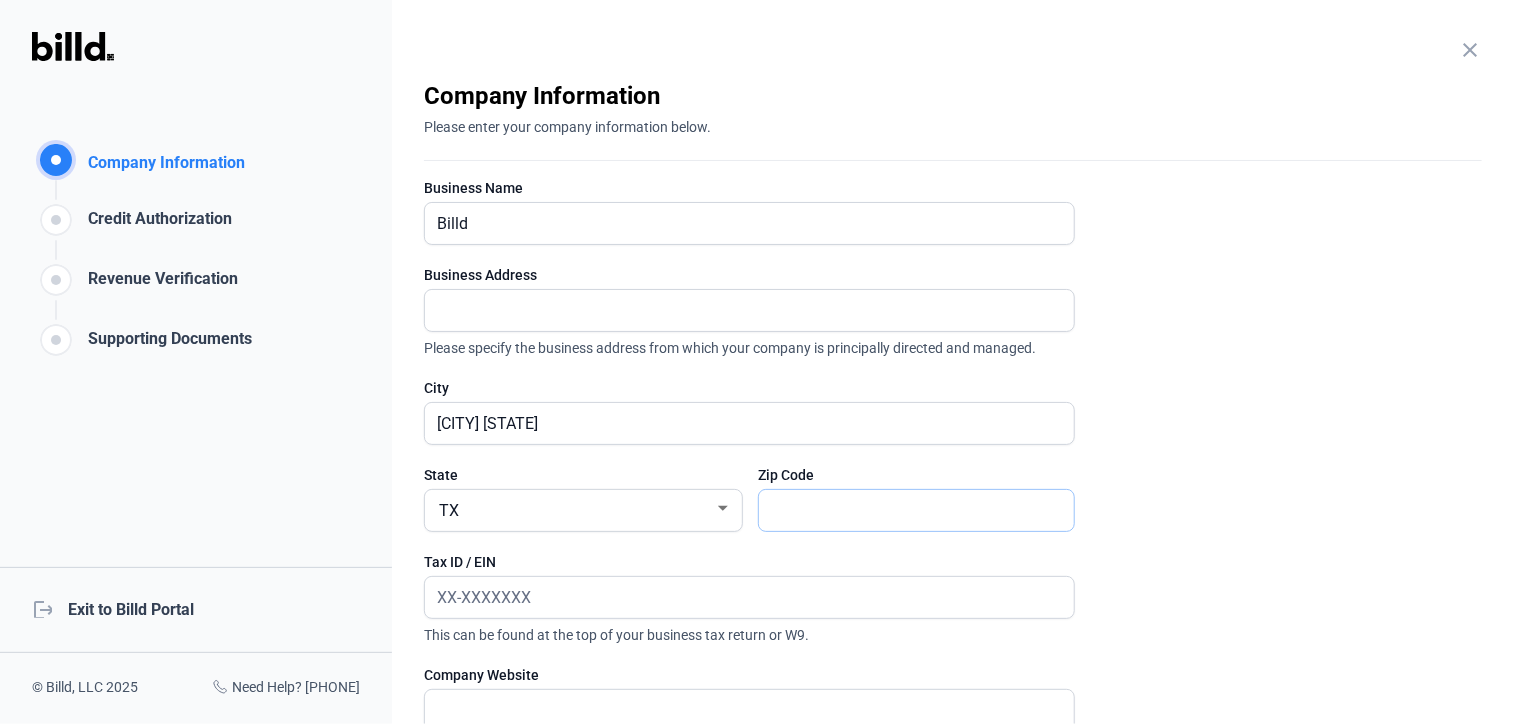 click at bounding box center [916, 510] 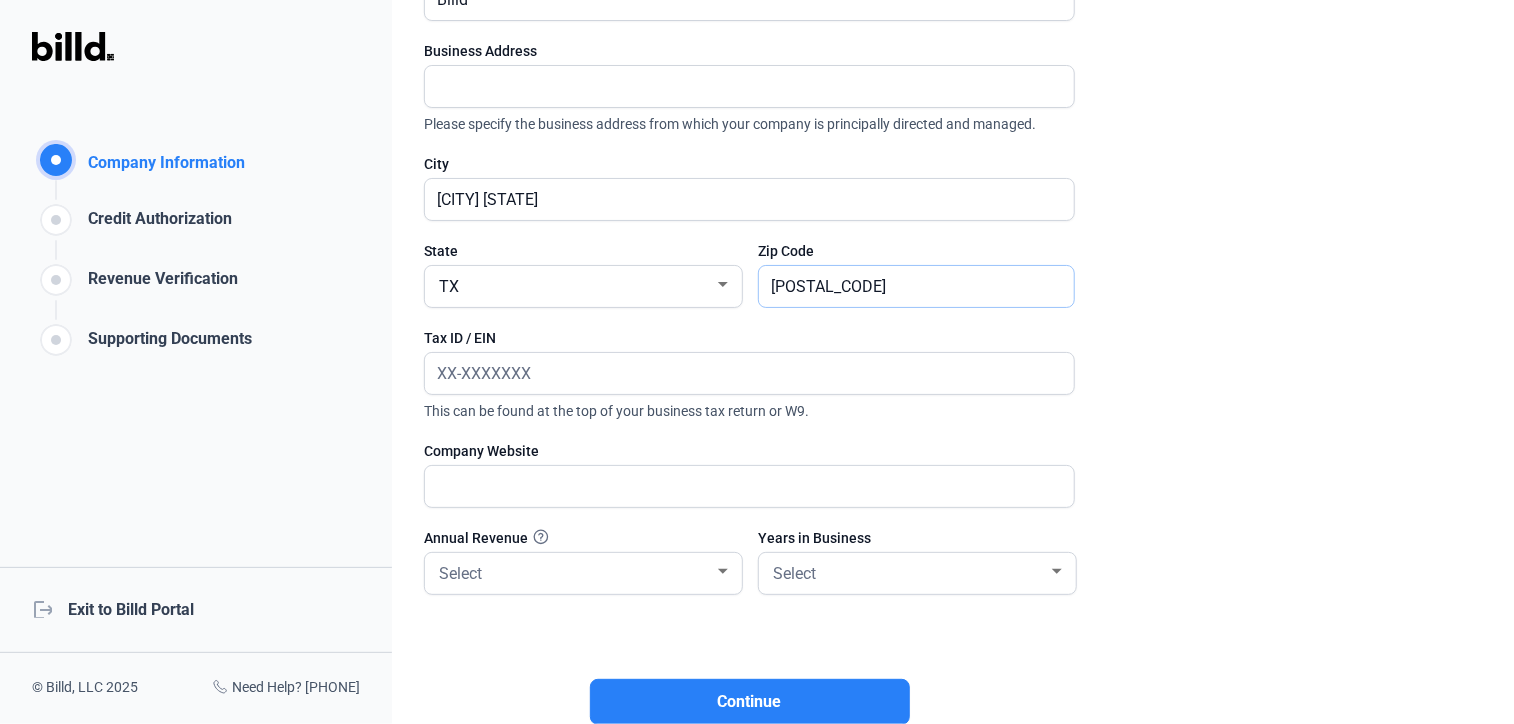 scroll, scrollTop: 260, scrollLeft: 0, axis: vertical 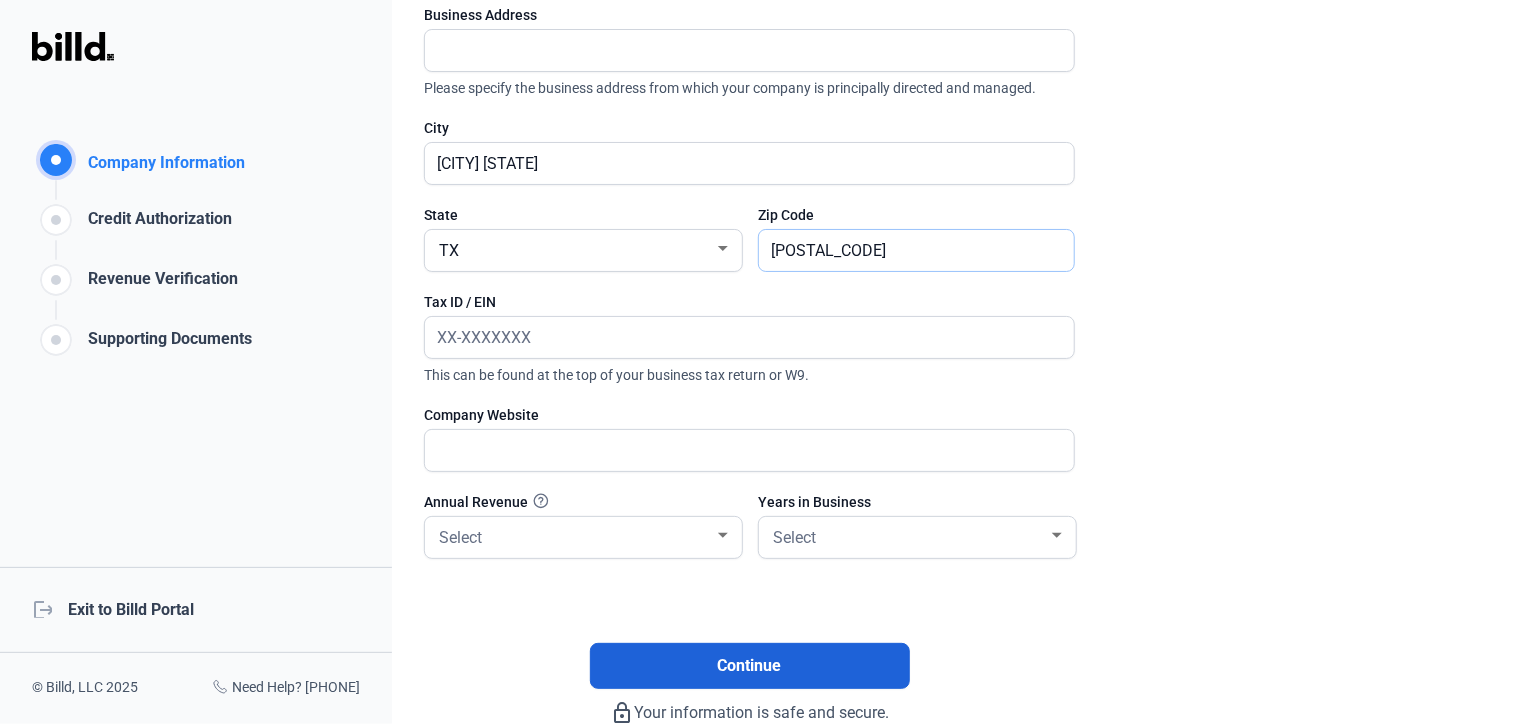 type on "[POSTAL_CODE]" 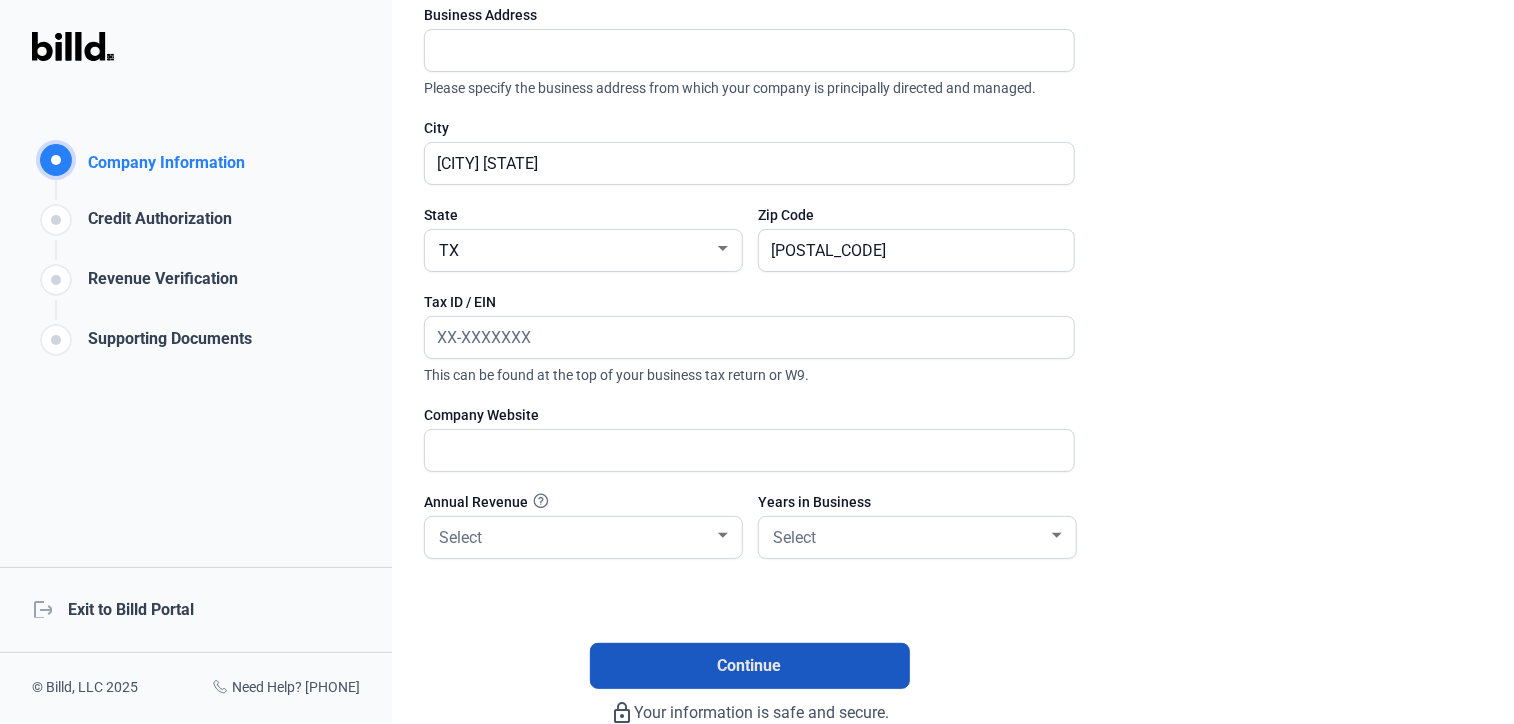 click on "Continue" 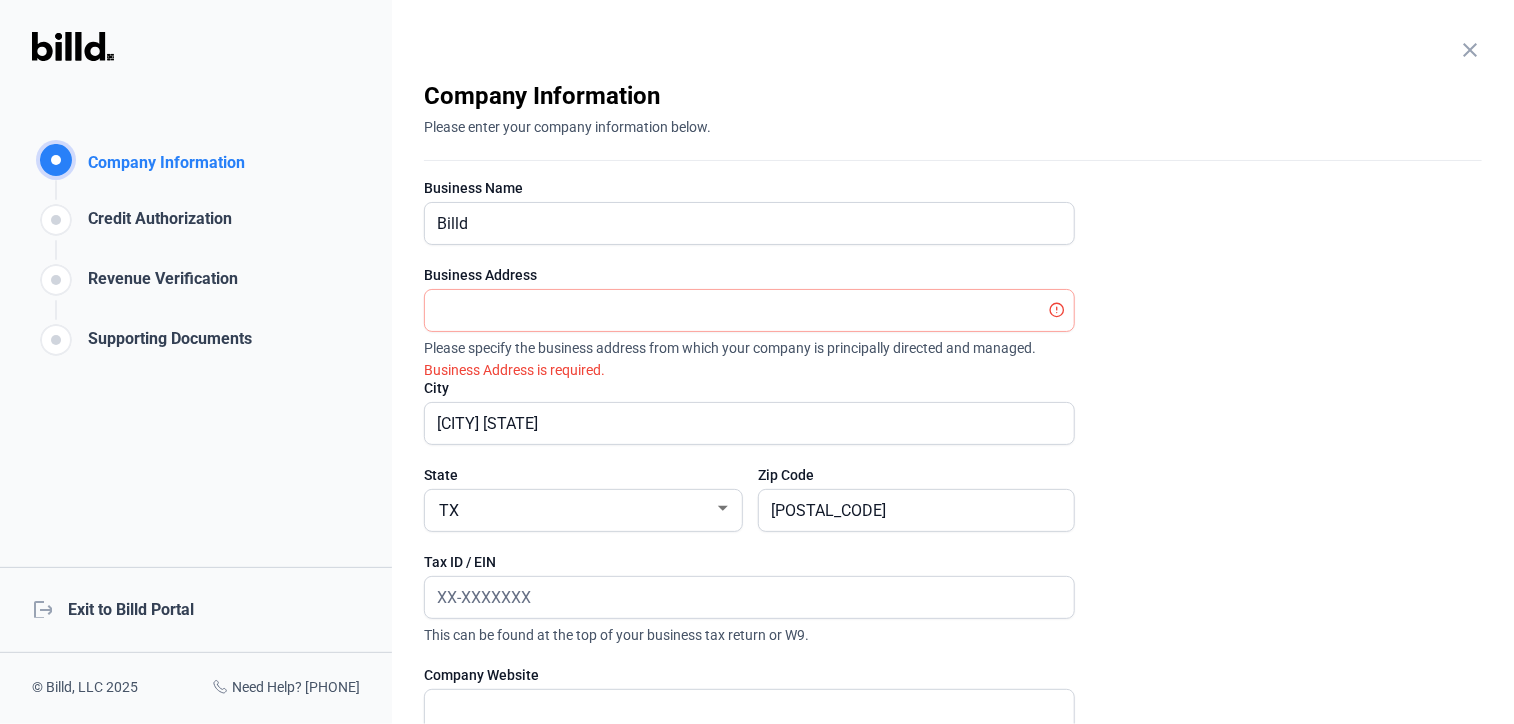scroll, scrollTop: 43, scrollLeft: 0, axis: vertical 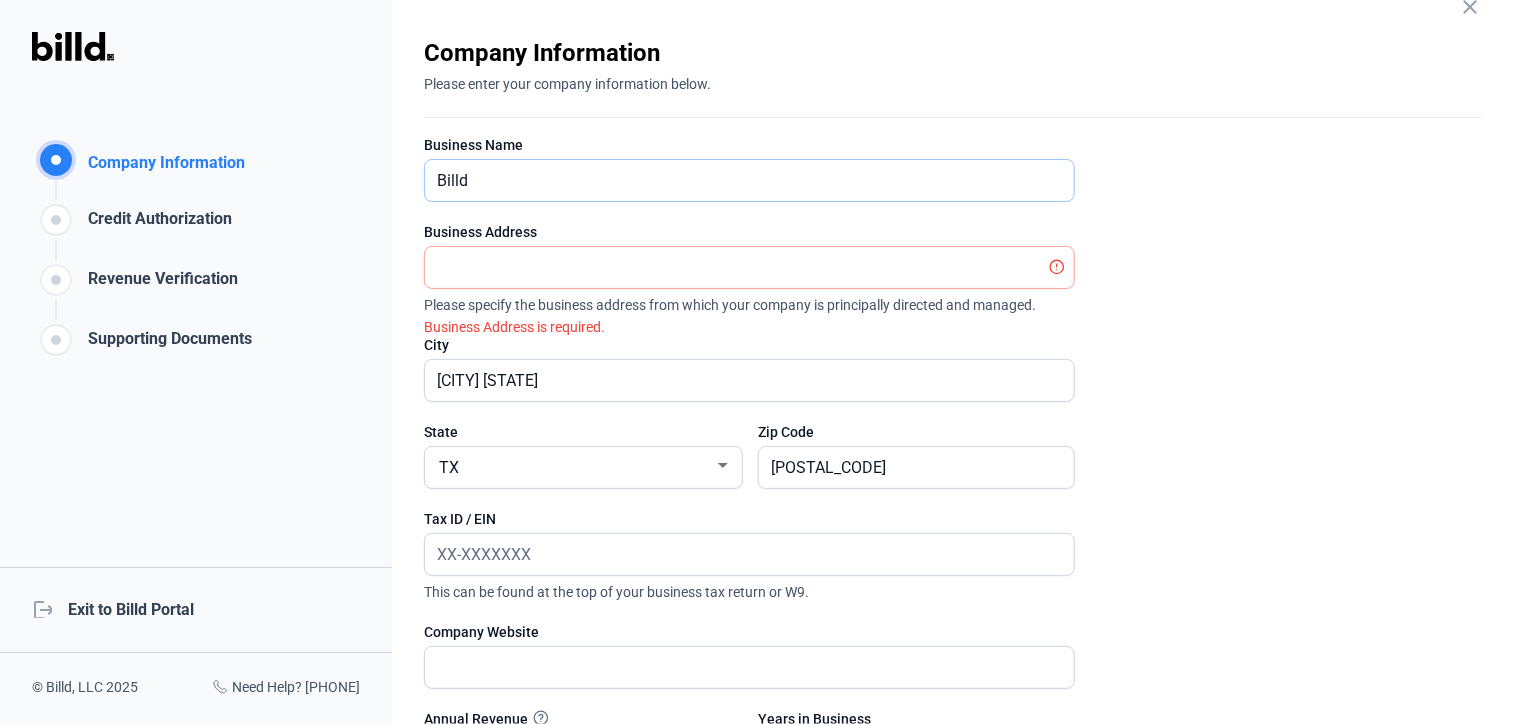 click on "Billd" at bounding box center [749, 180] 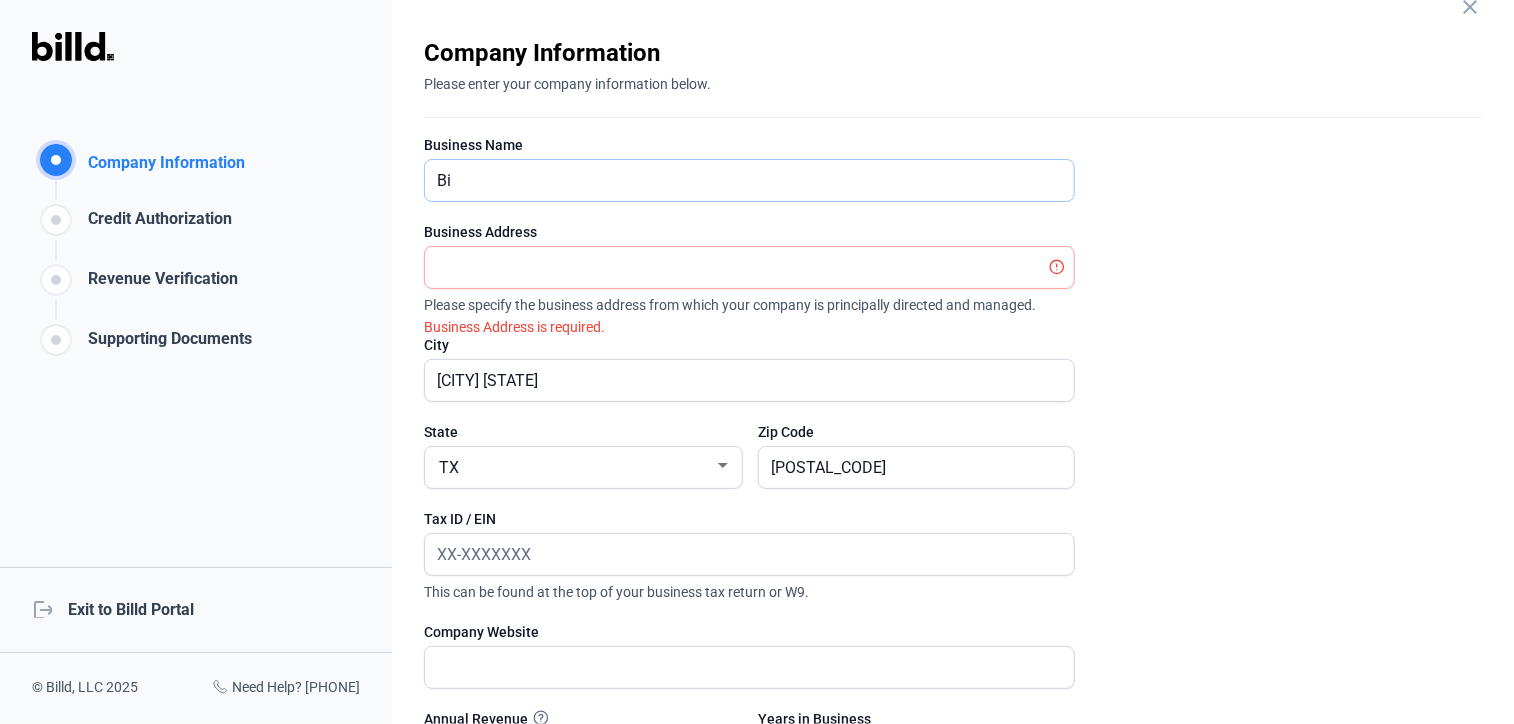 type on "B" 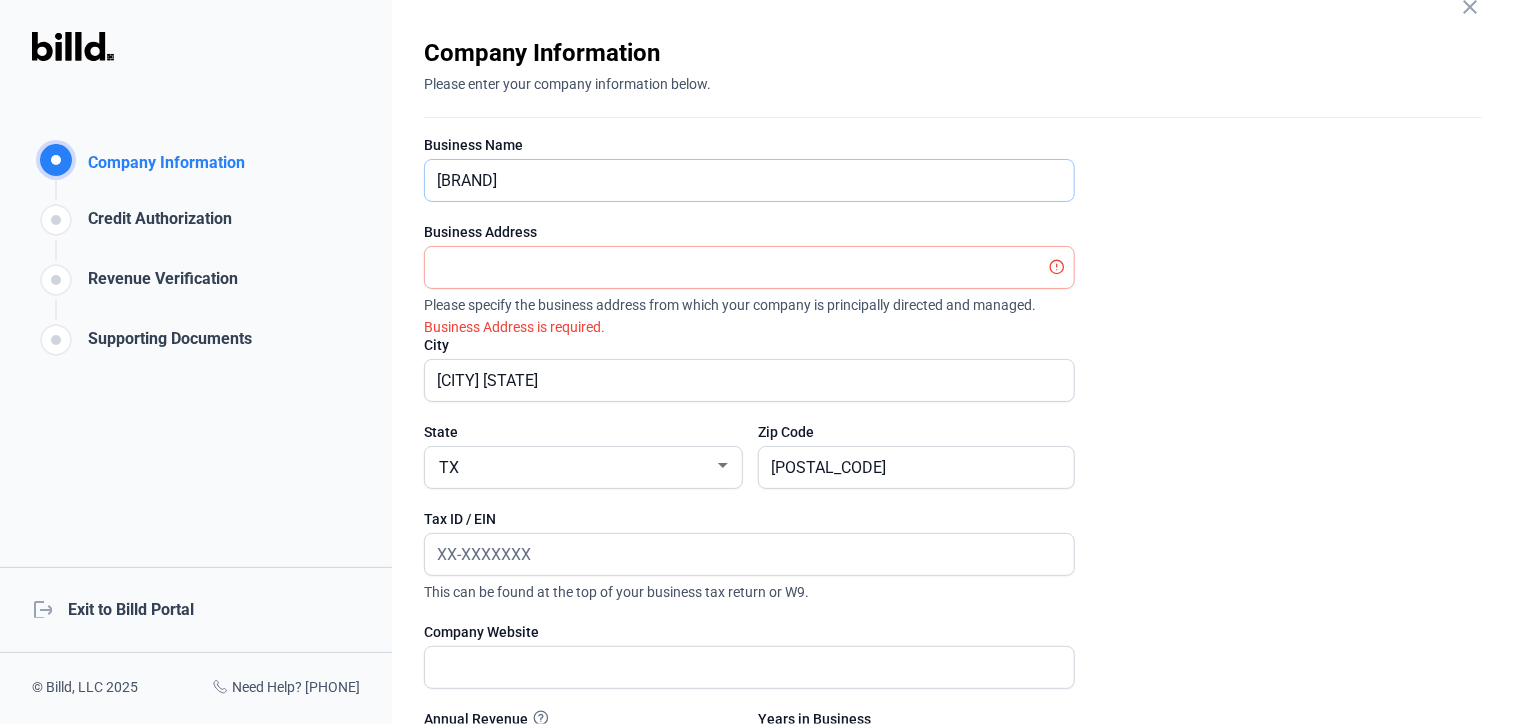 type on "[BRAND]" 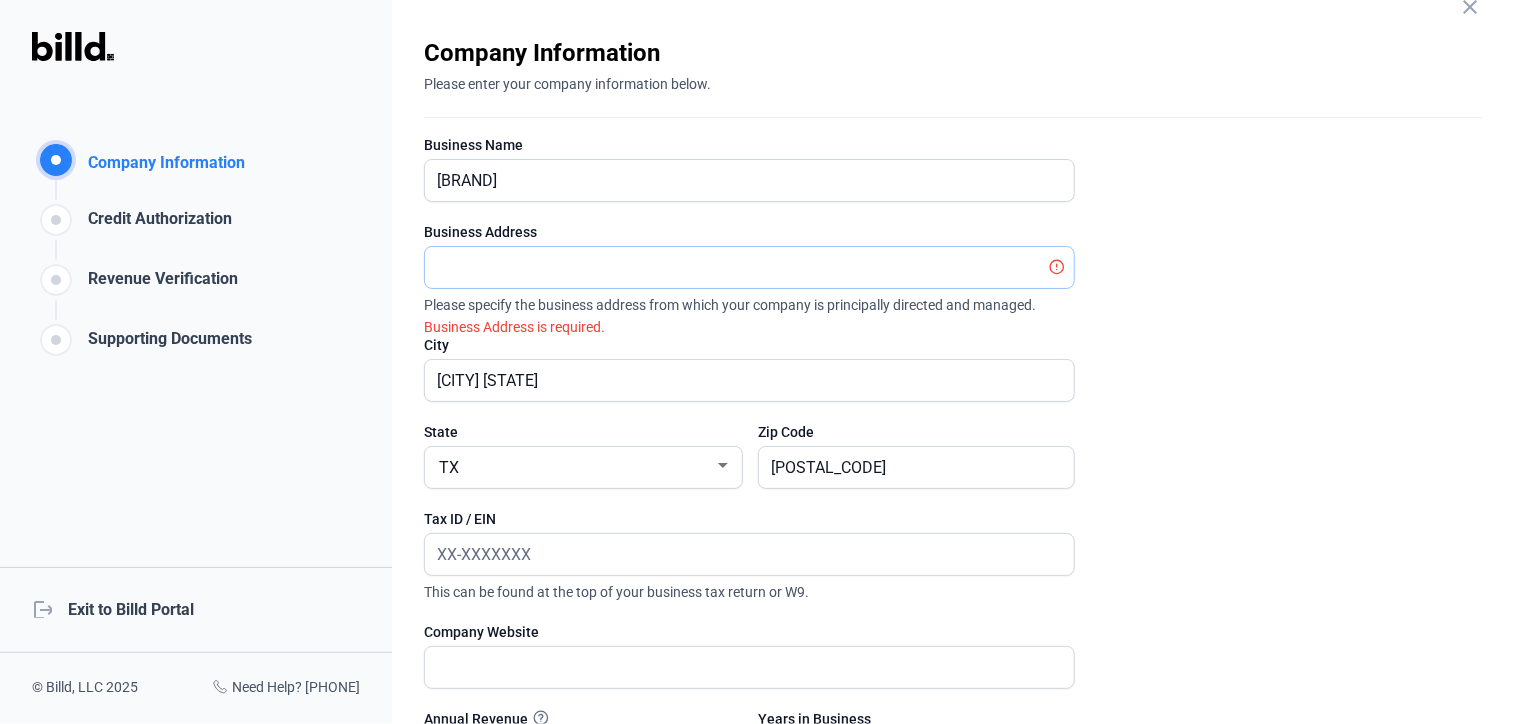 type on "[NUMBER] [STREET]" 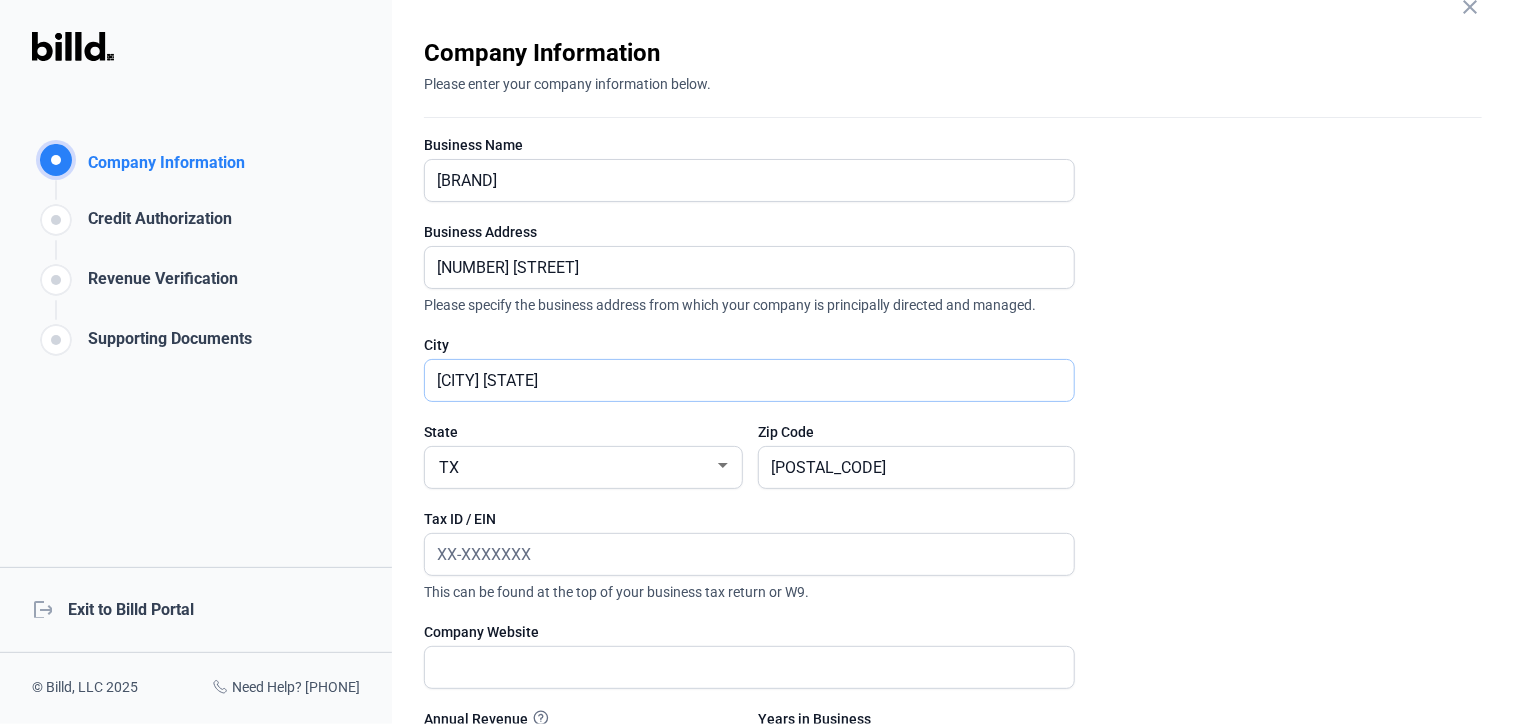 click on "[CITY] [STATE]" at bounding box center [738, 380] 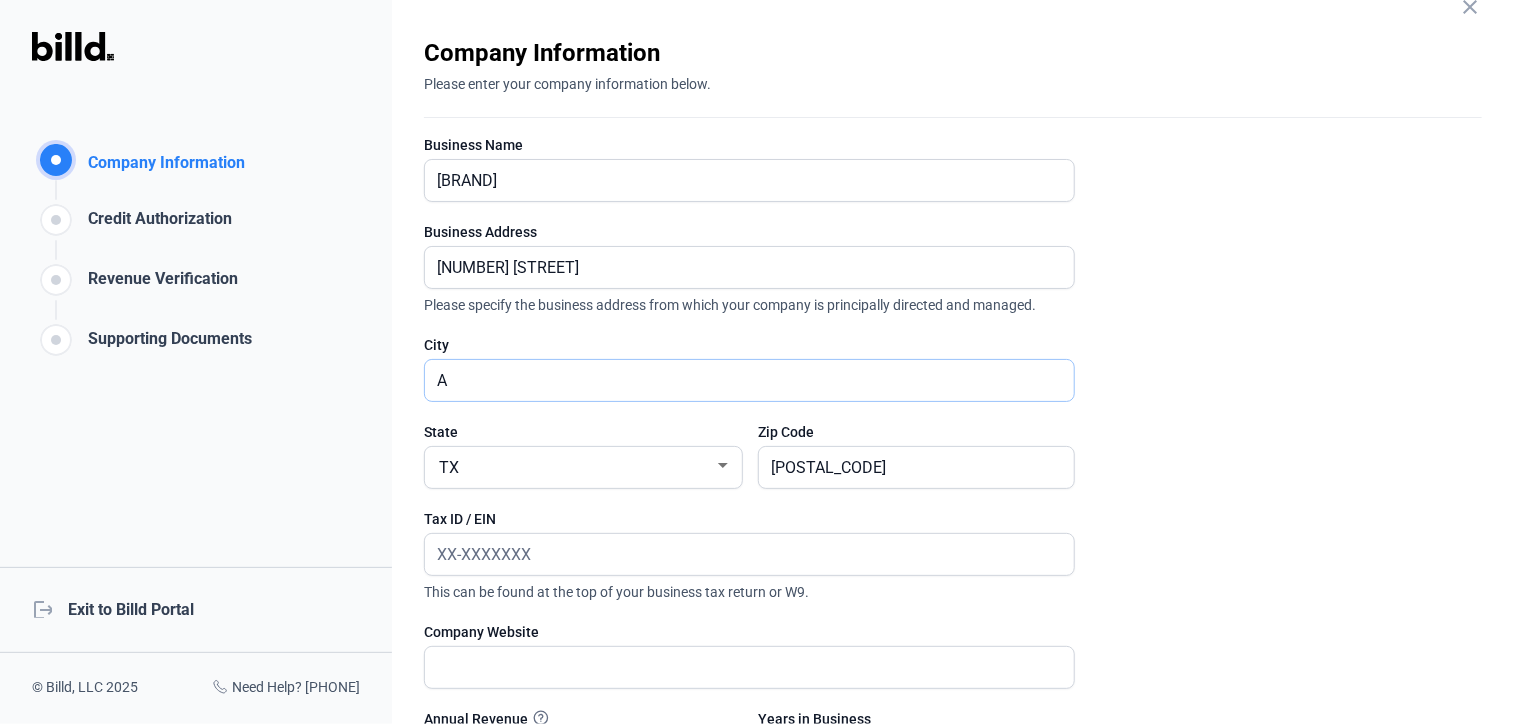 type on "[CITY]" 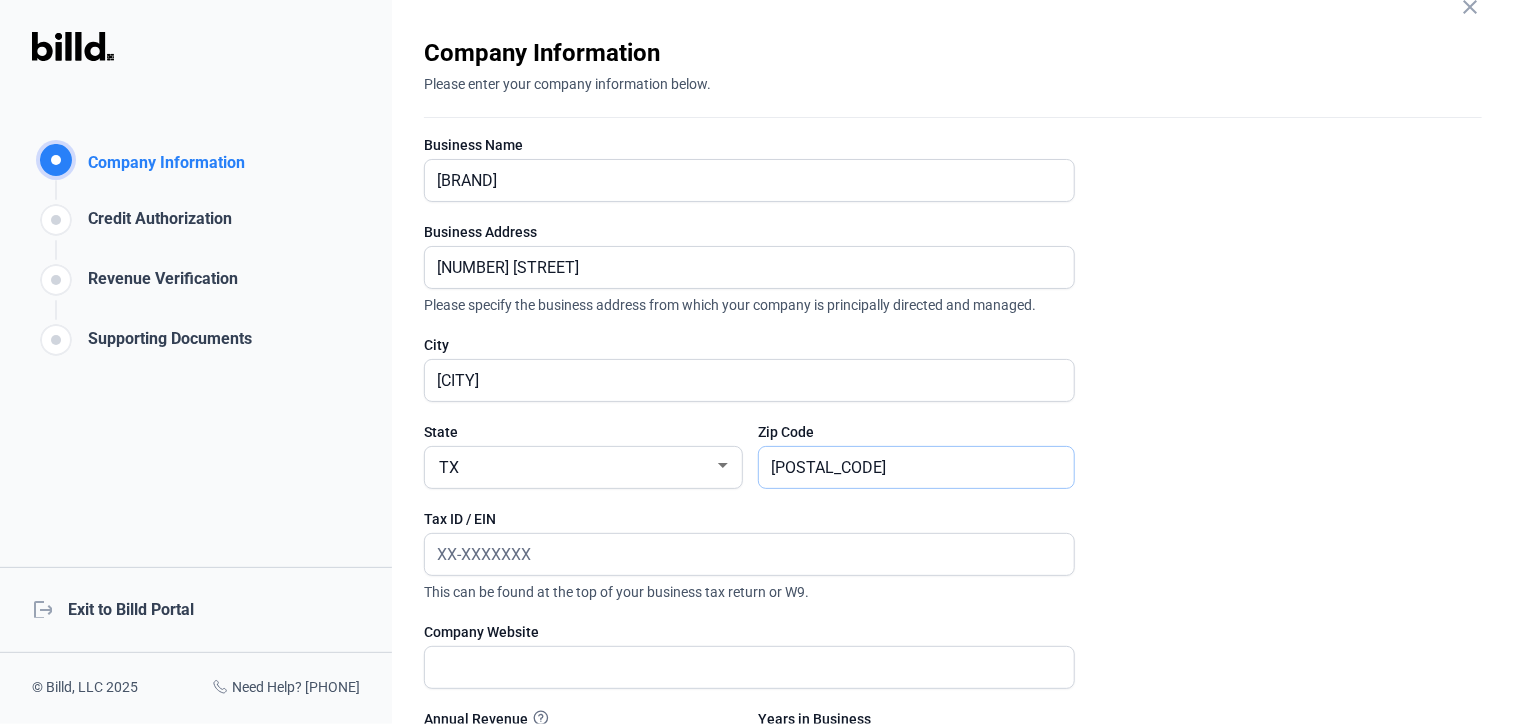 click on "[POSTAL_CODE]" at bounding box center [916, 467] 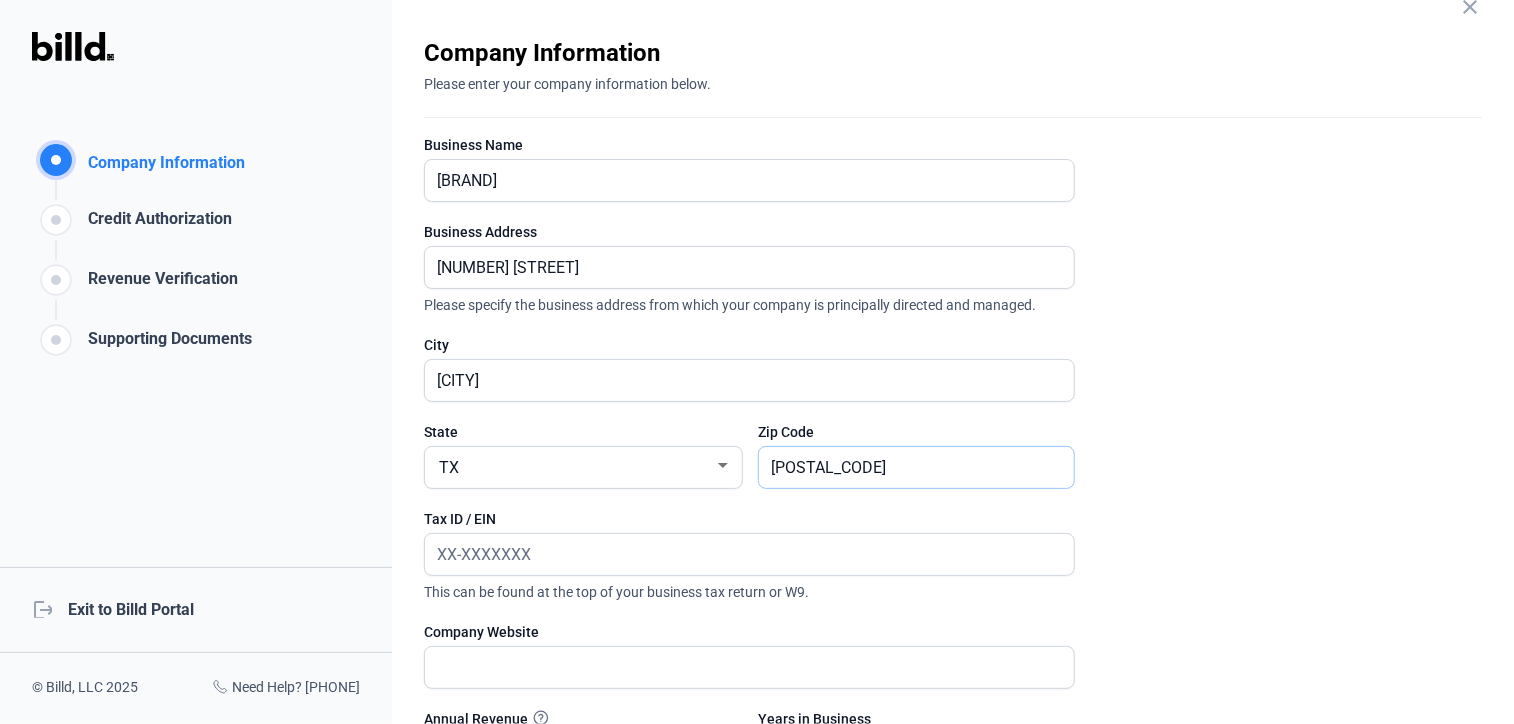 type on "7____" 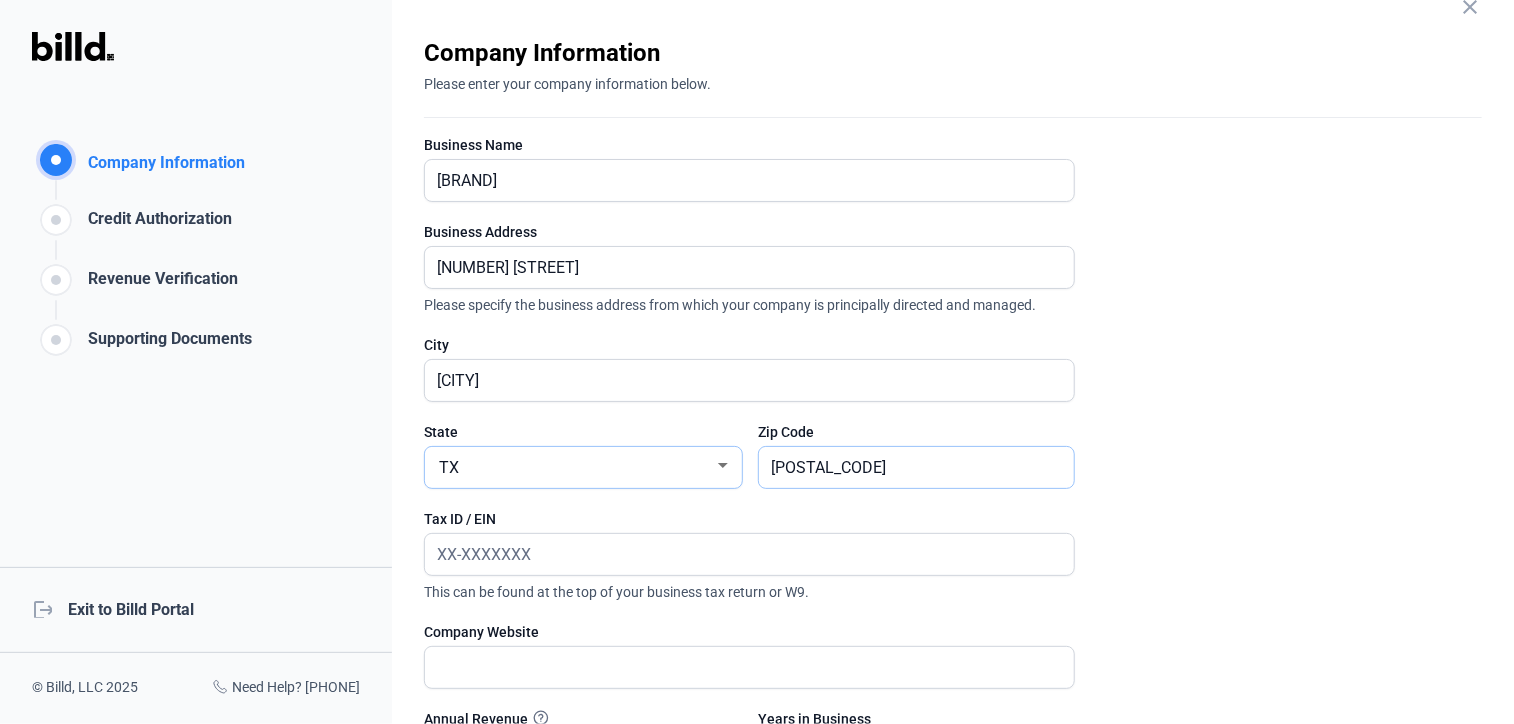 type on "[POSTAL_CODE]" 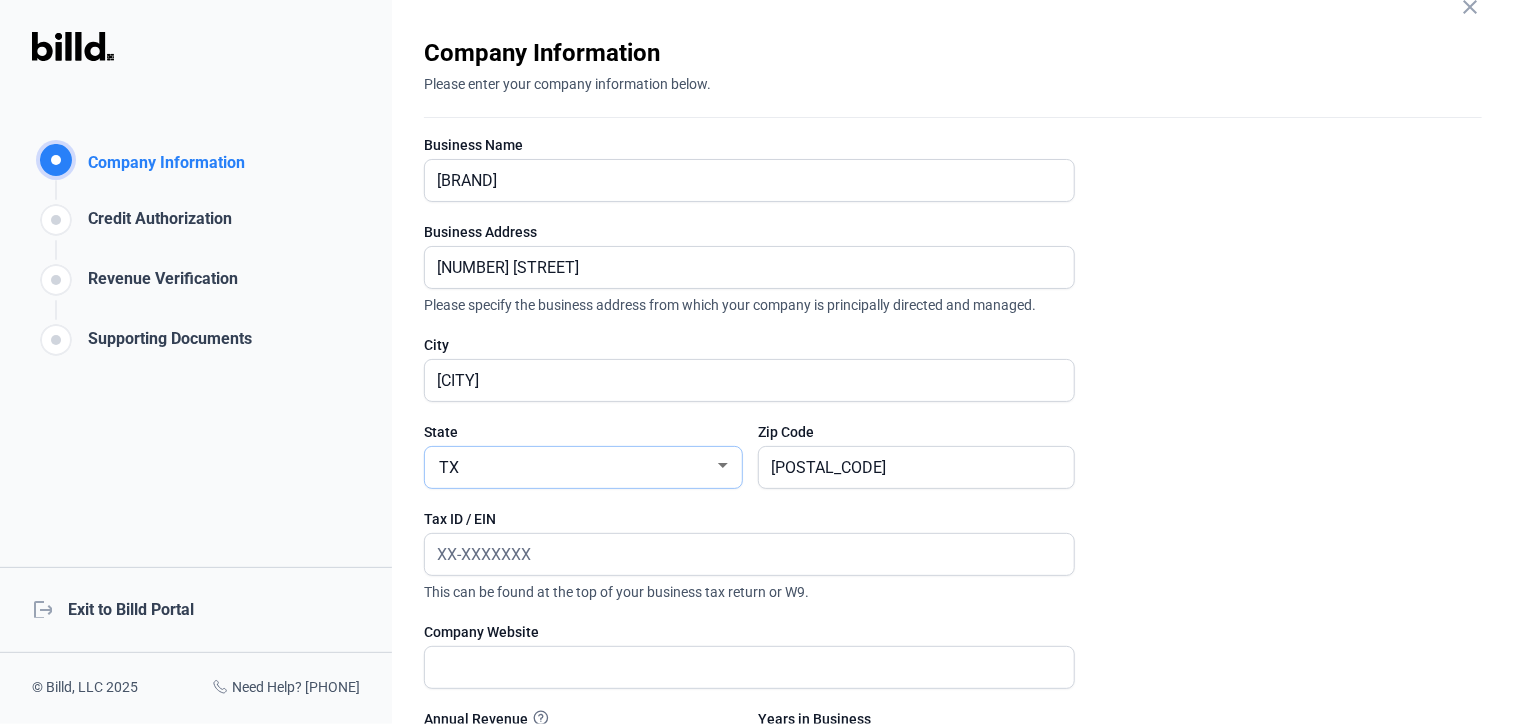 click on "TX" at bounding box center (574, 466) 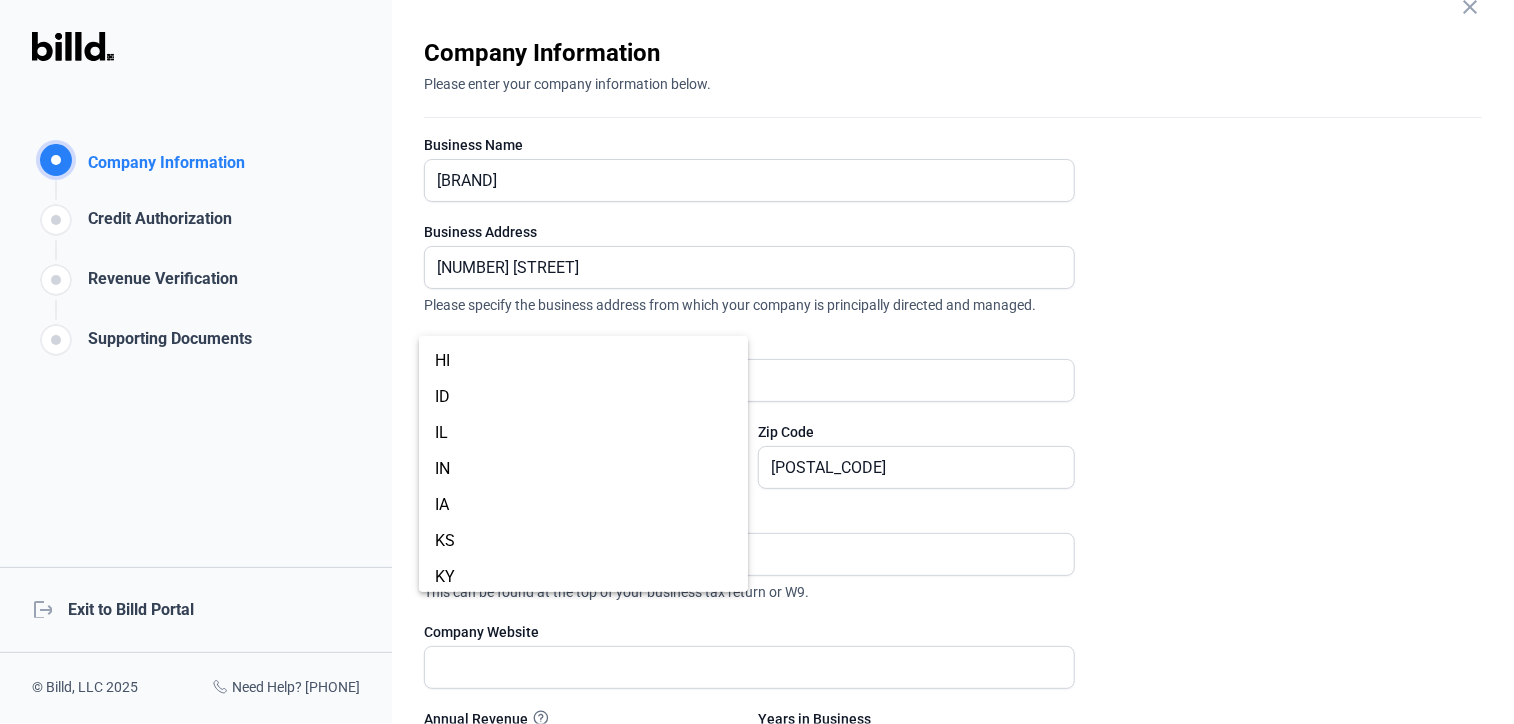 scroll, scrollTop: 0, scrollLeft: 0, axis: both 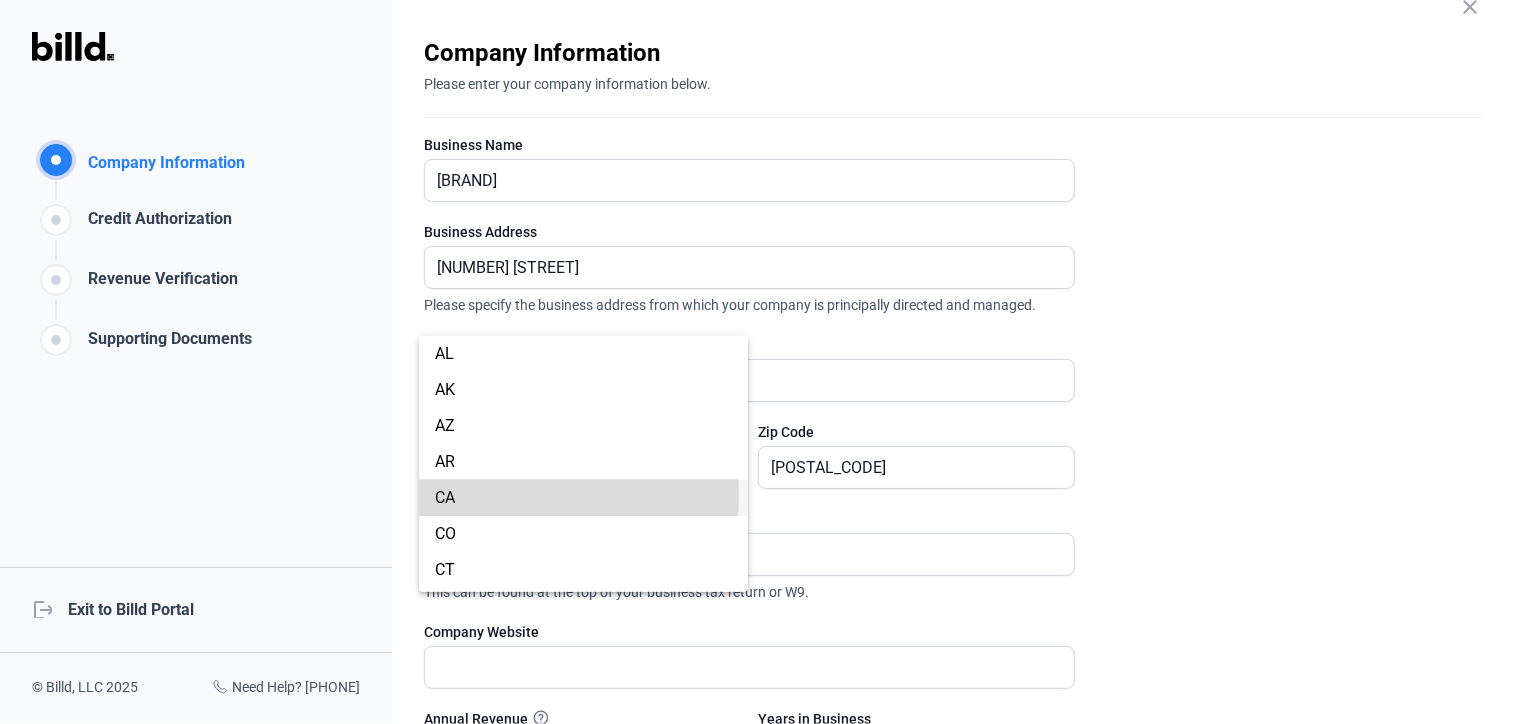 click on "CA" at bounding box center (445, 497) 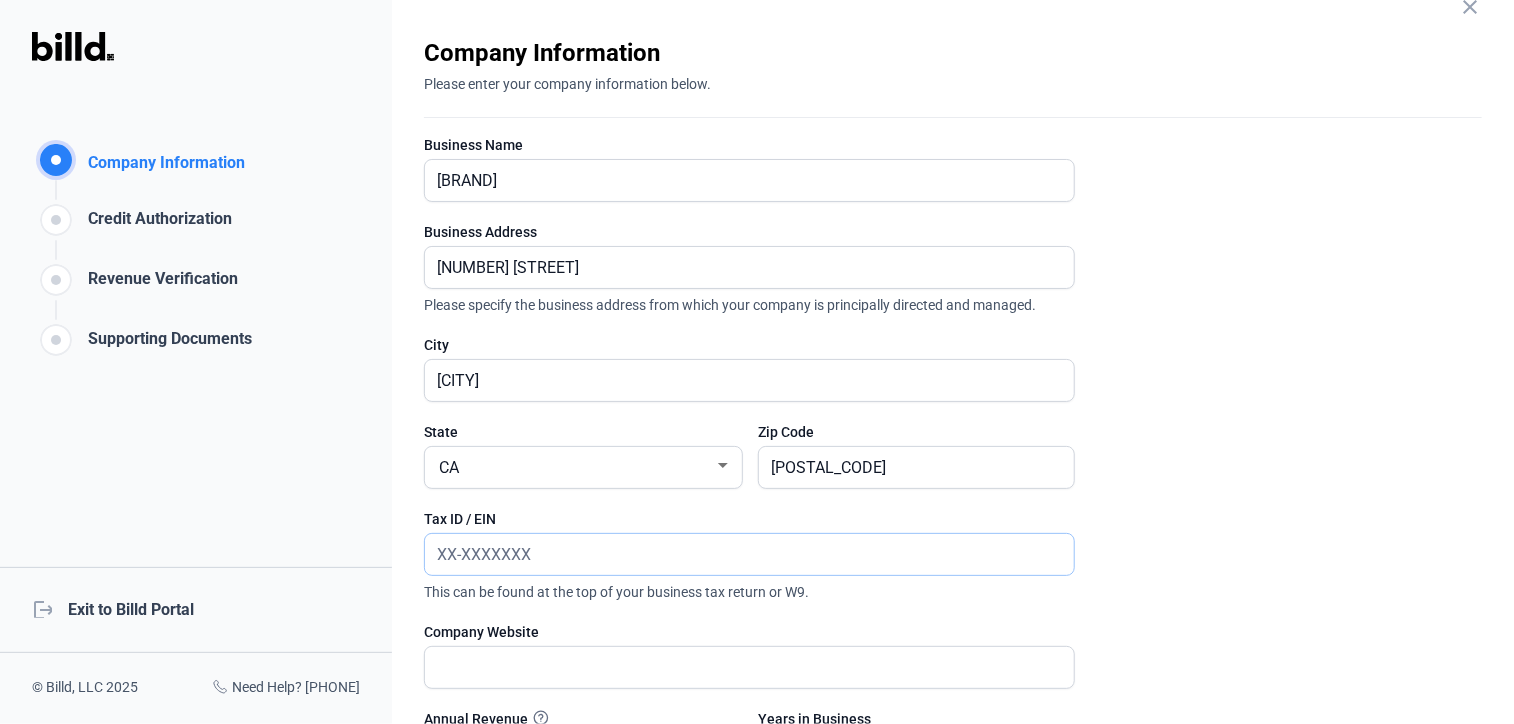 click at bounding box center [749, 554] 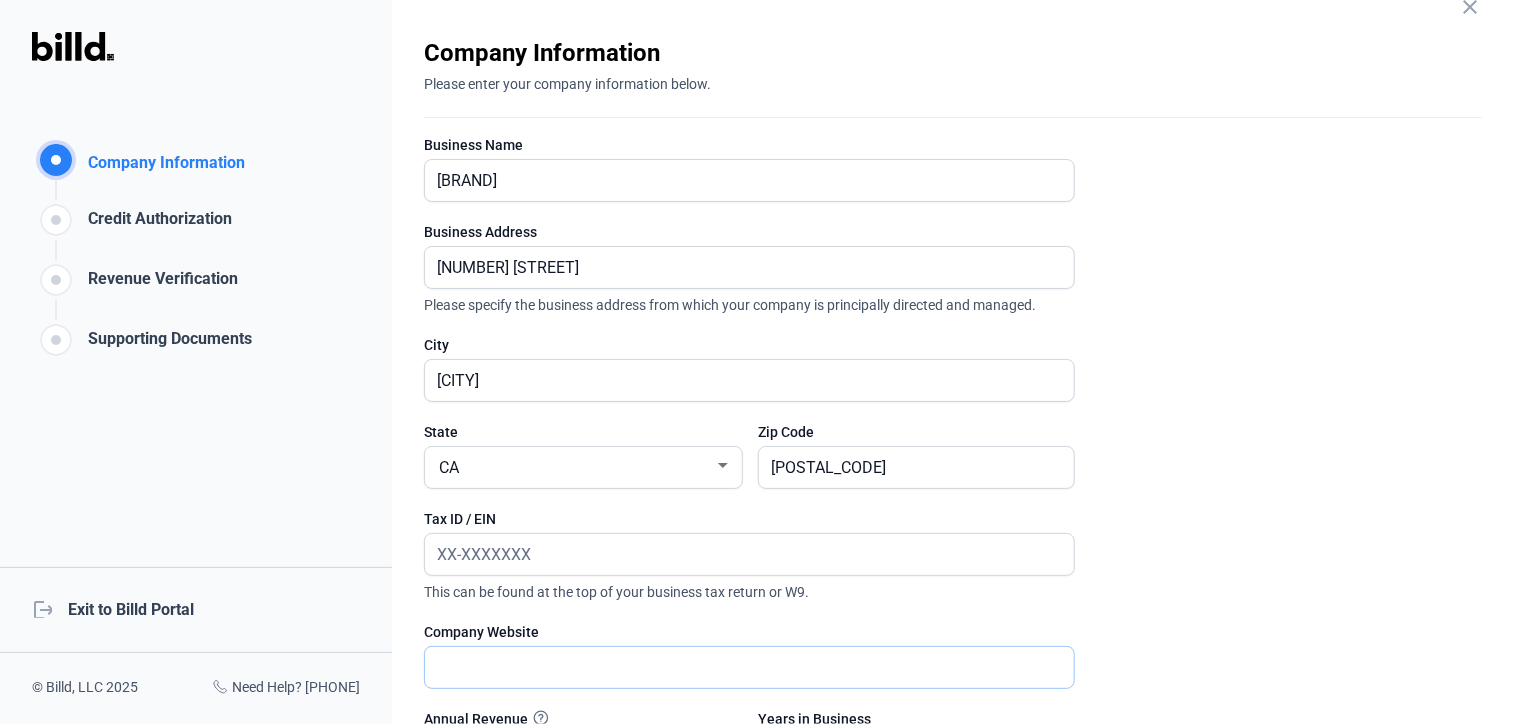 click at bounding box center (738, 667) 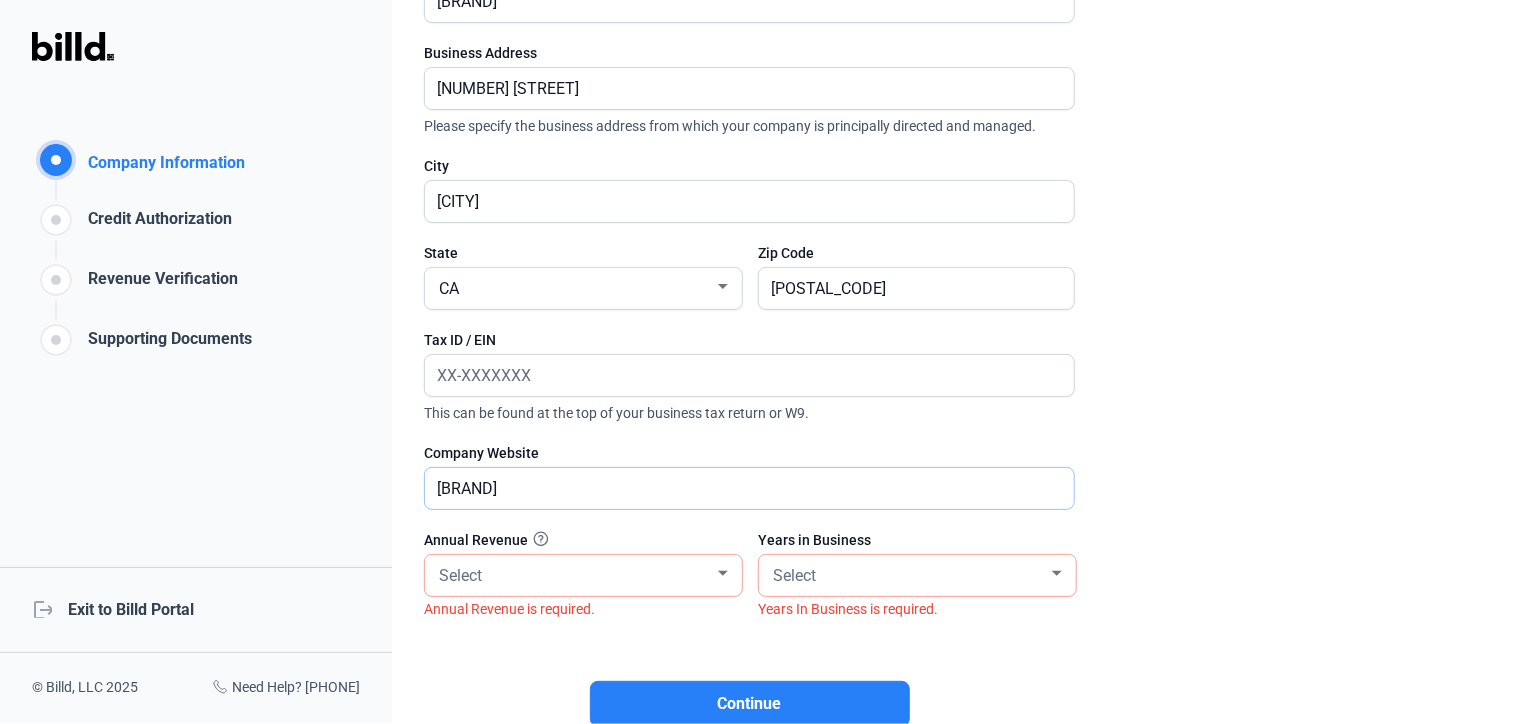 scroll, scrollTop: 223, scrollLeft: 0, axis: vertical 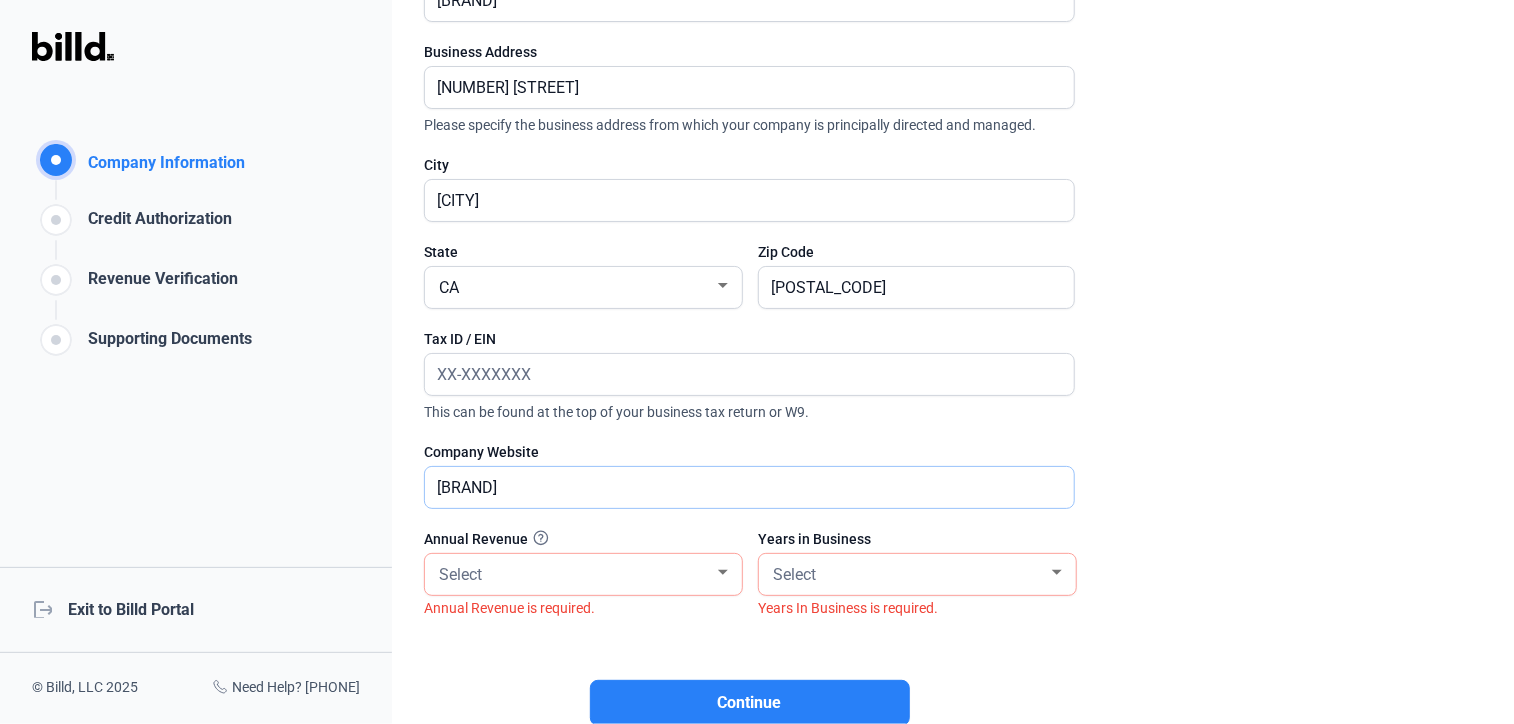 type on "[BRAND]" 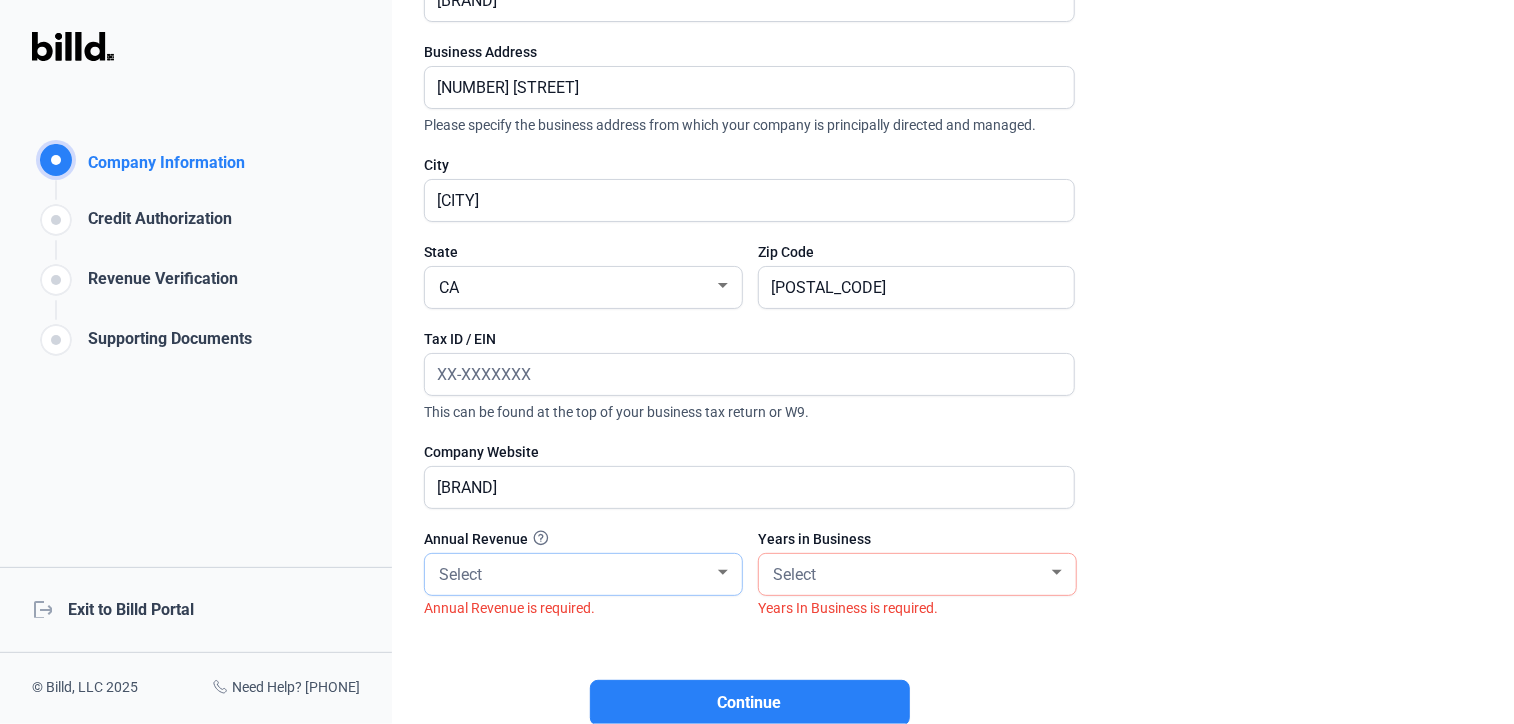 click on "Select" at bounding box center [460, 574] 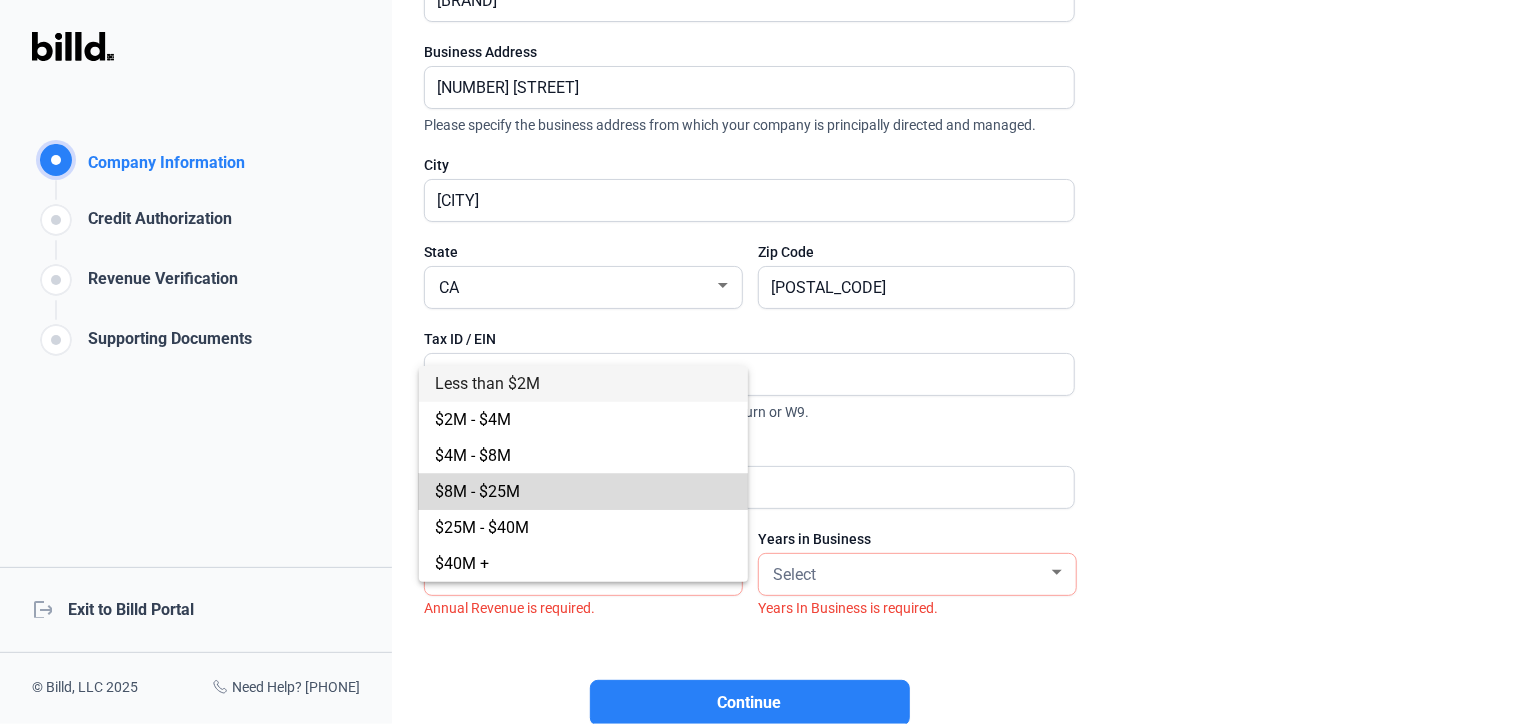 click on "$8M - $25M" at bounding box center (477, 491) 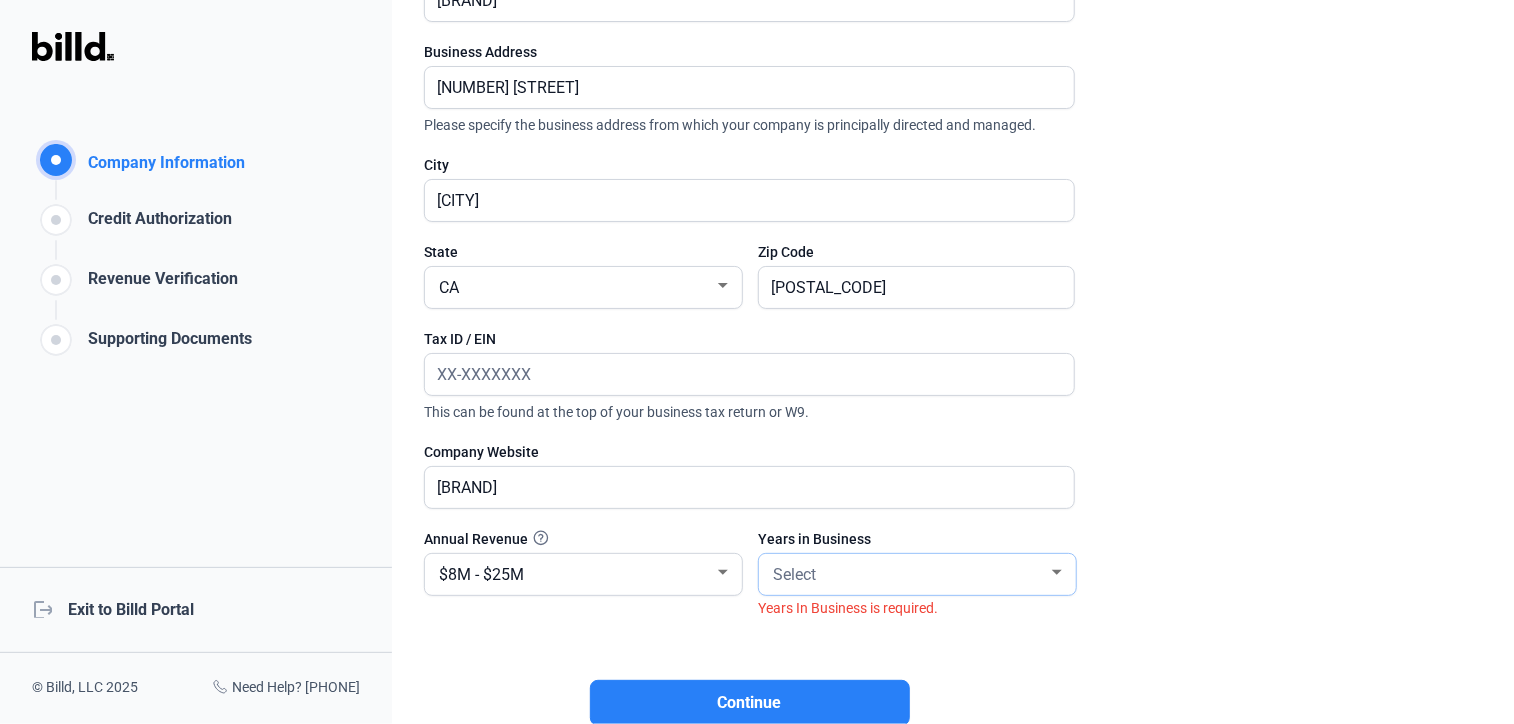 click on "Select" at bounding box center [794, 574] 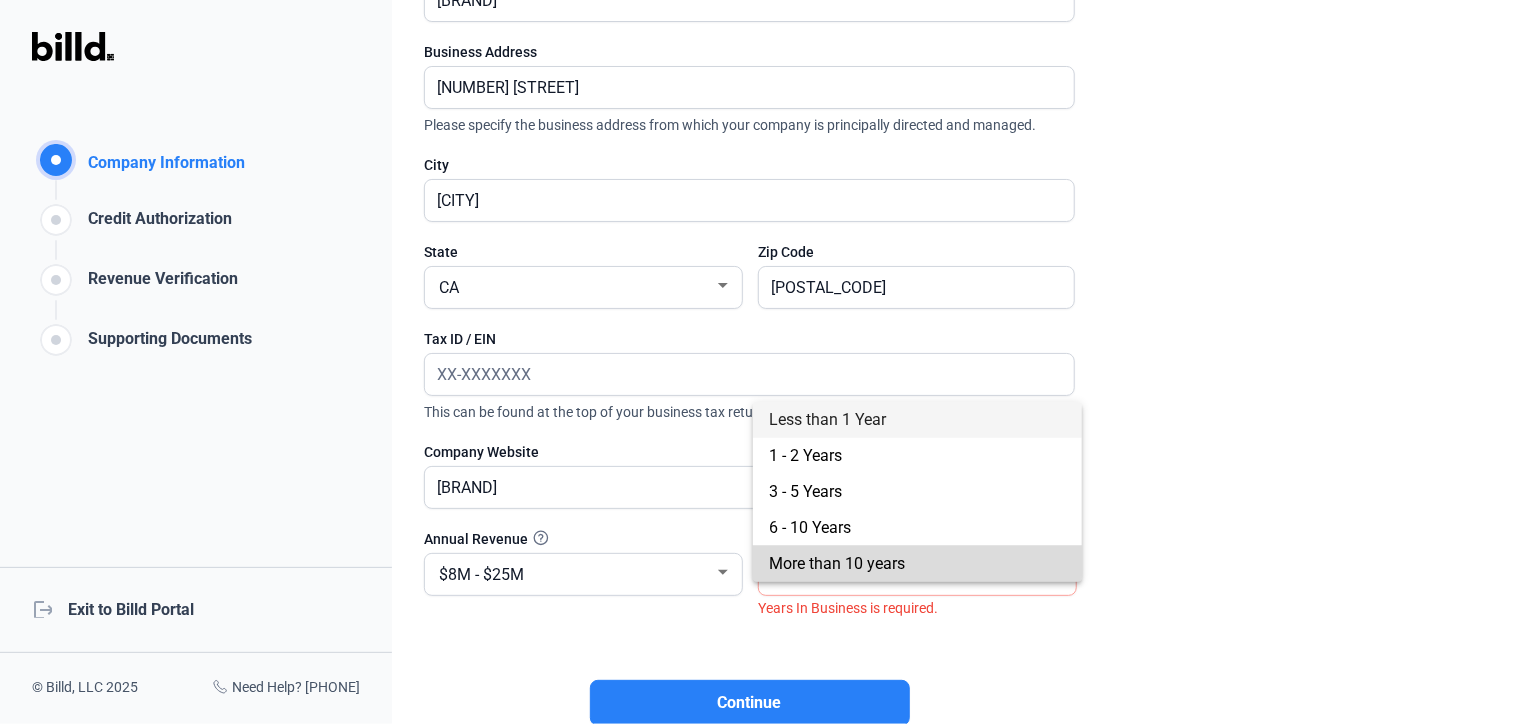 click on "More than 10 years" at bounding box center (837, 563) 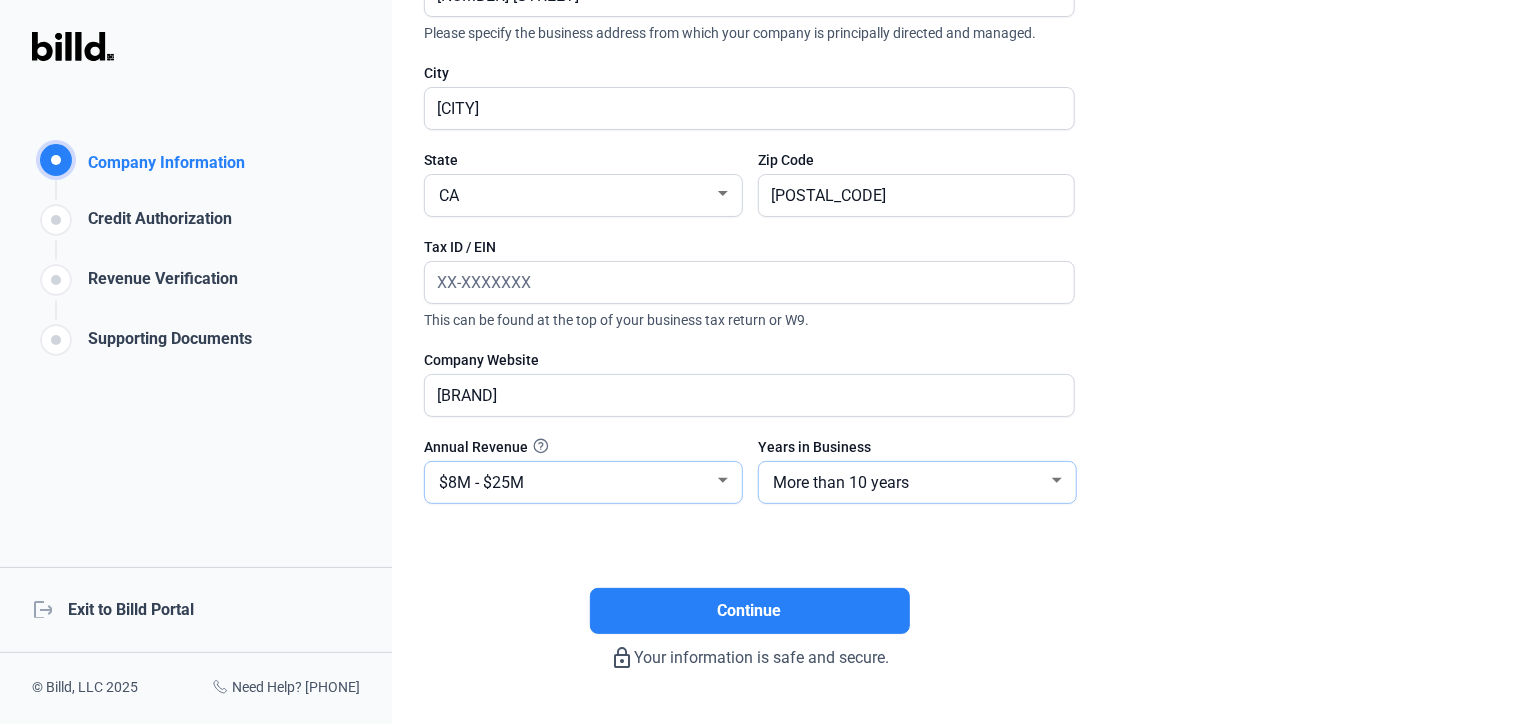 scroll, scrollTop: 368, scrollLeft: 0, axis: vertical 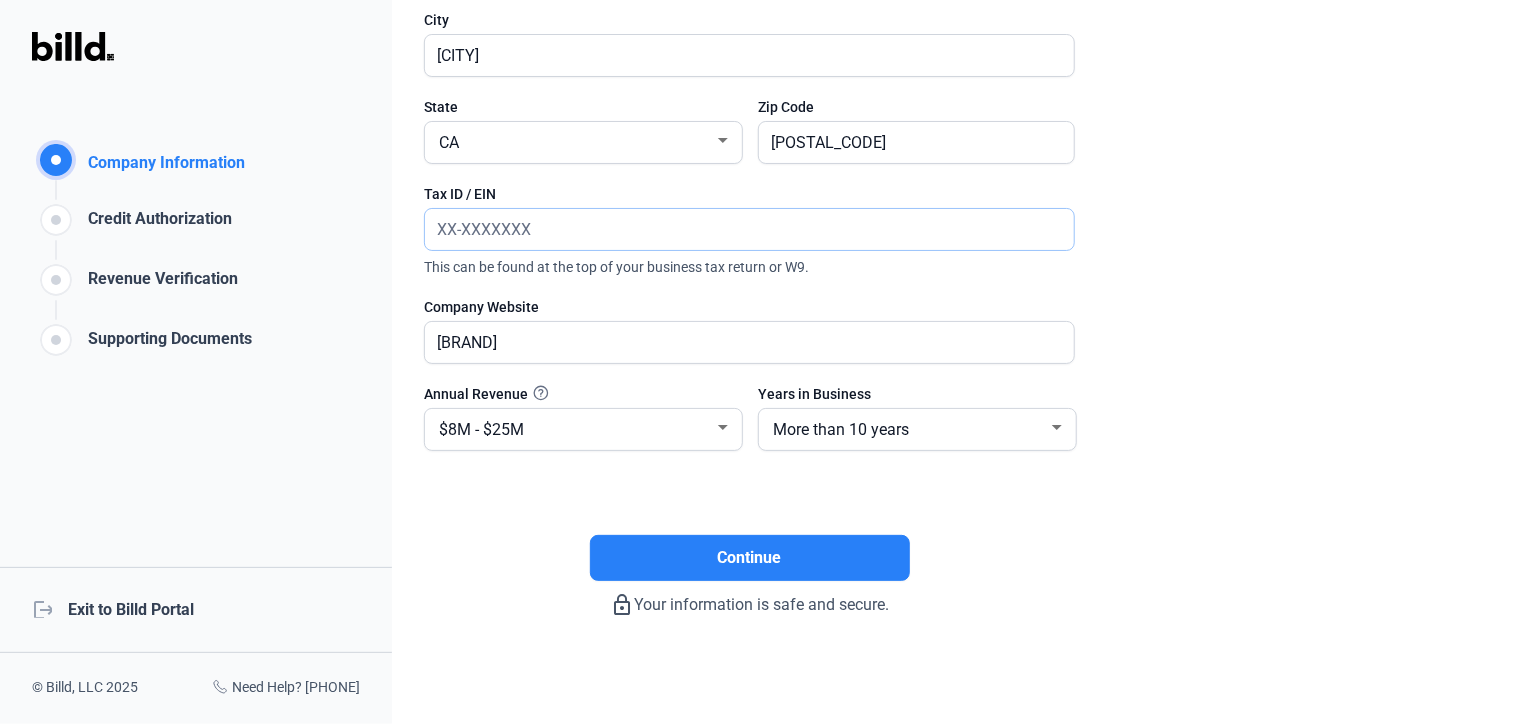 click at bounding box center [749, 229] 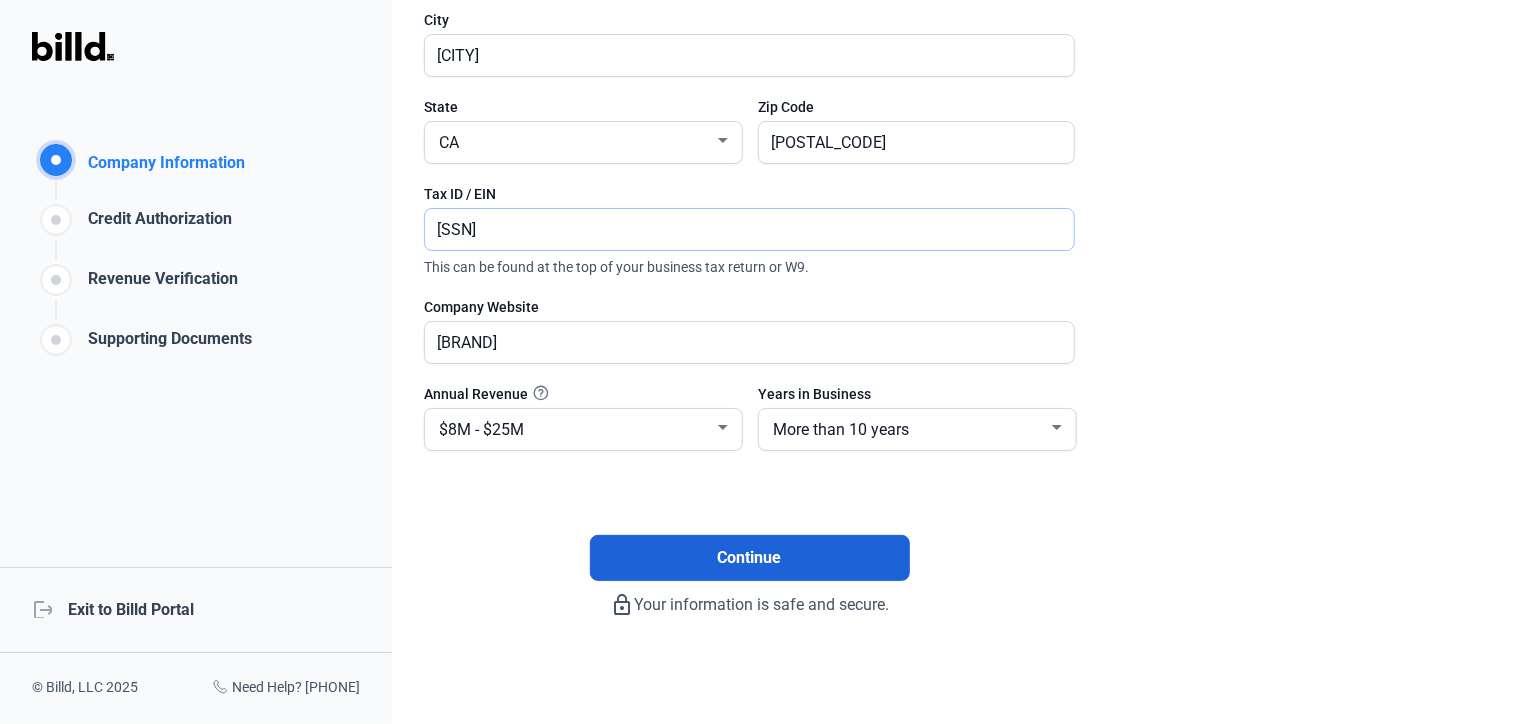 type on "[SSN]" 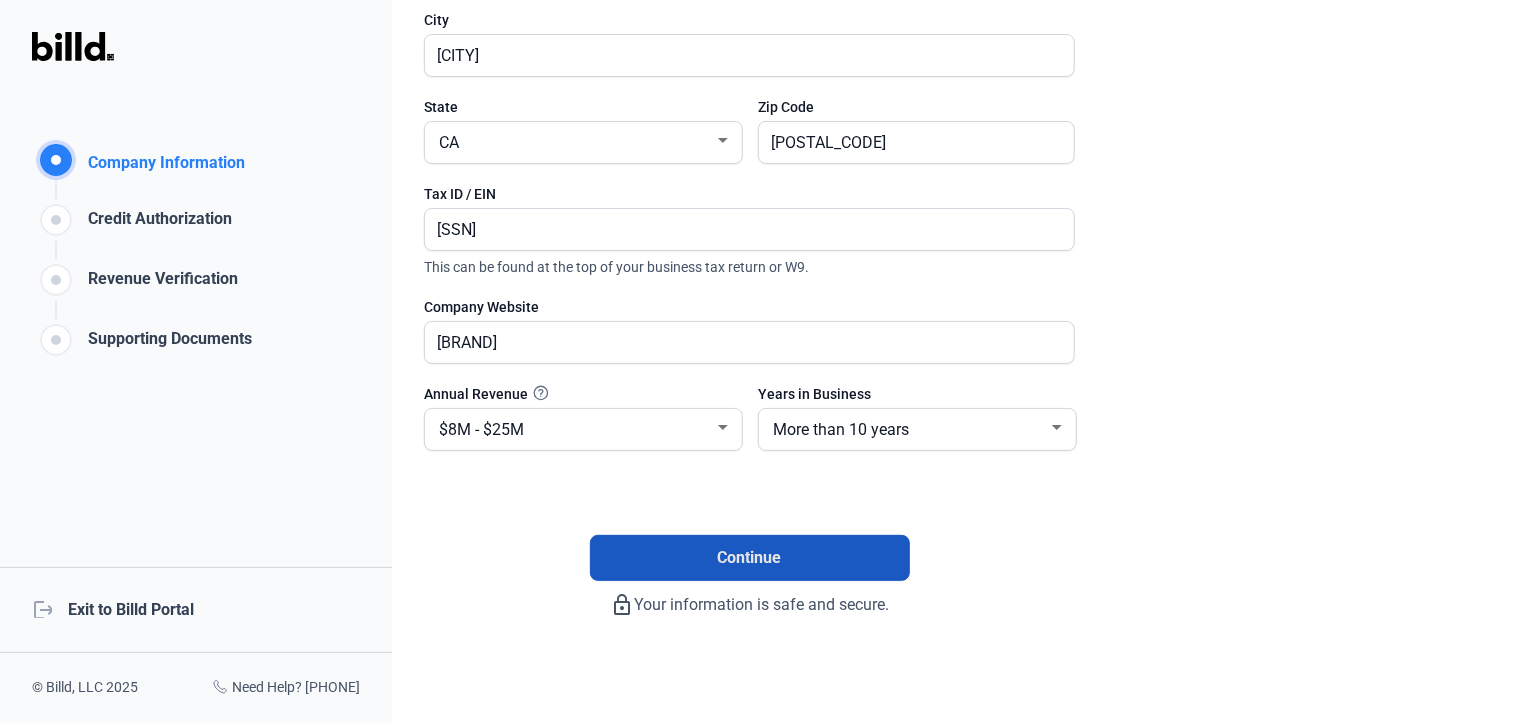 click on "Continue" 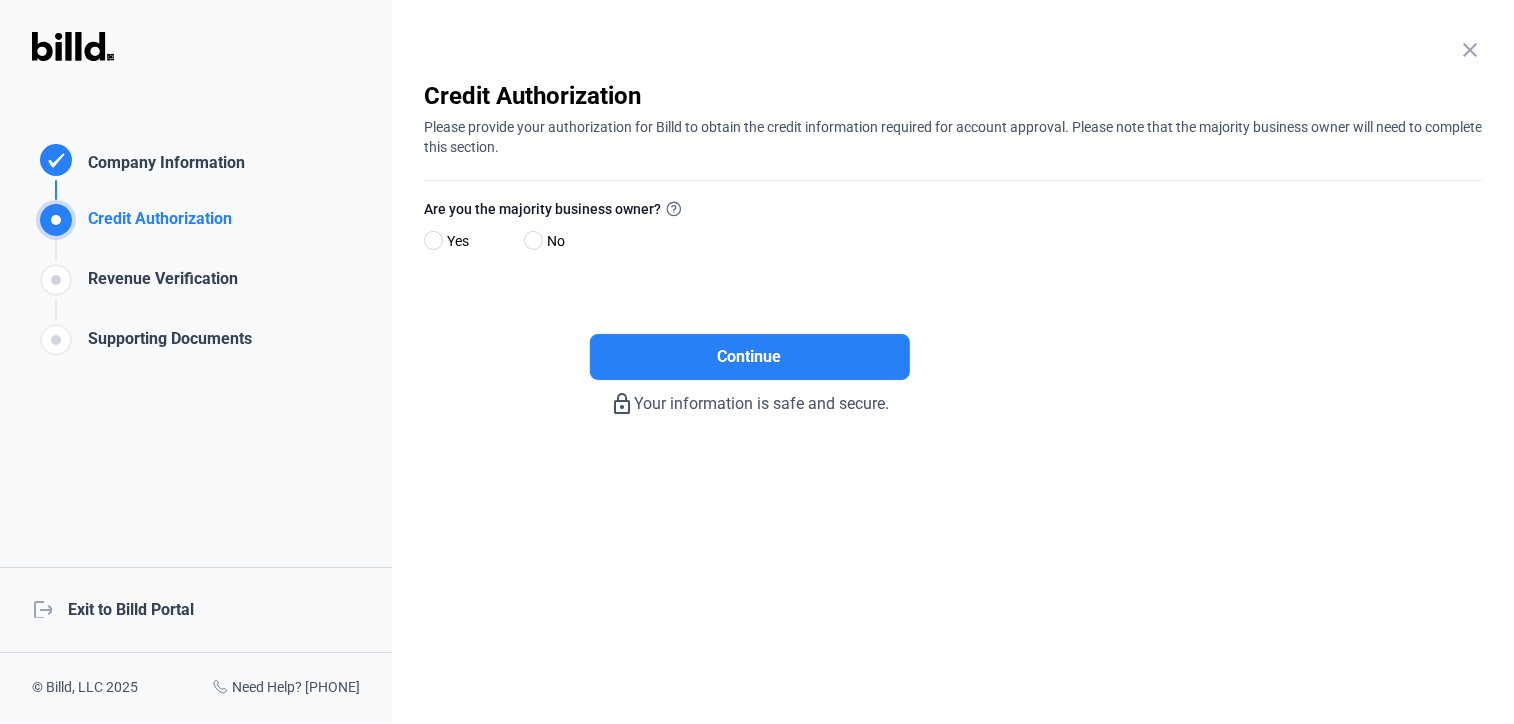 scroll, scrollTop: 0, scrollLeft: 0, axis: both 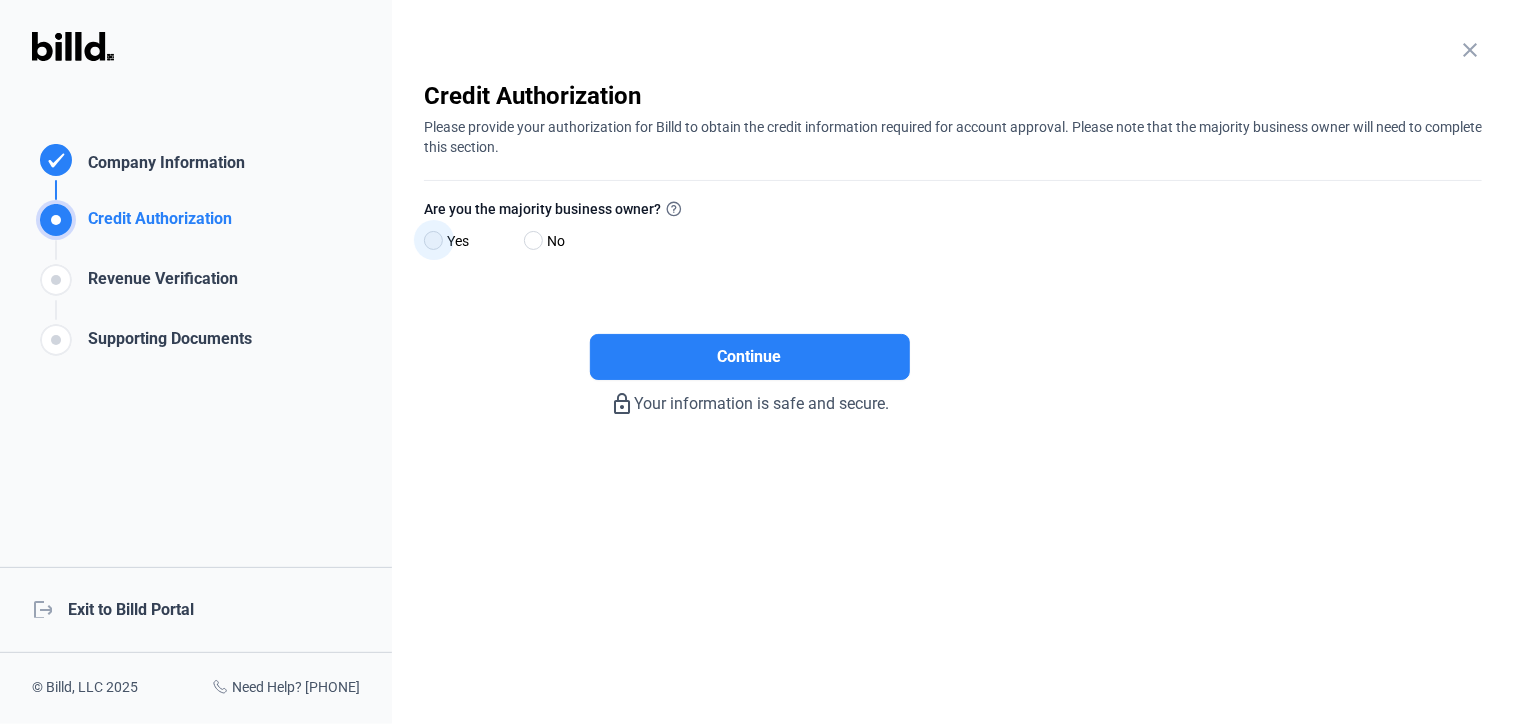 click at bounding box center (433, 240) 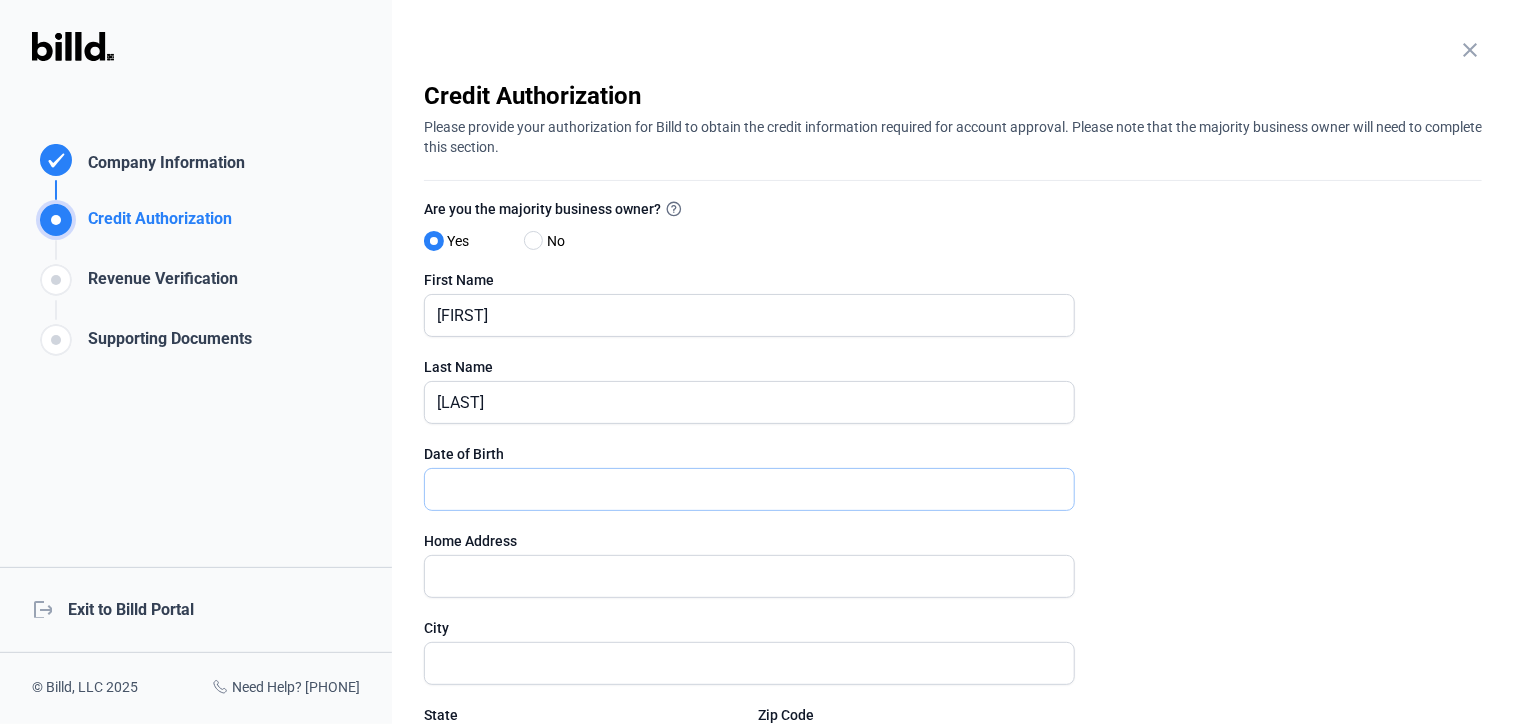 click at bounding box center (738, 489) 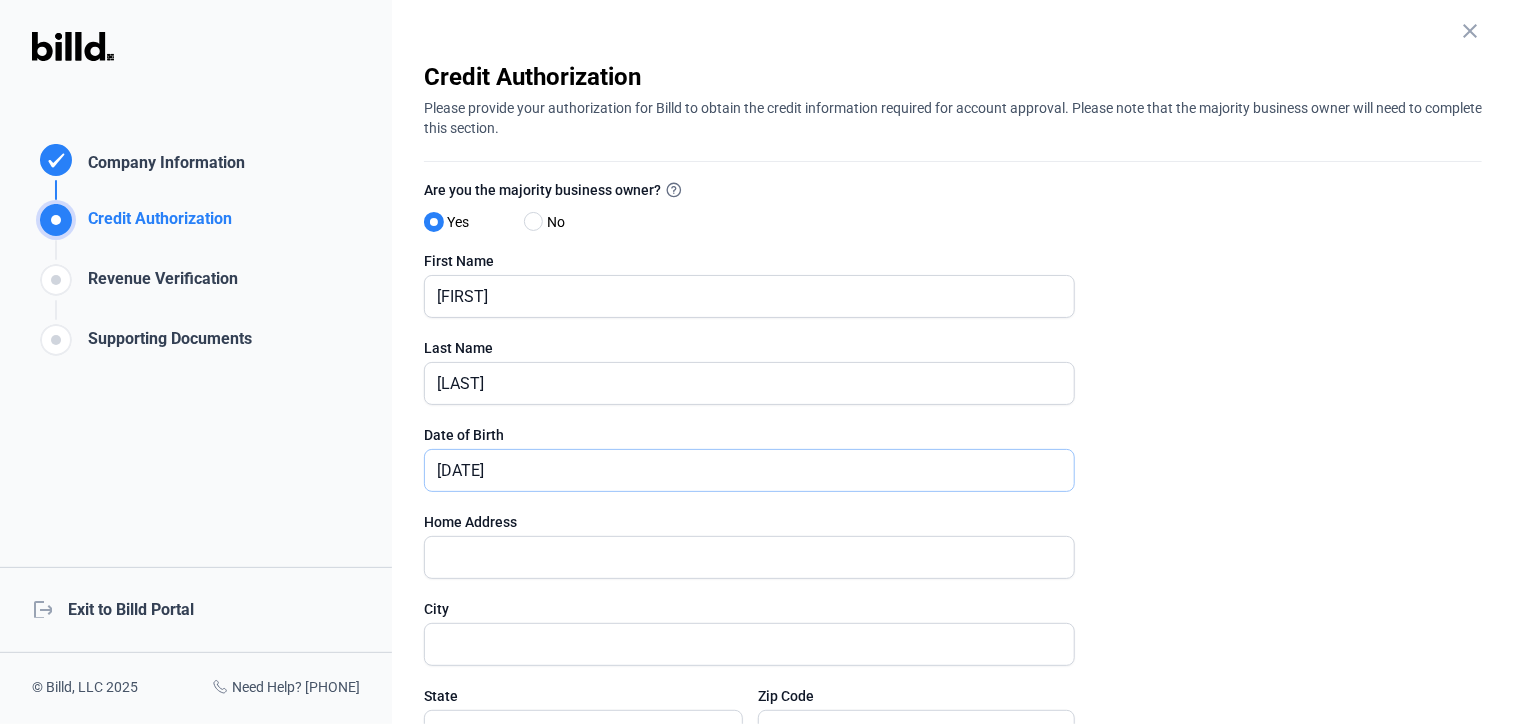 scroll, scrollTop: 95, scrollLeft: 0, axis: vertical 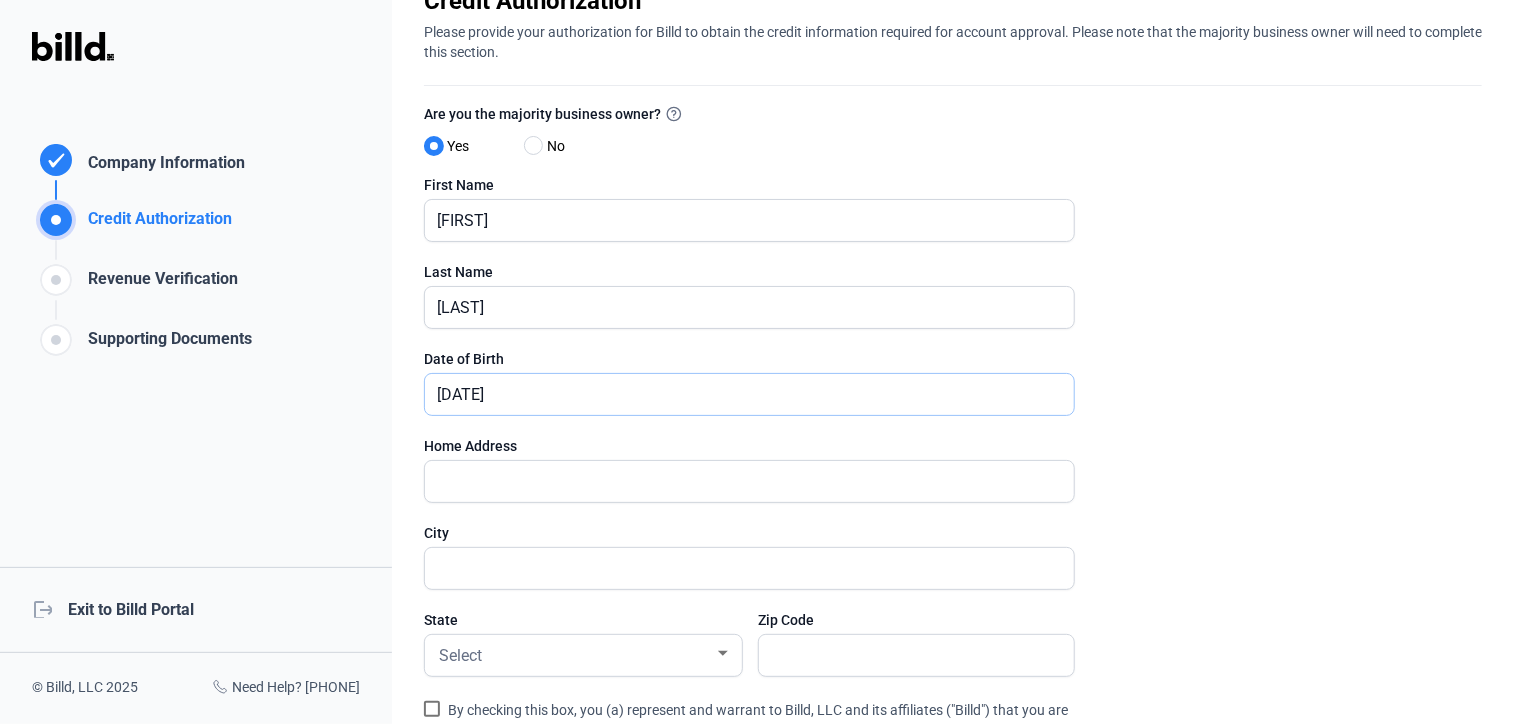 type on "[DATE]" 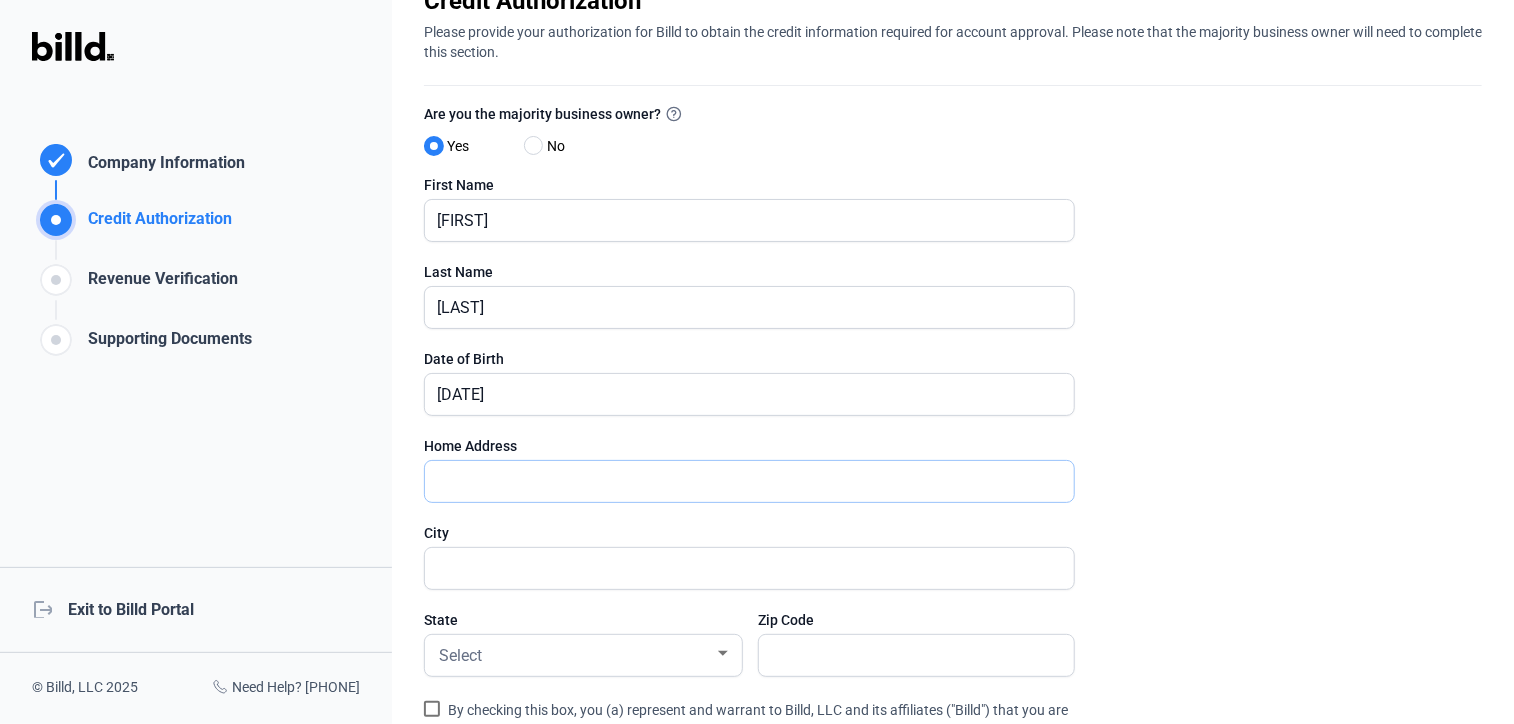 click at bounding box center [749, 481] 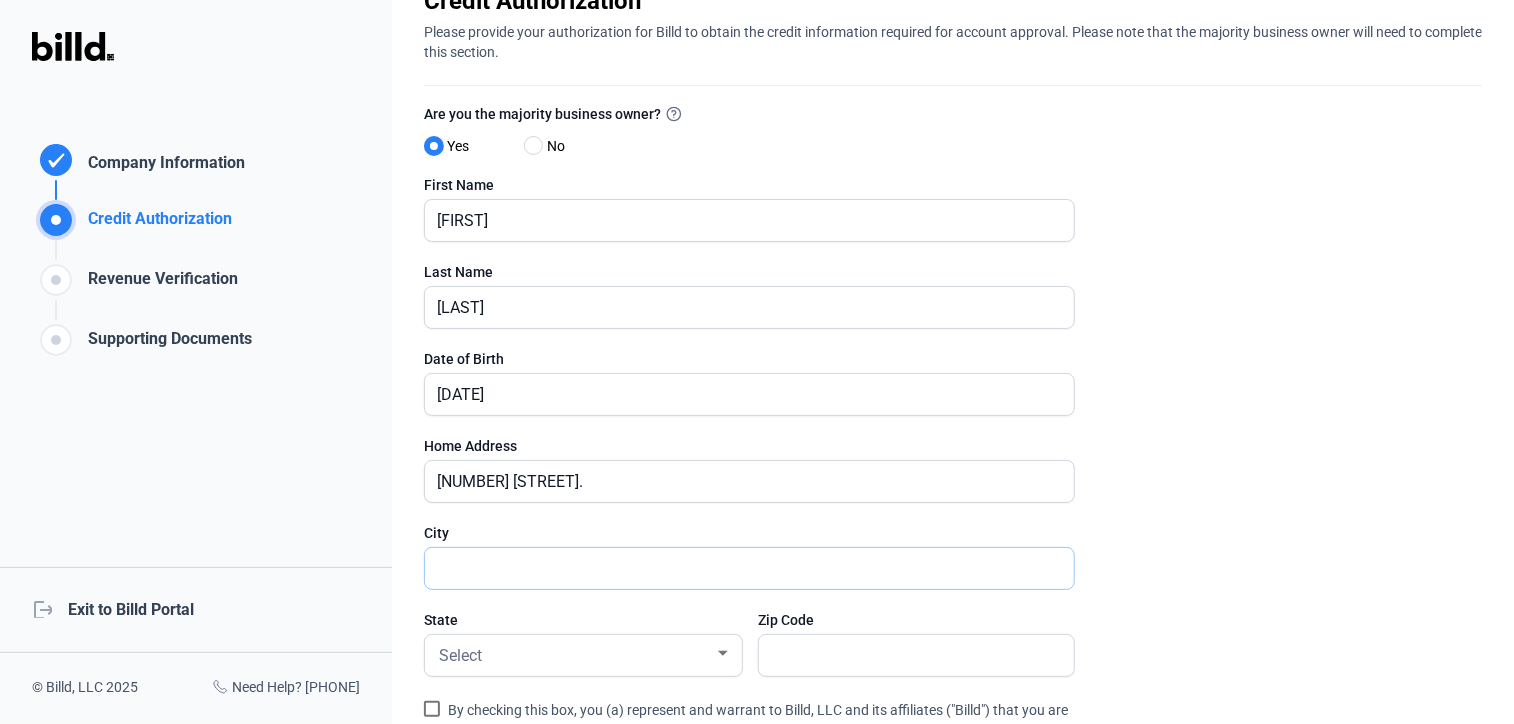type on "[CITY]" 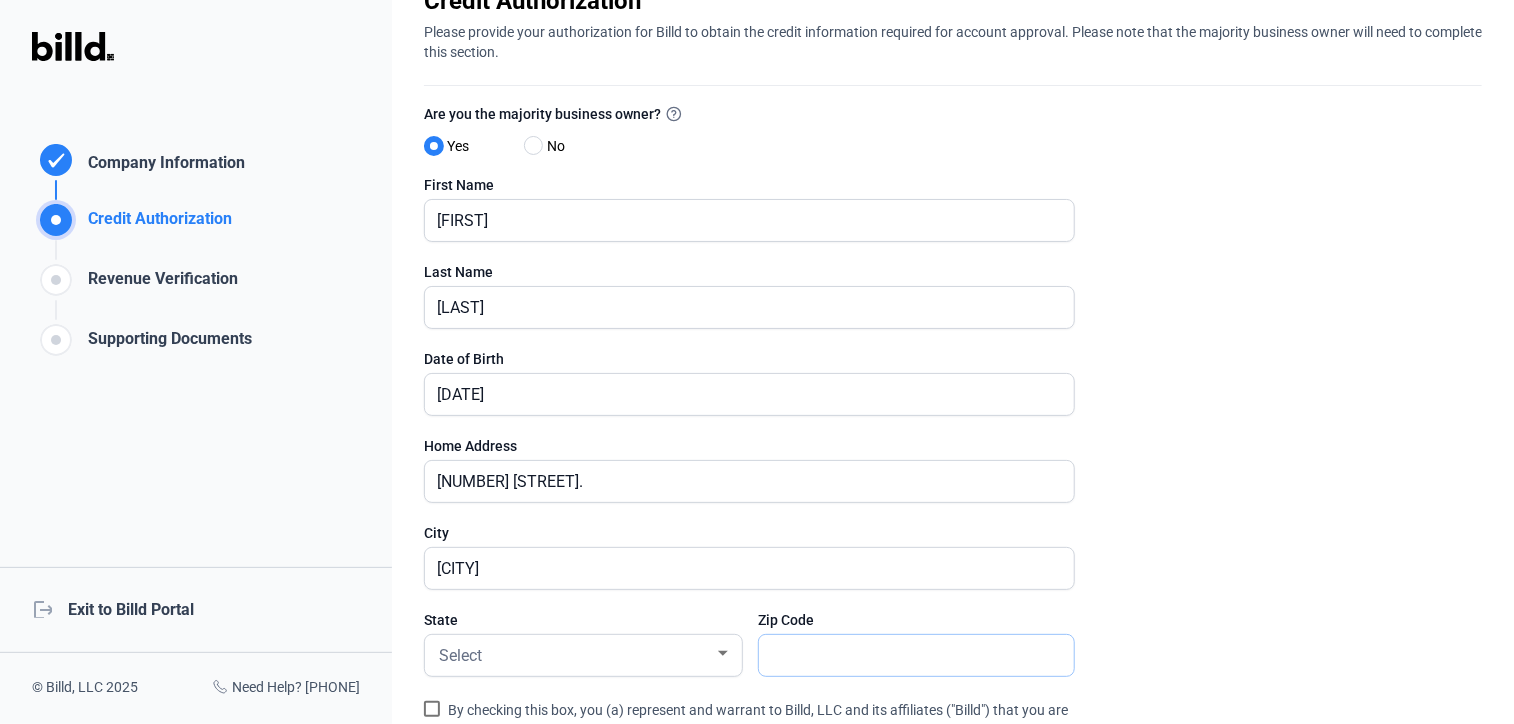 type on "[POSTAL_CODE]" 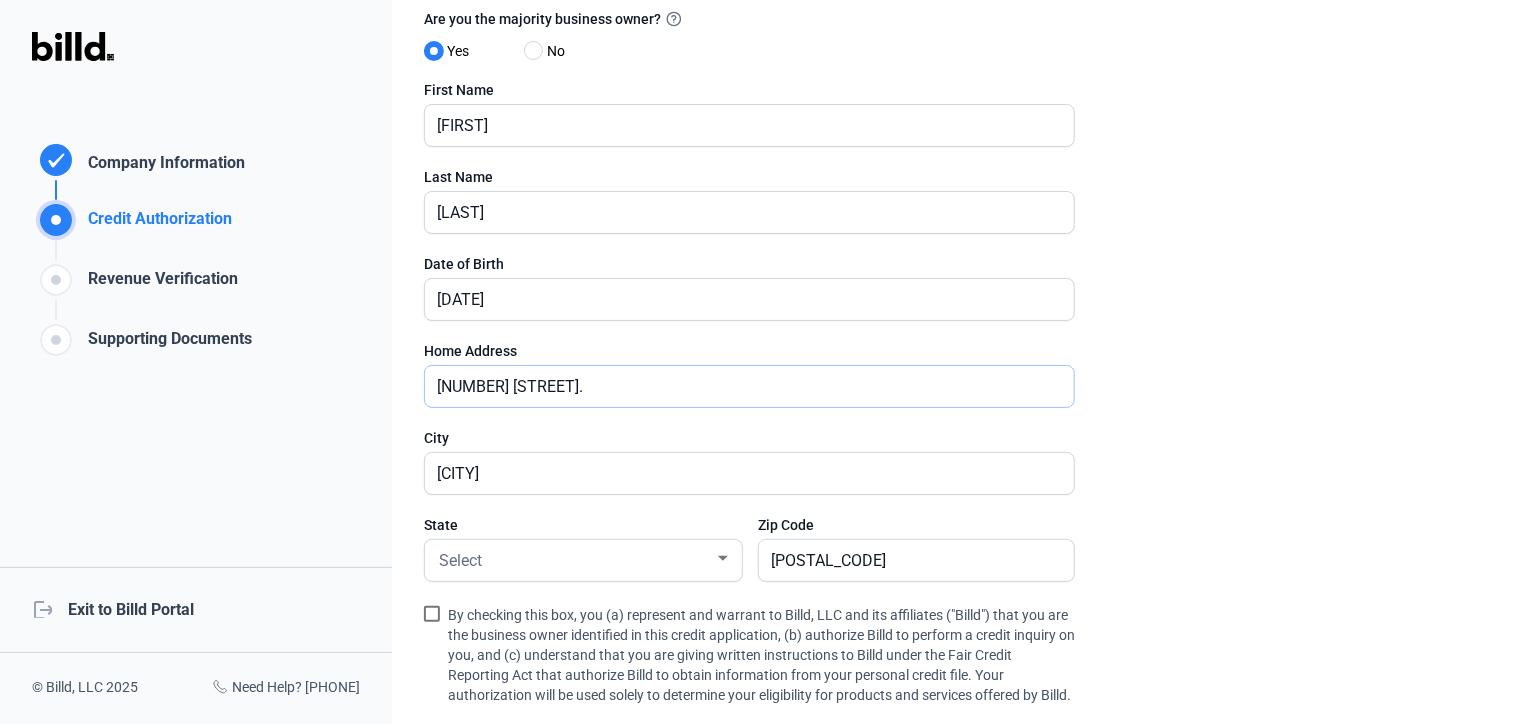 scroll, scrollTop: 200, scrollLeft: 0, axis: vertical 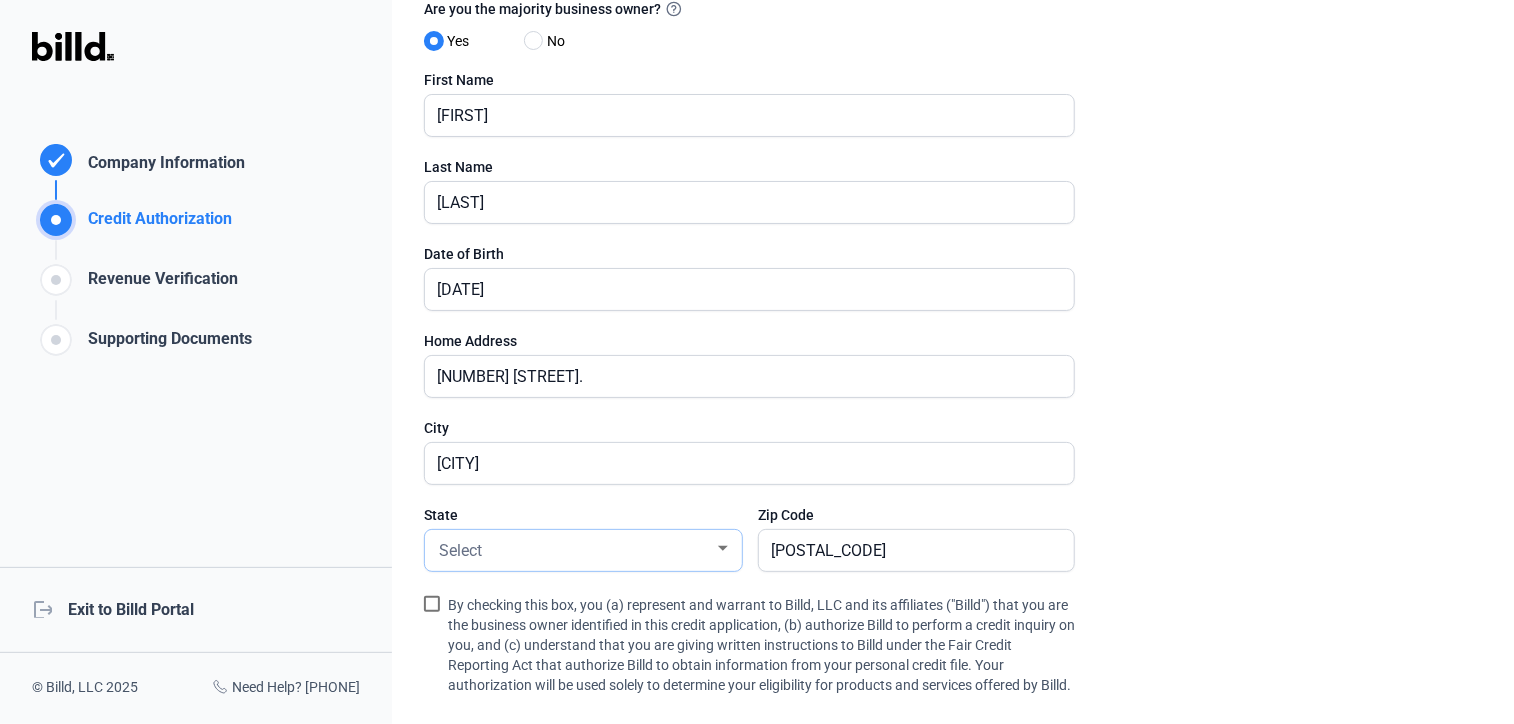 click on "Select" at bounding box center (460, 550) 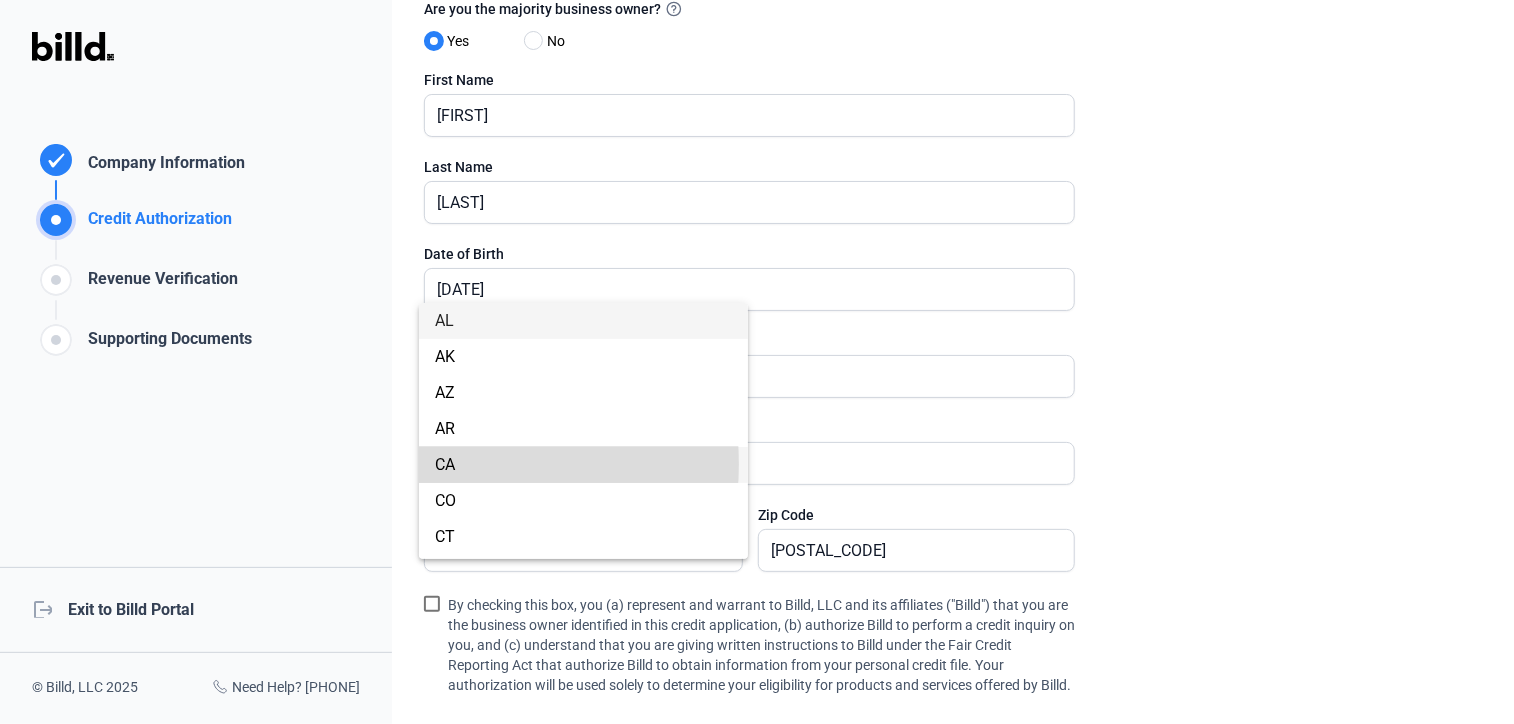 click on "CA" at bounding box center (445, 464) 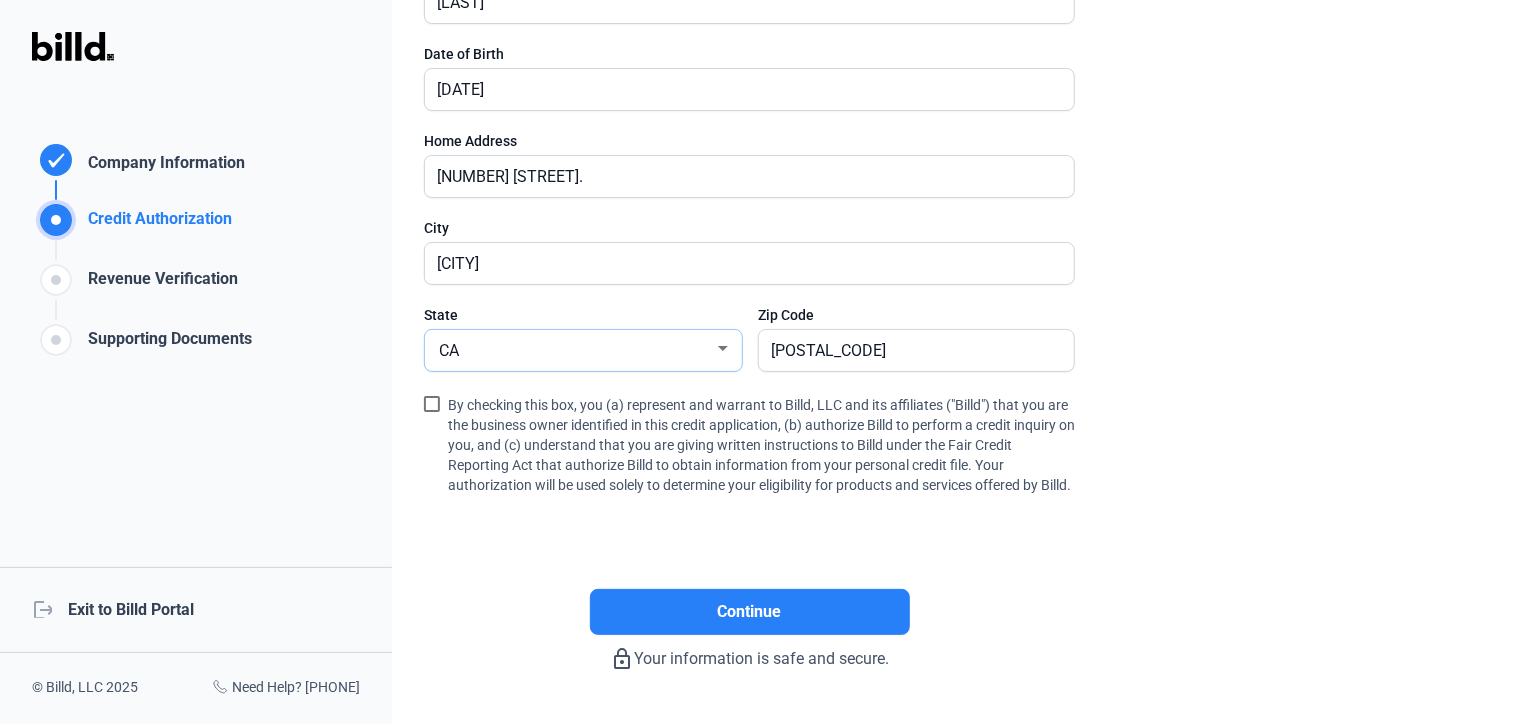 scroll, scrollTop: 402, scrollLeft: 0, axis: vertical 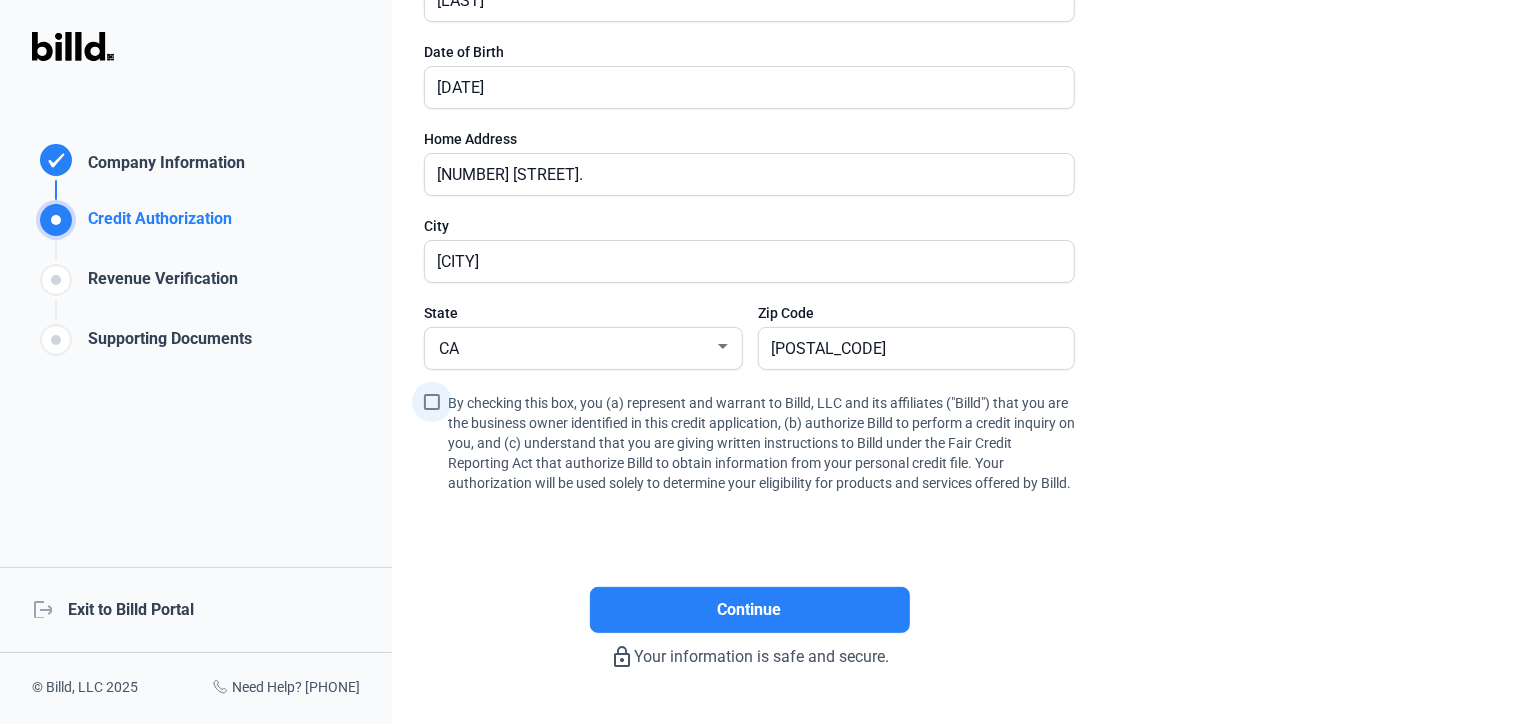 click at bounding box center [432, 402] 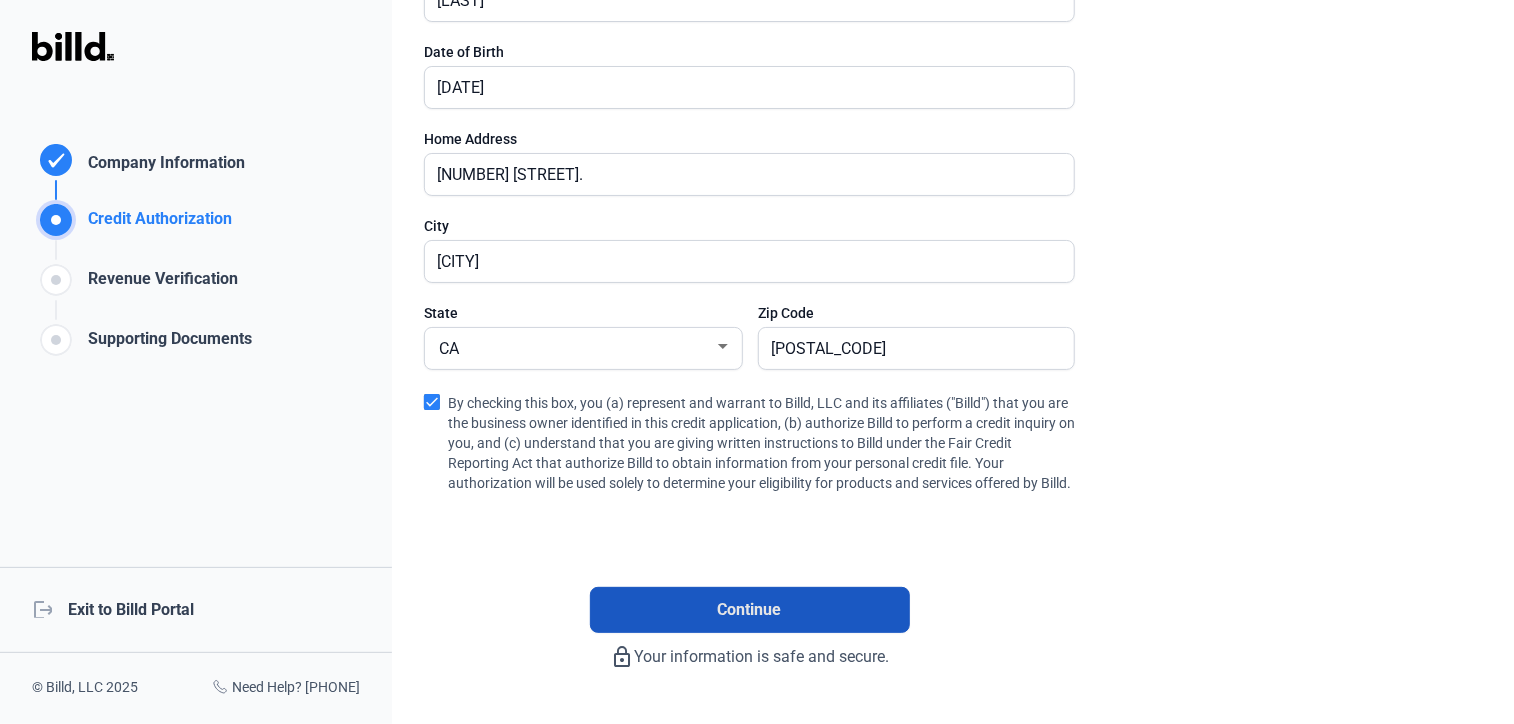 click on "Continue" 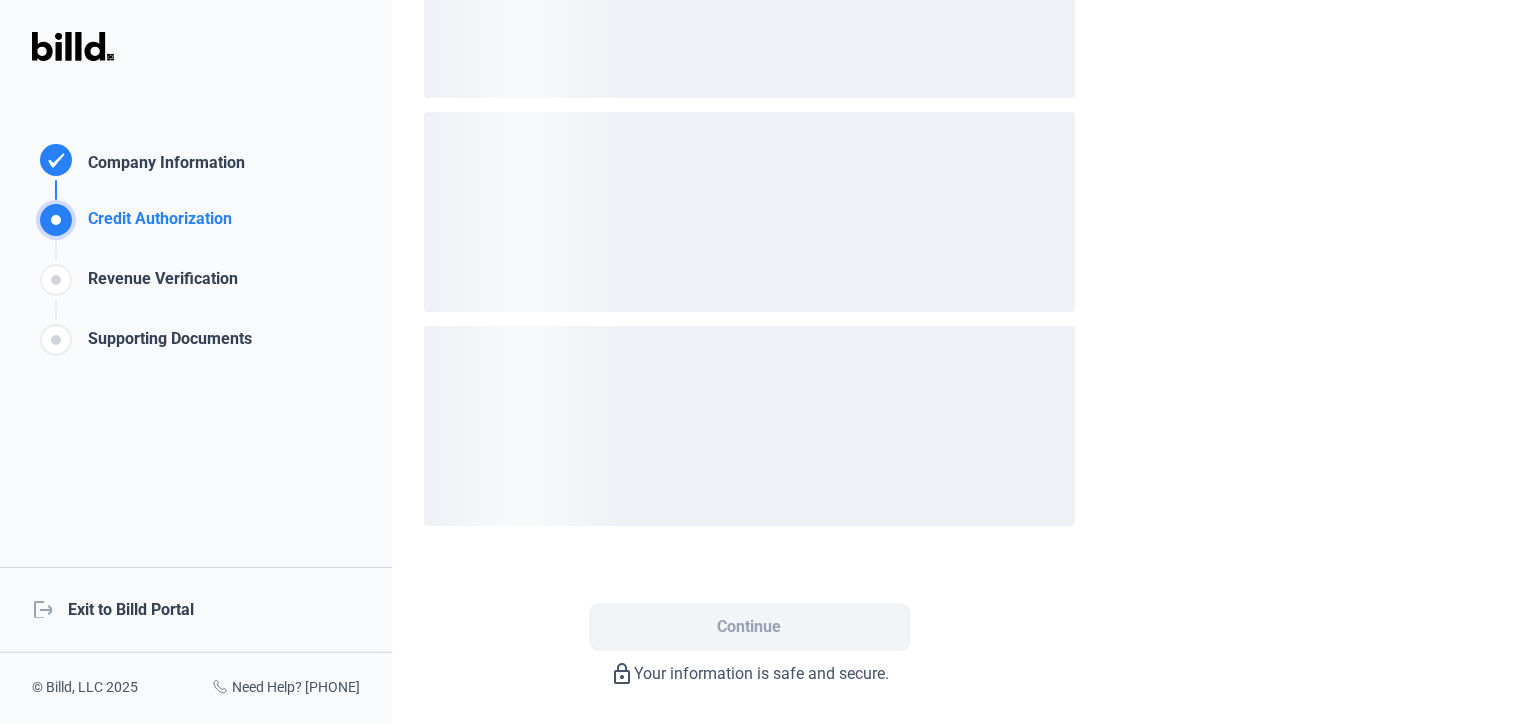 scroll, scrollTop: 27, scrollLeft: 0, axis: vertical 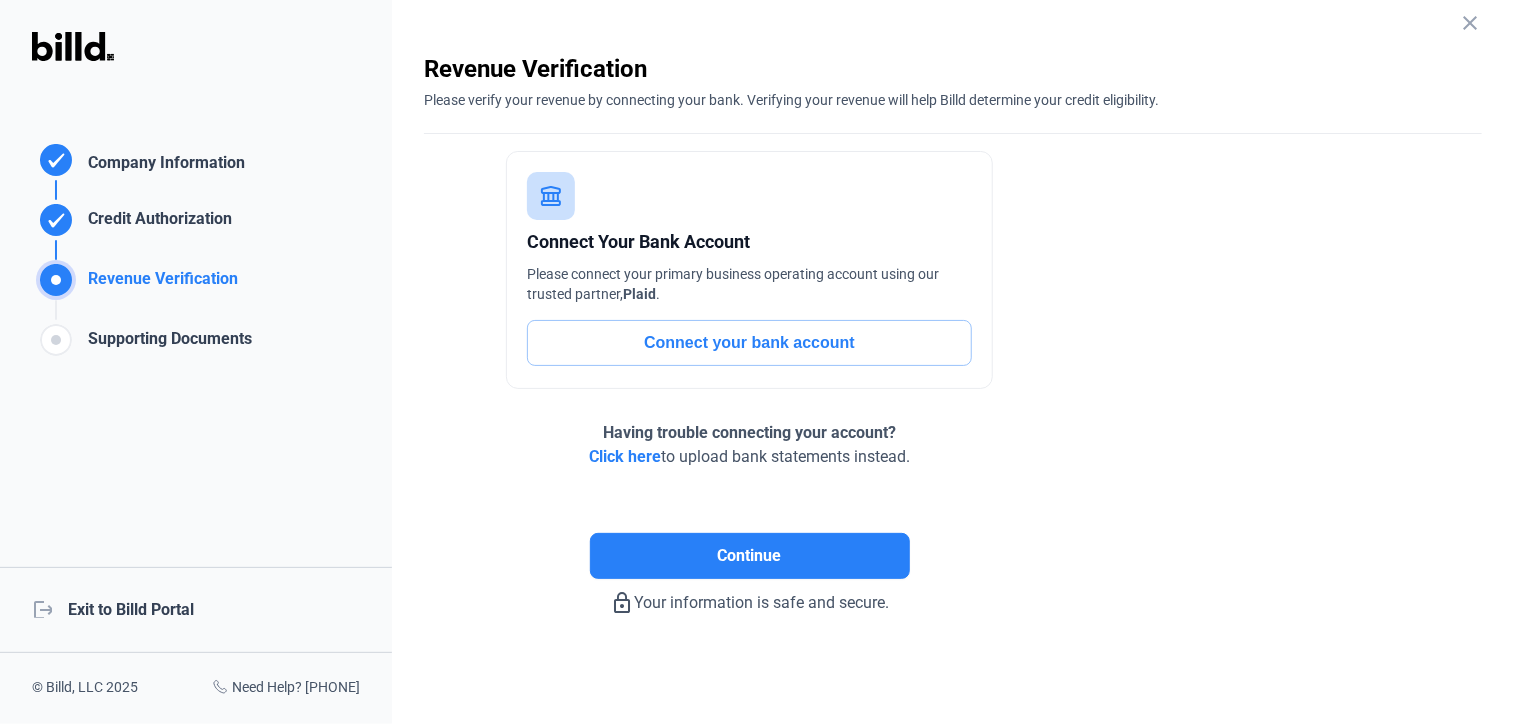 click on "Connect your bank account" 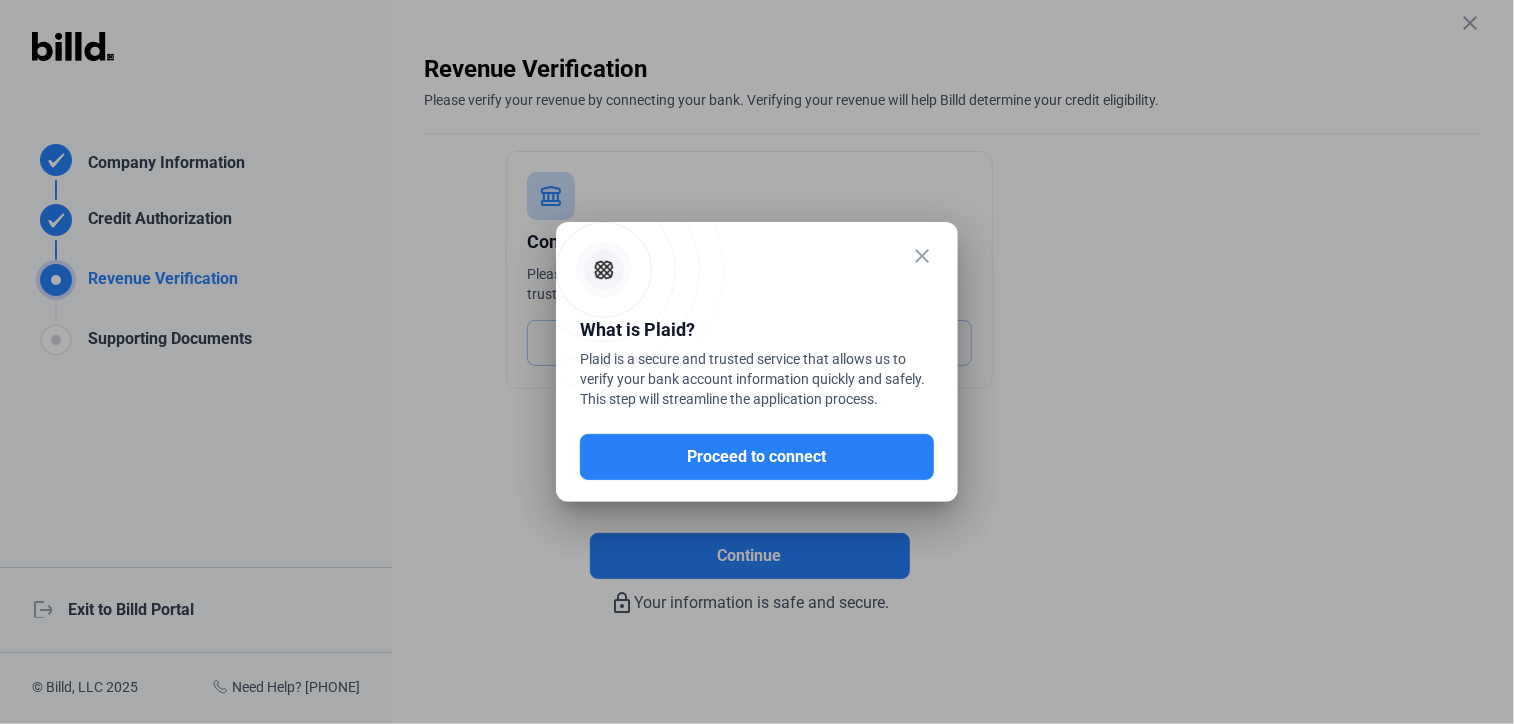 click on "close" at bounding box center (922, 256) 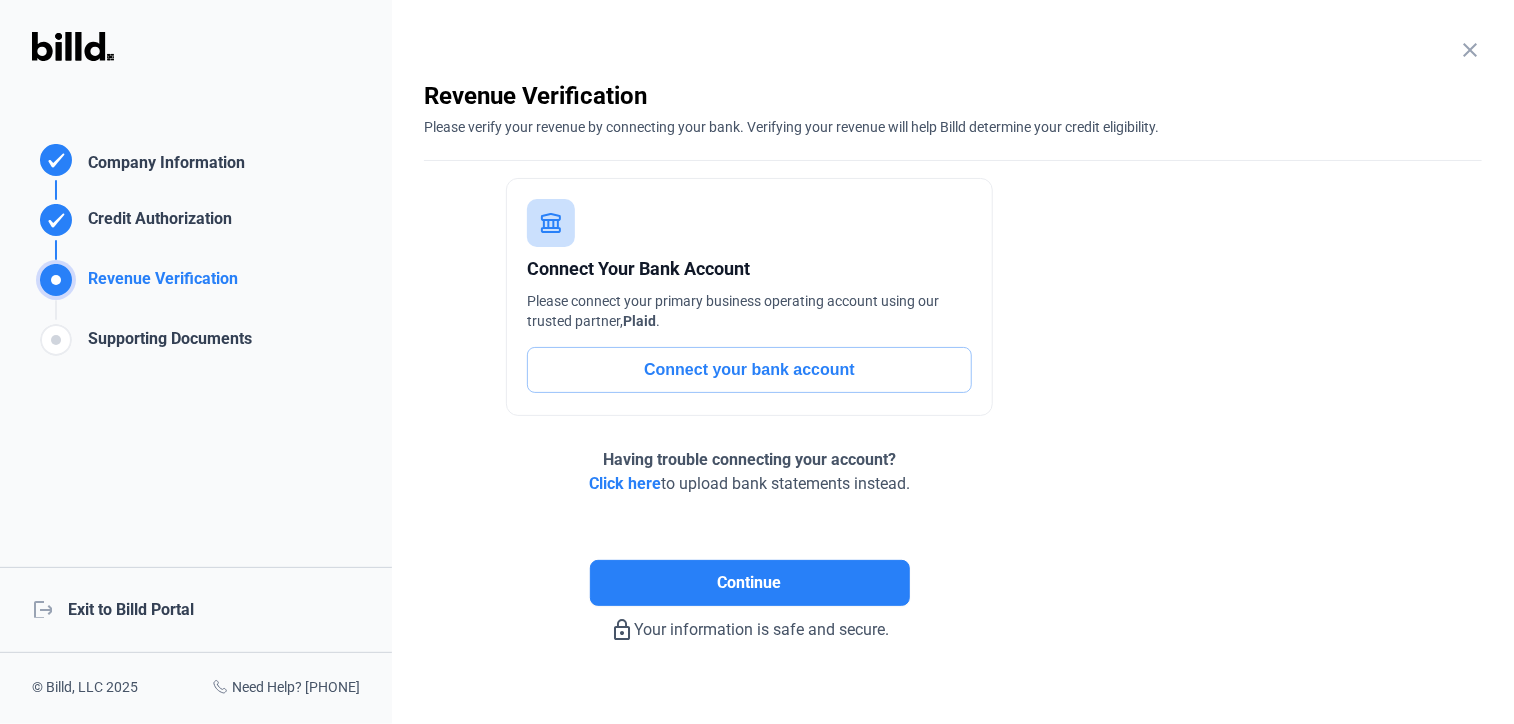 scroll, scrollTop: 27, scrollLeft: 0, axis: vertical 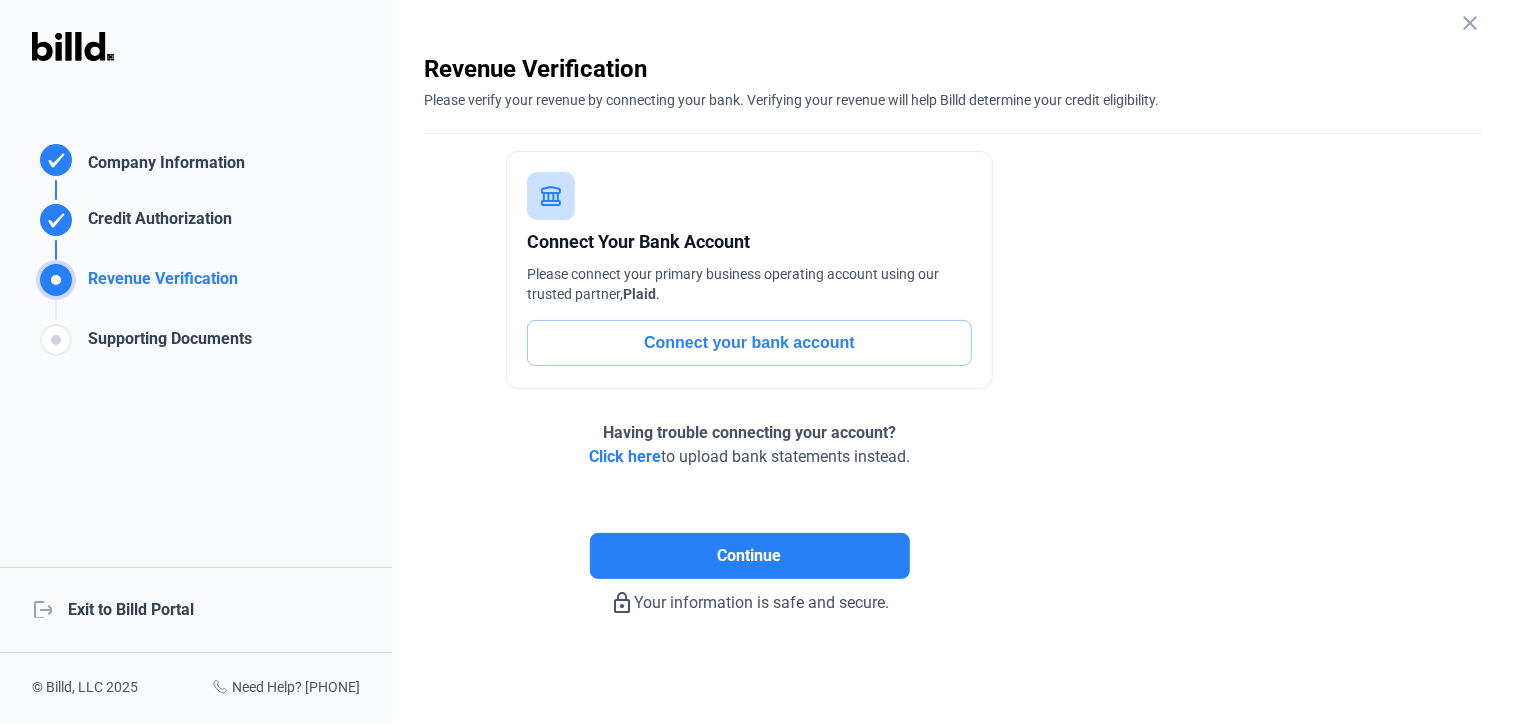 click on "logout  Exit to Billd Portal" 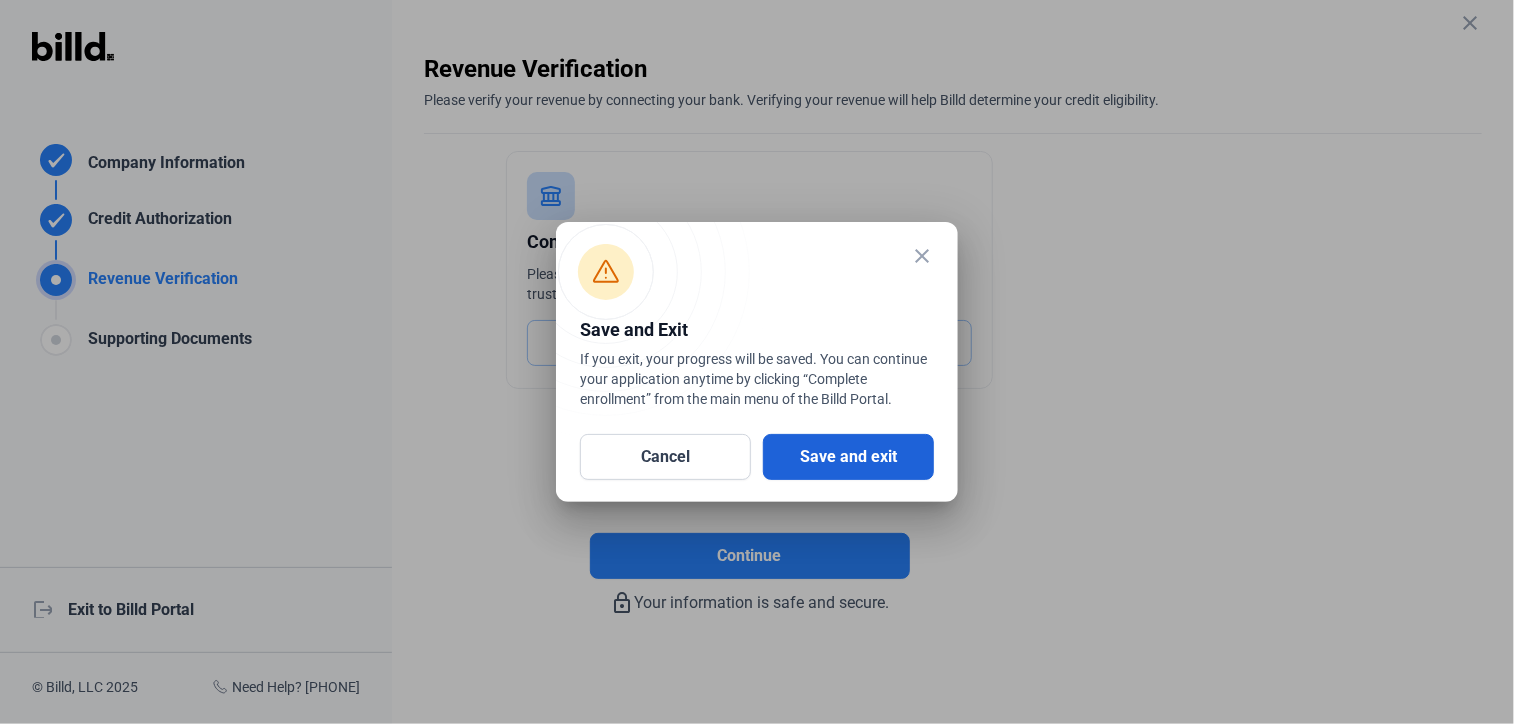 click on "Save and exit" at bounding box center (848, 457) 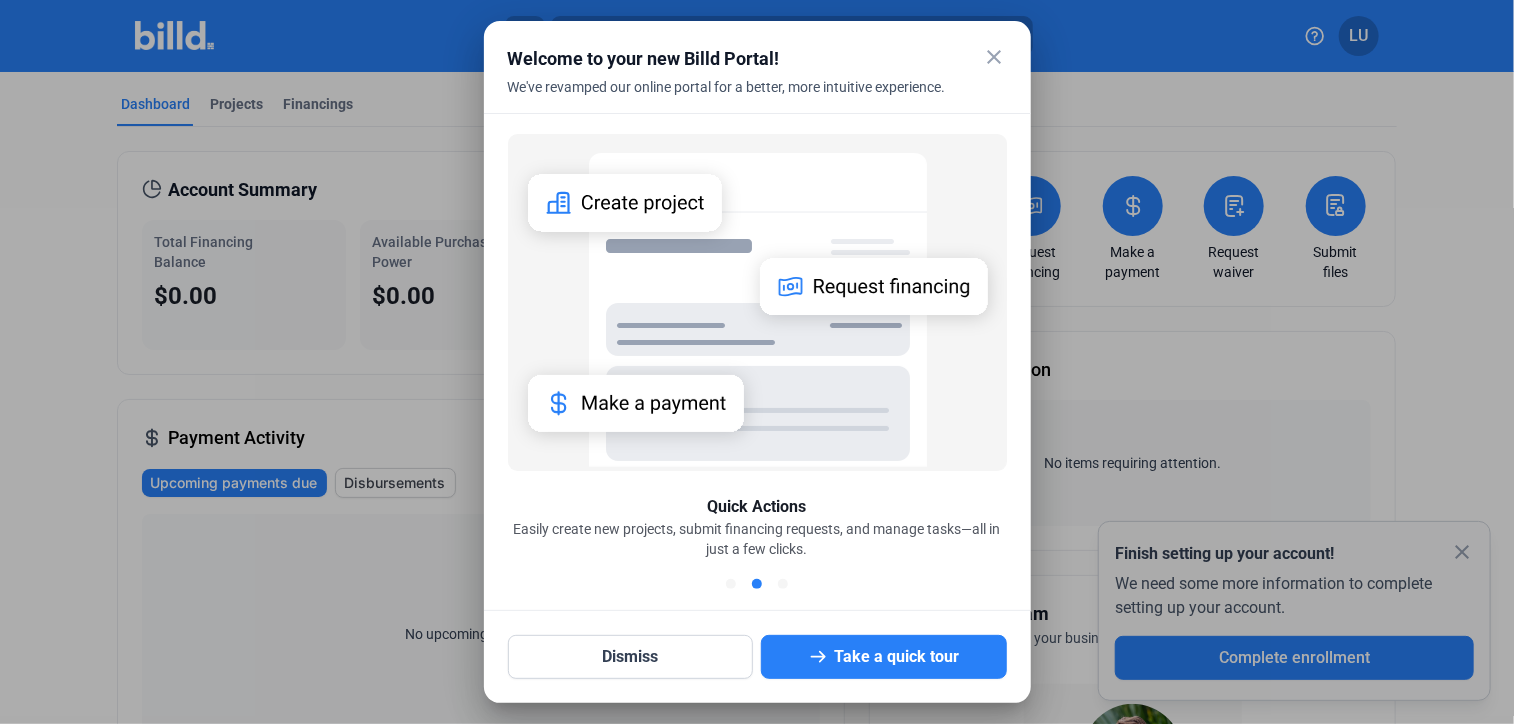 click on "close" at bounding box center (995, 57) 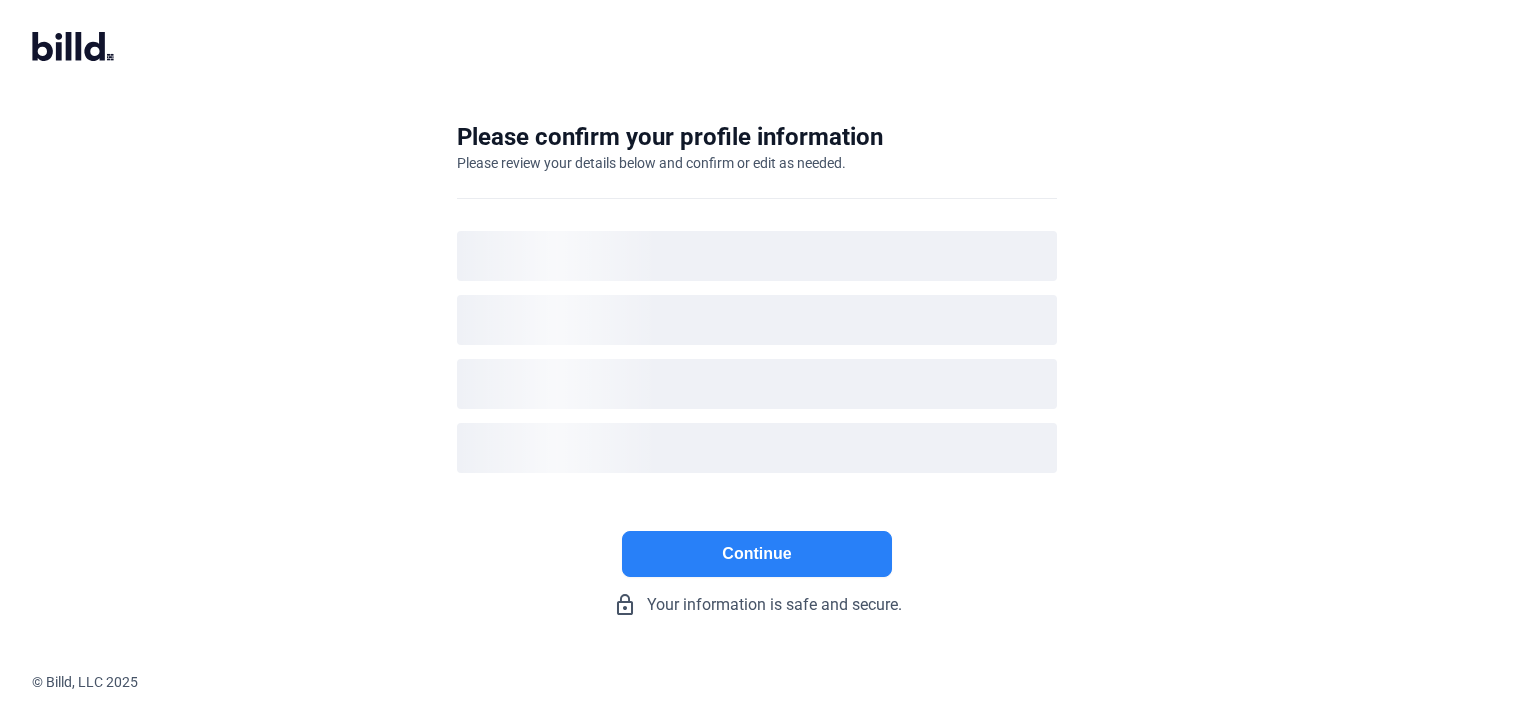scroll, scrollTop: 0, scrollLeft: 0, axis: both 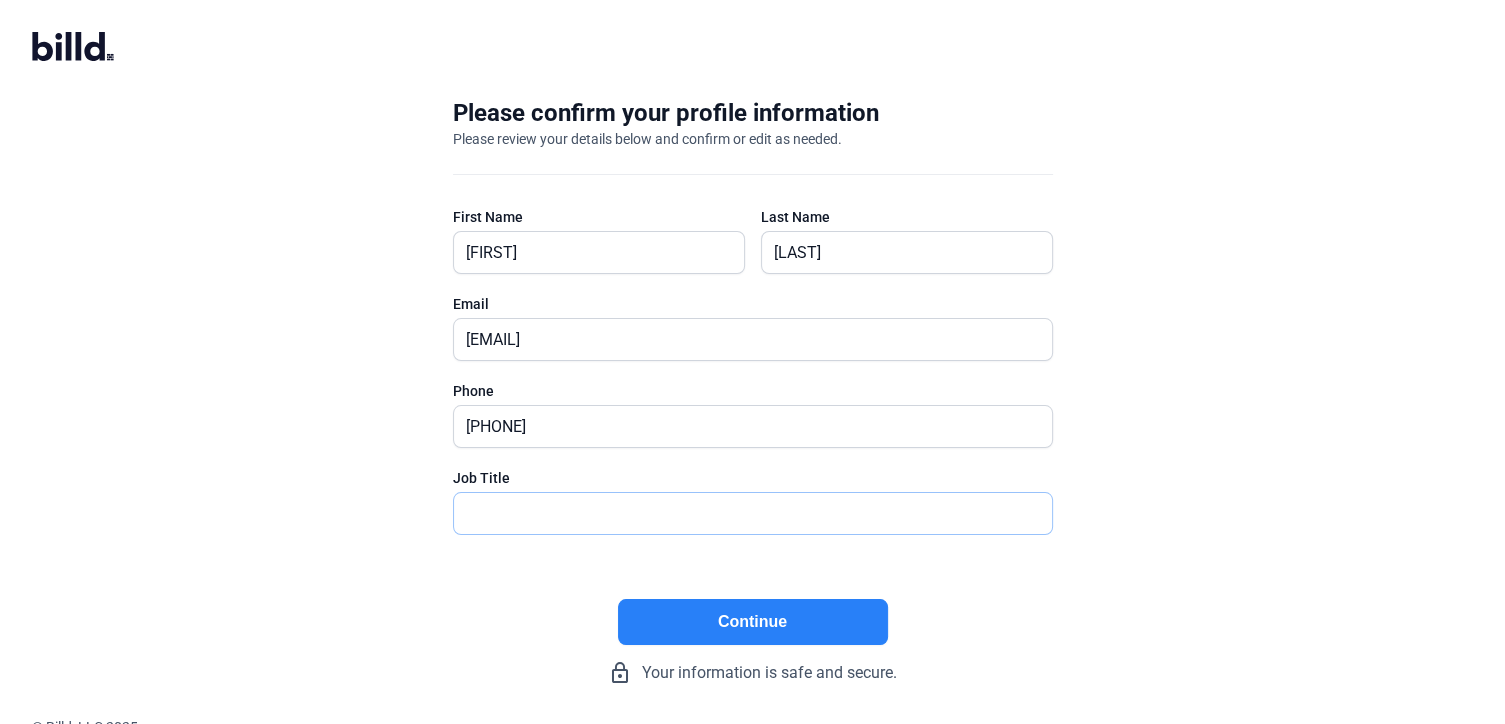 click at bounding box center [742, 513] 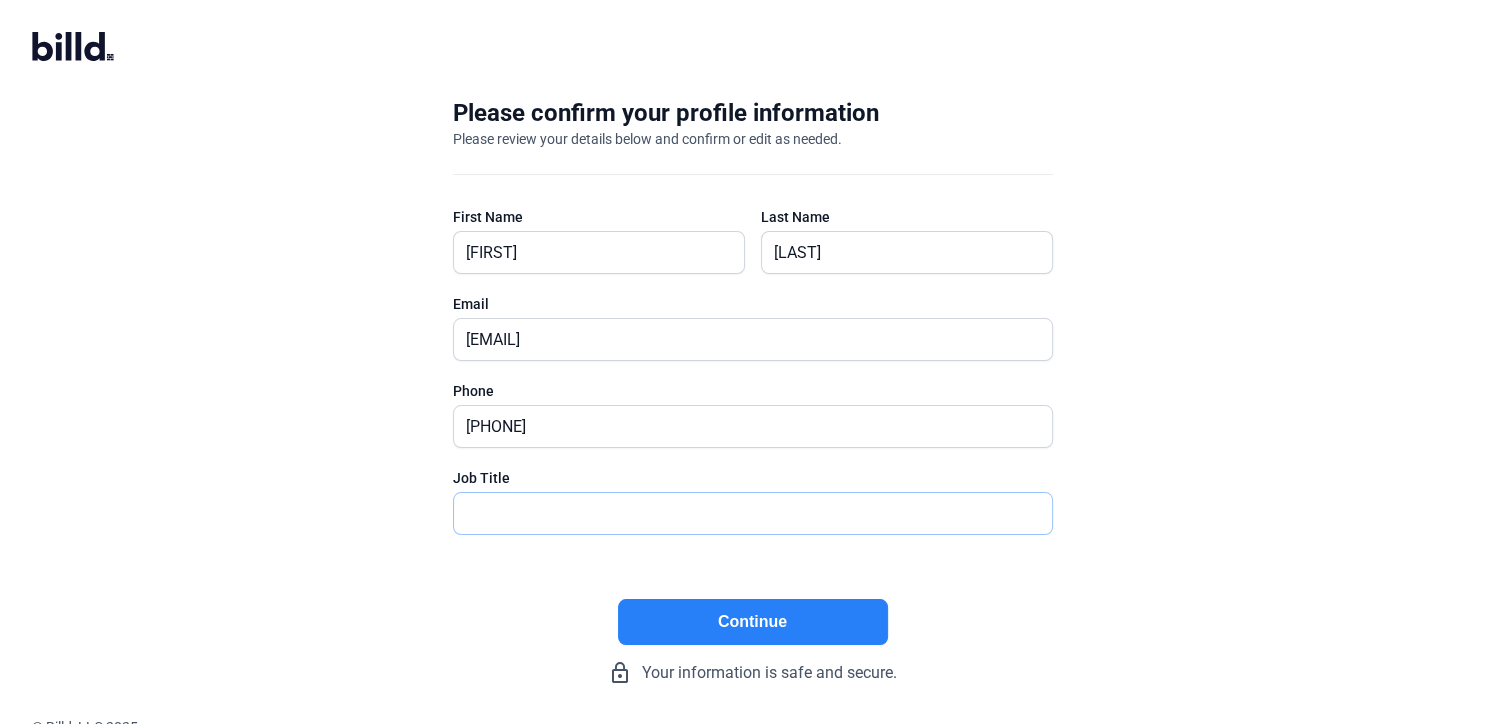 type on "President" 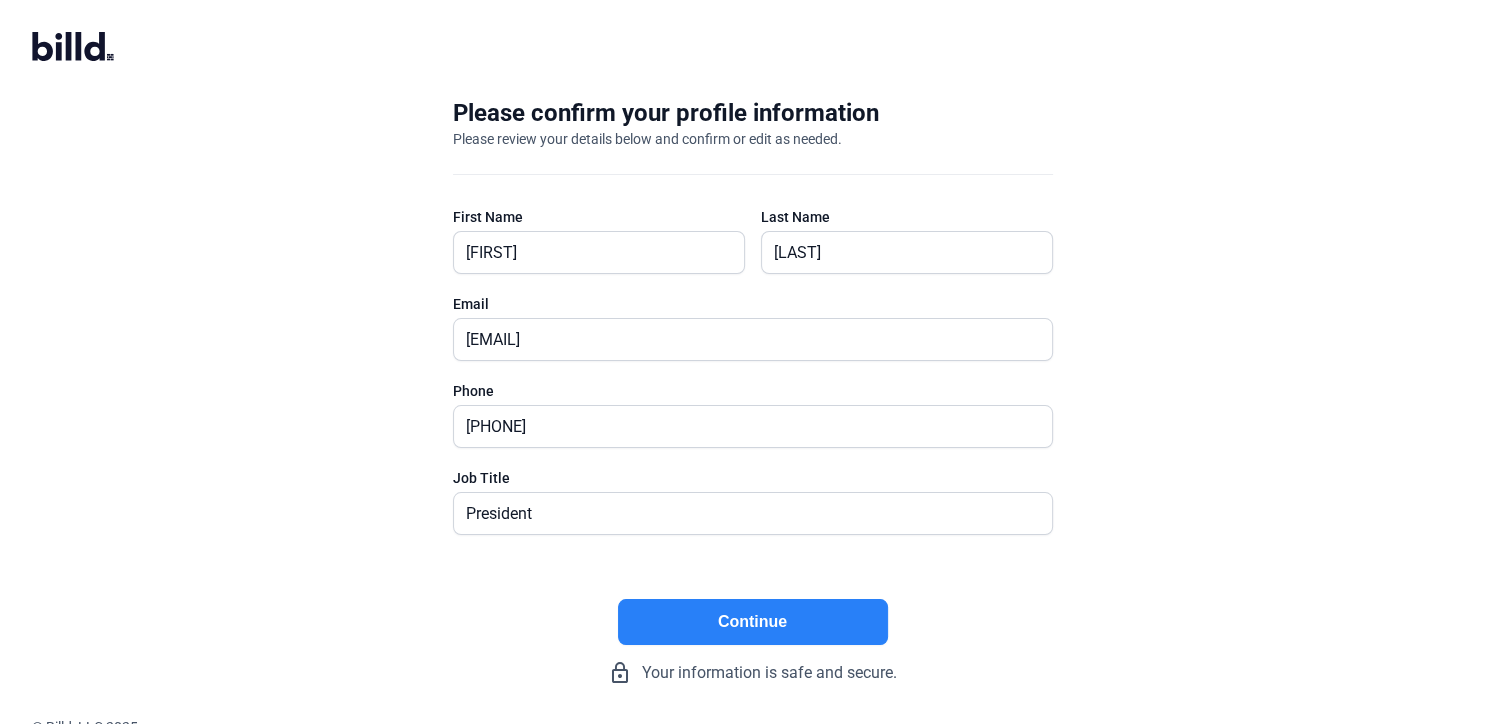 click on "Continue" 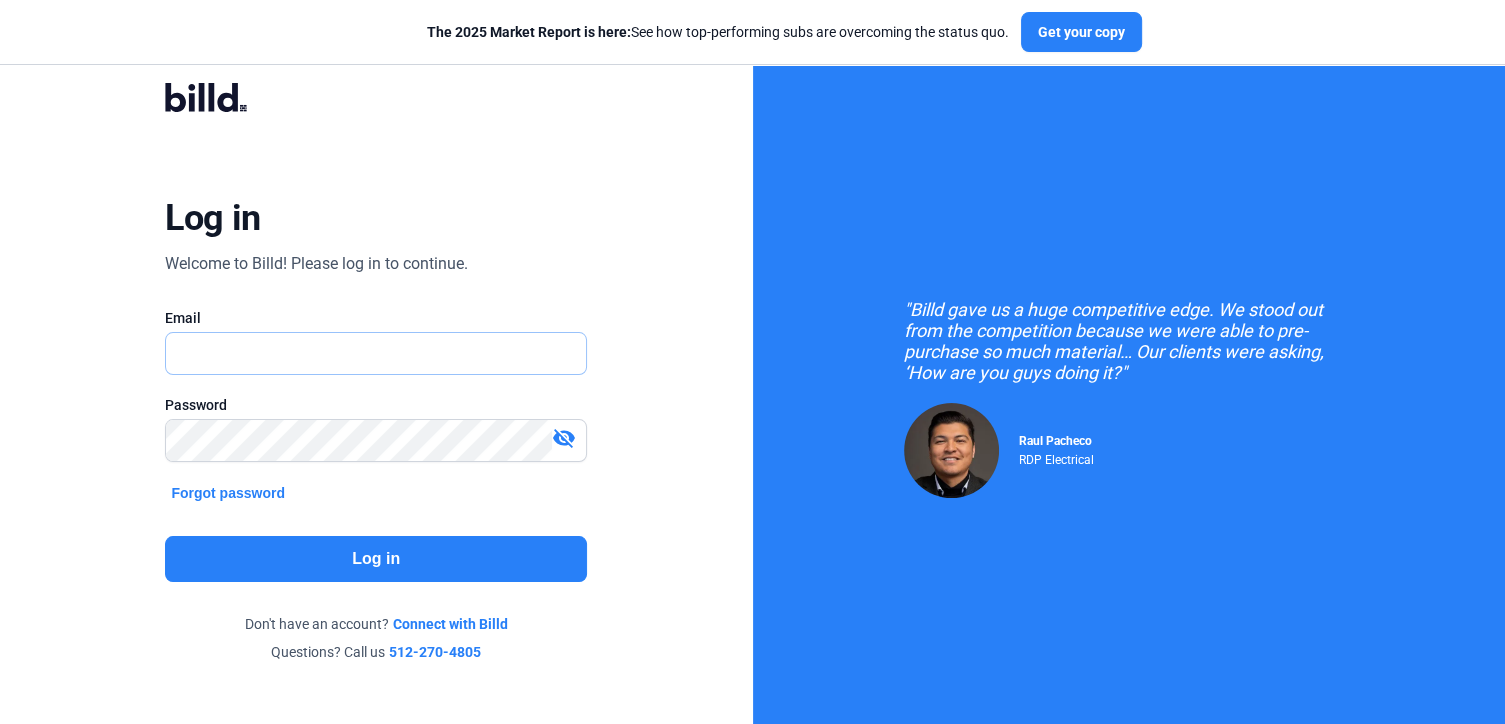 type on "[EMAIL]" 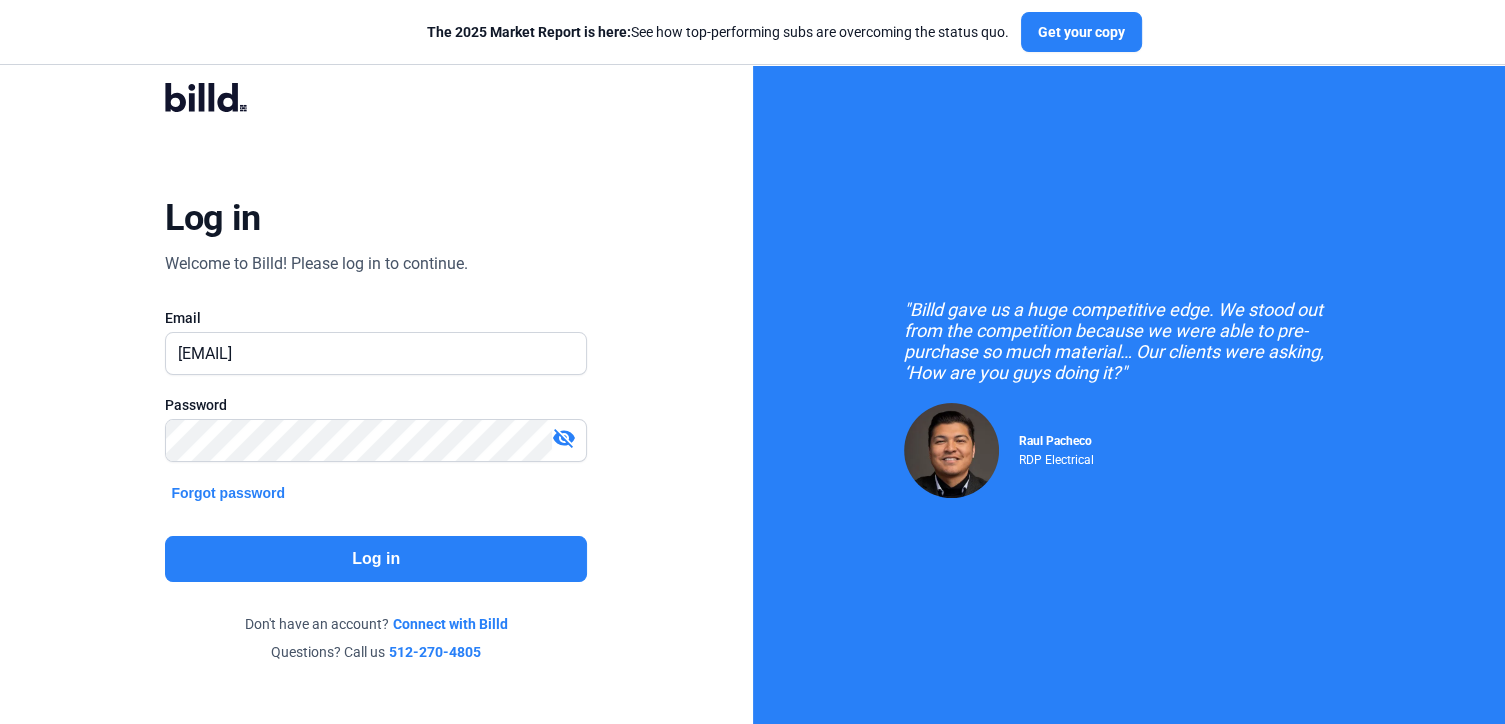 click on "visibility_off" at bounding box center [564, 438] 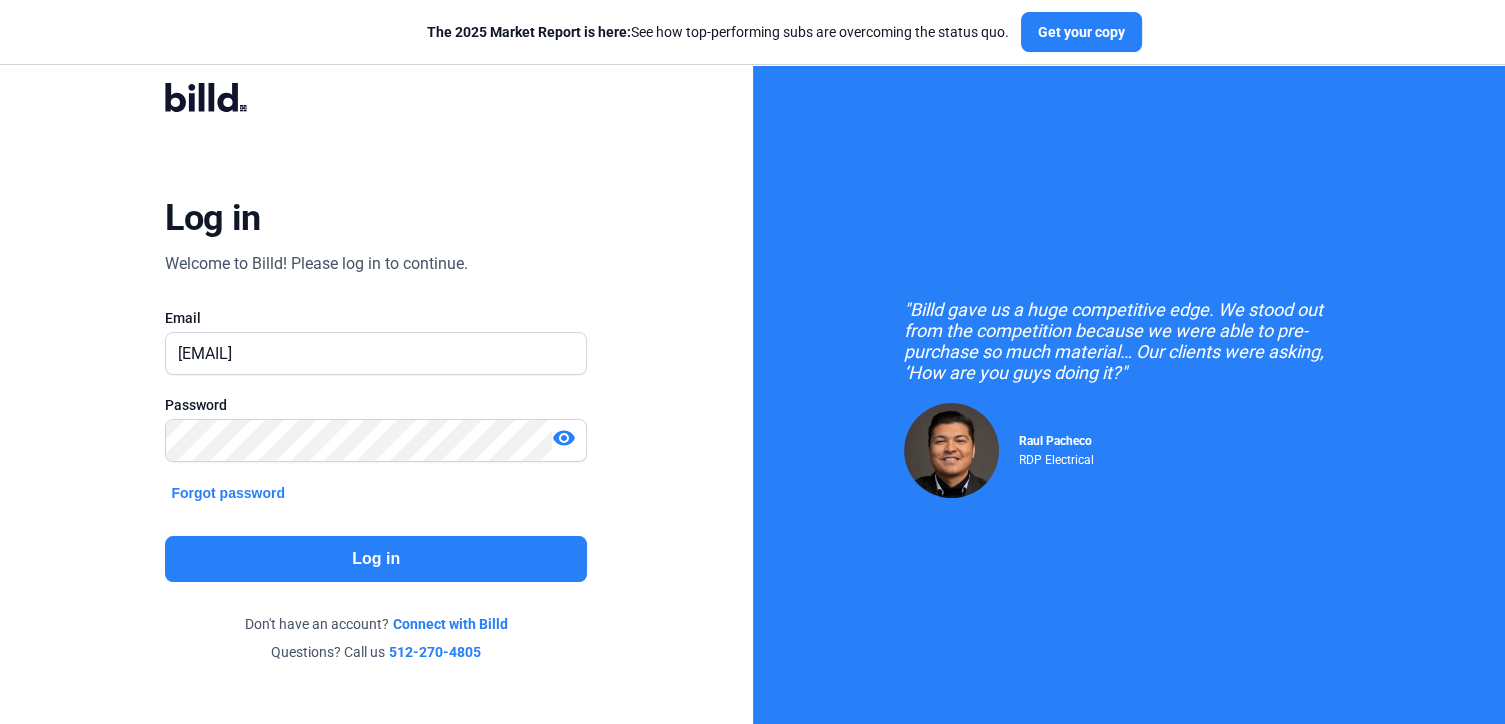 click on "Log in" 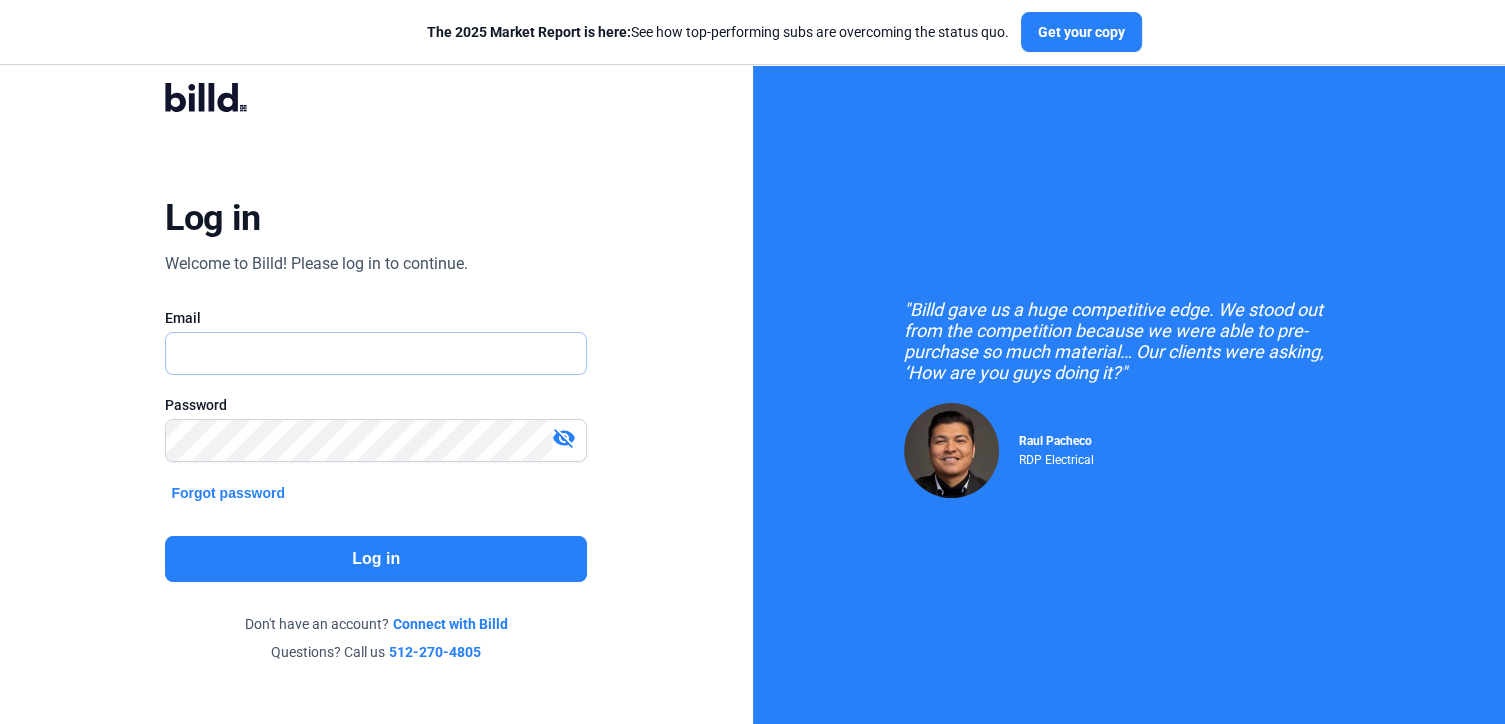 type on "[EMAIL]" 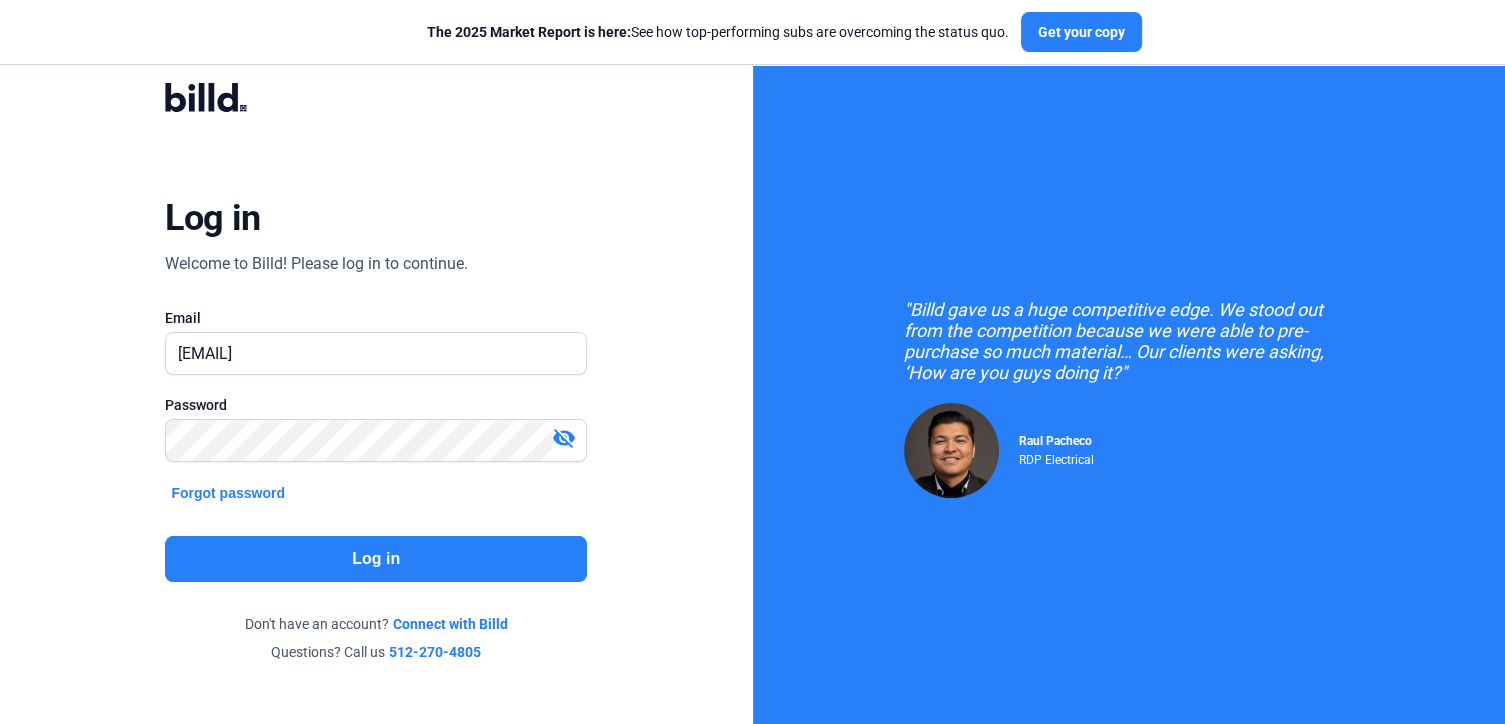 click on "visibility_off" at bounding box center (564, 438) 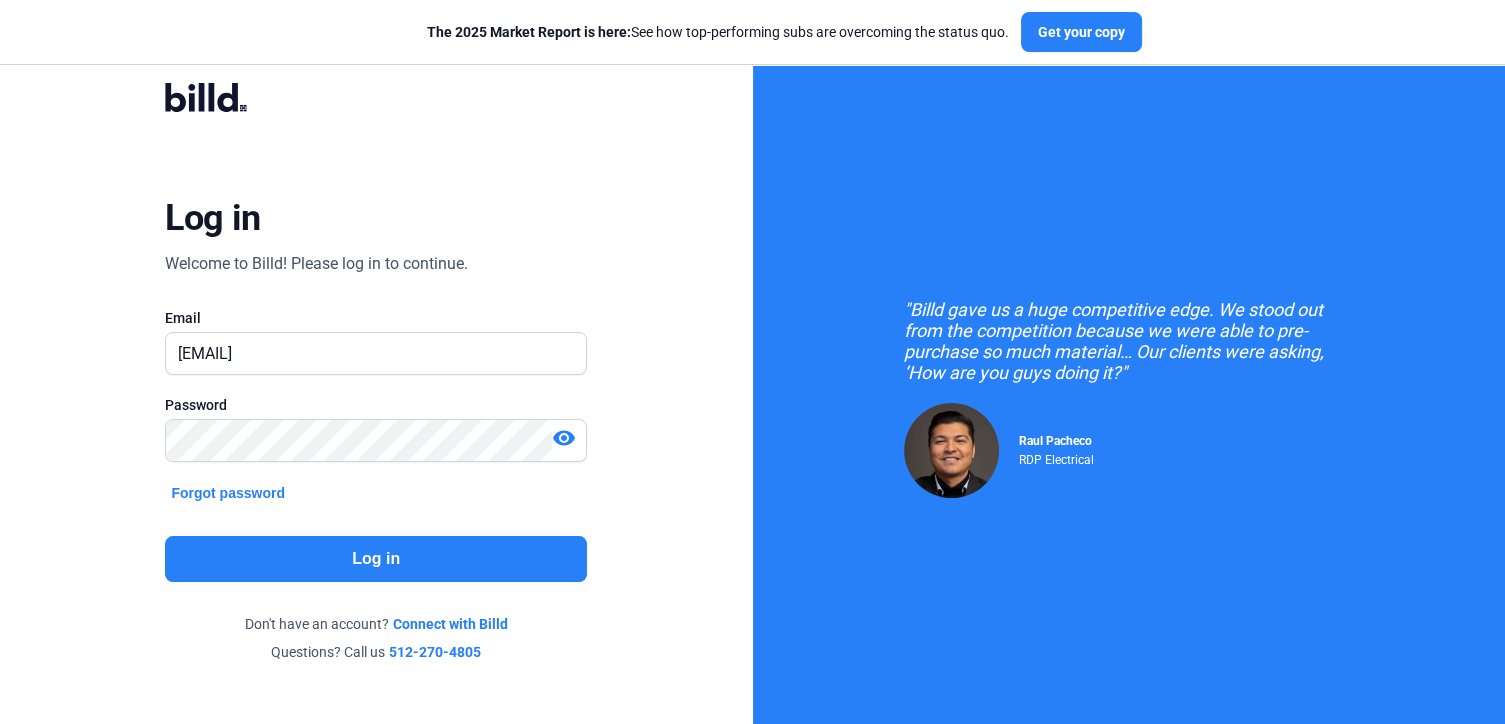click on "Log in" 